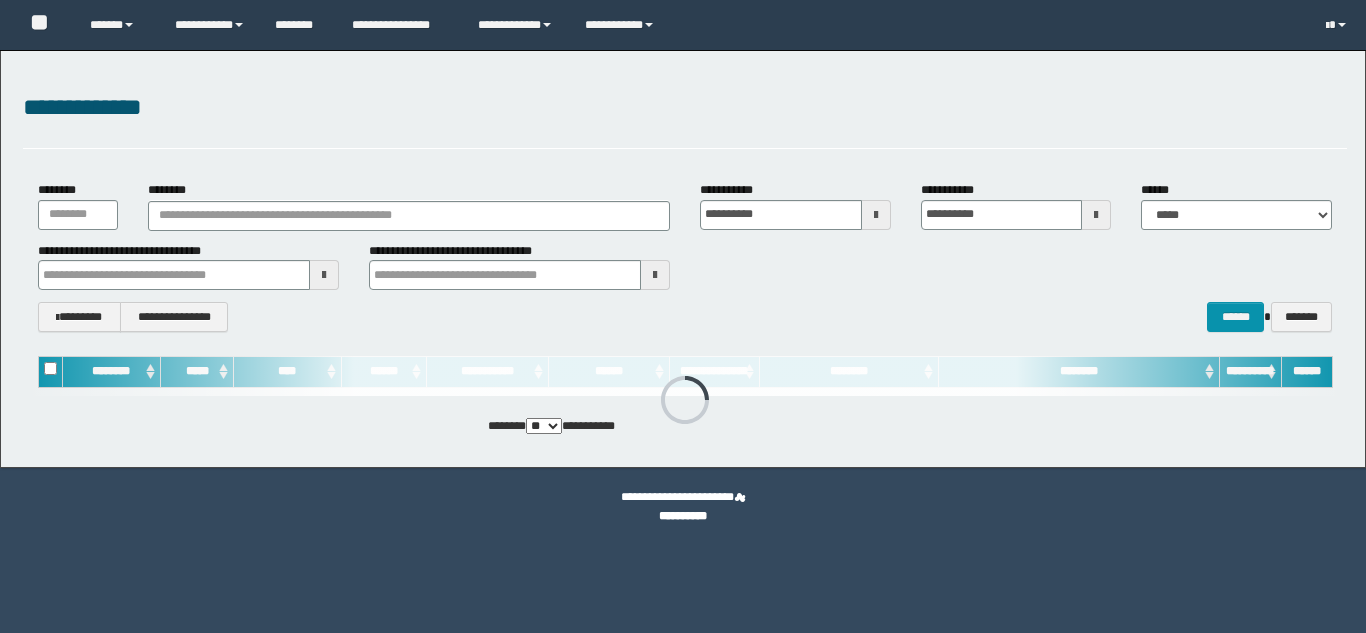scroll, scrollTop: 0, scrollLeft: 0, axis: both 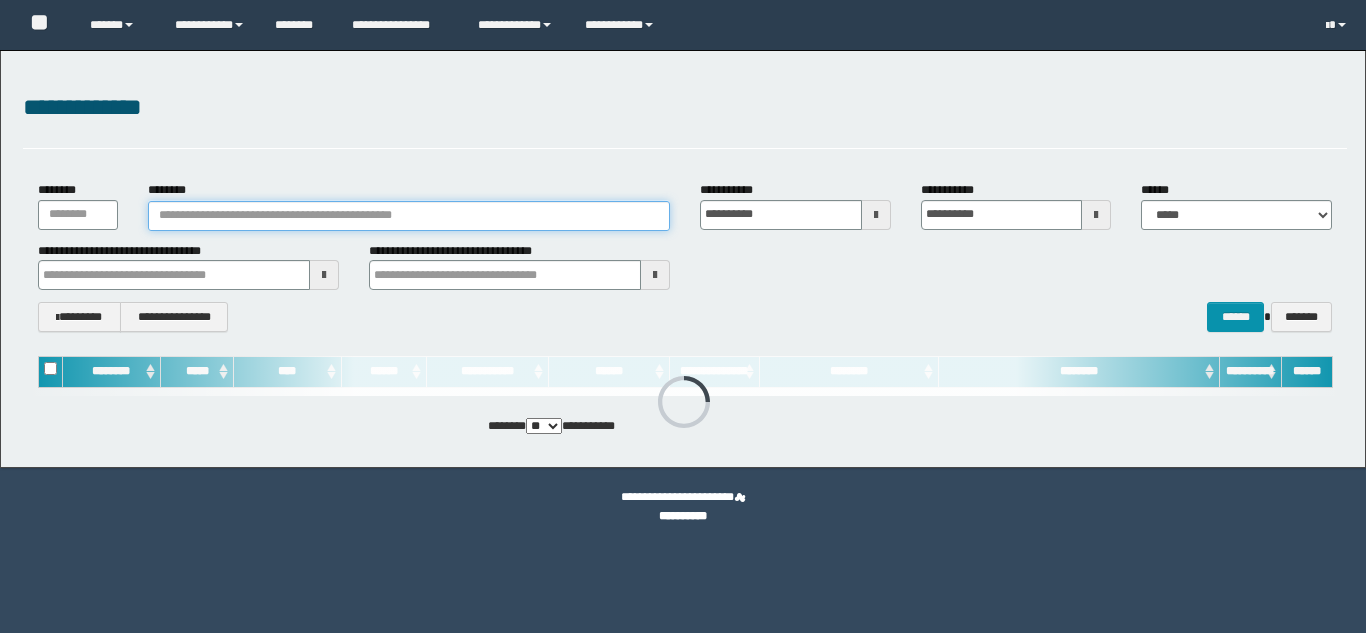 click on "********" at bounding box center (409, 216) 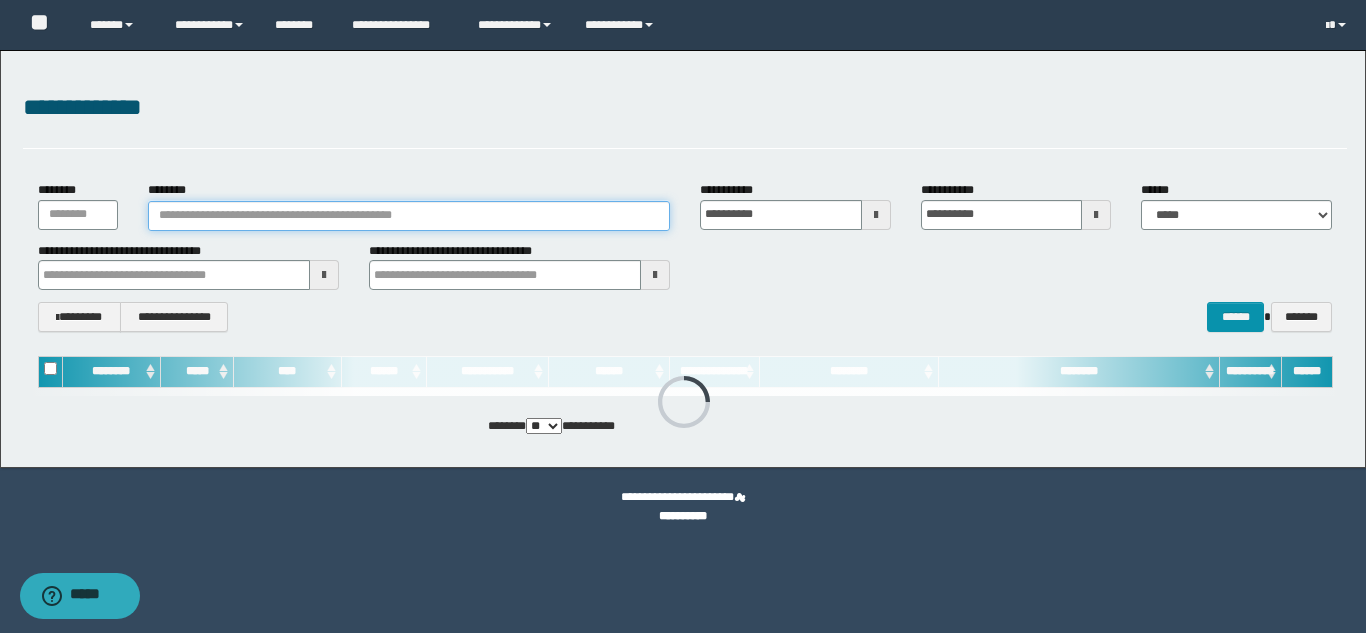 paste on "*******" 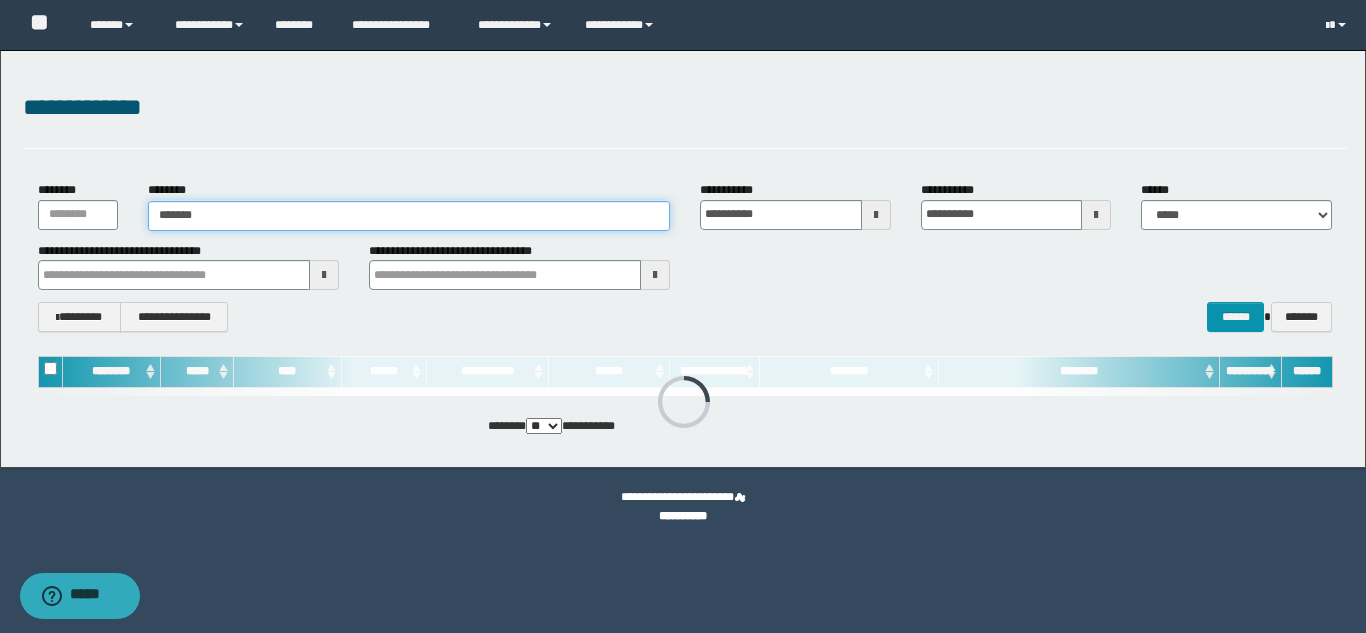 type on "*******" 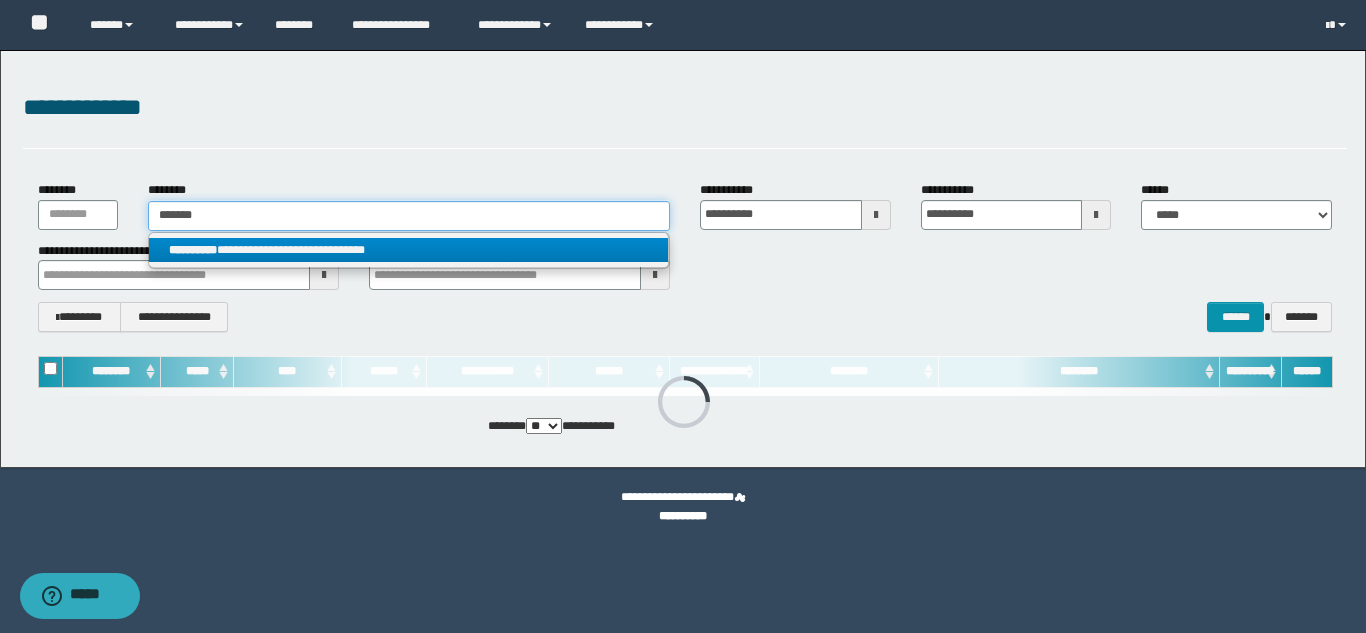 type on "*******" 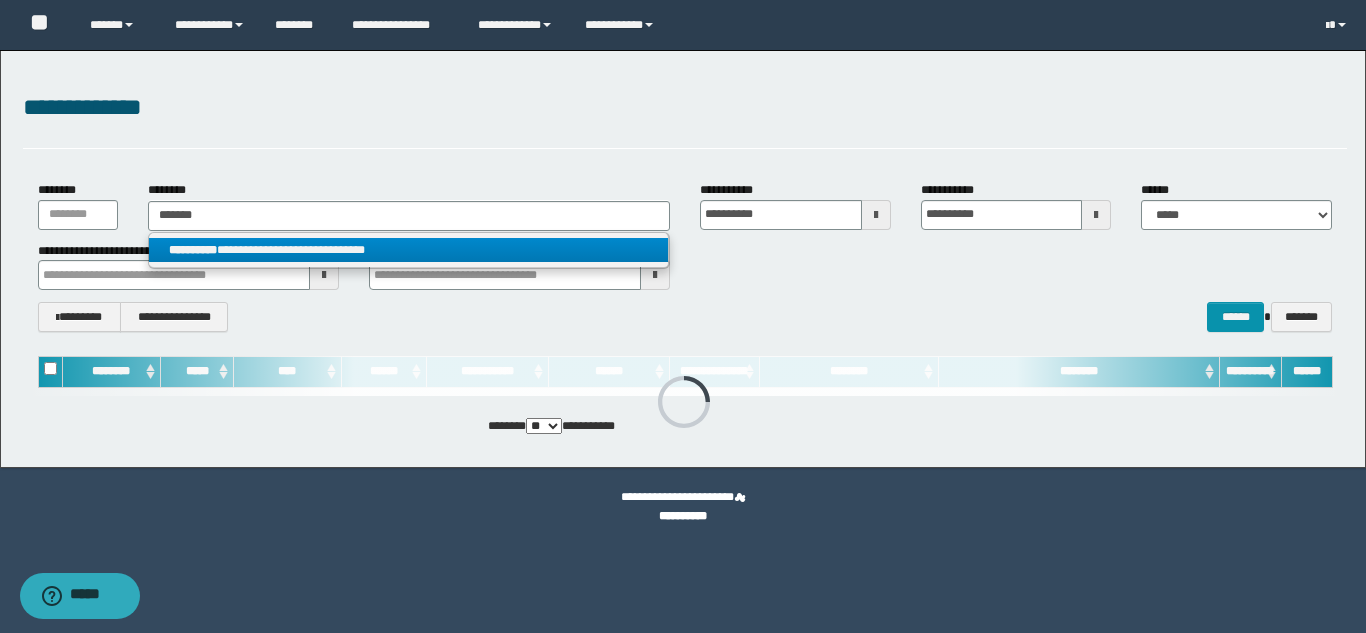 click on "**********" at bounding box center [408, 250] 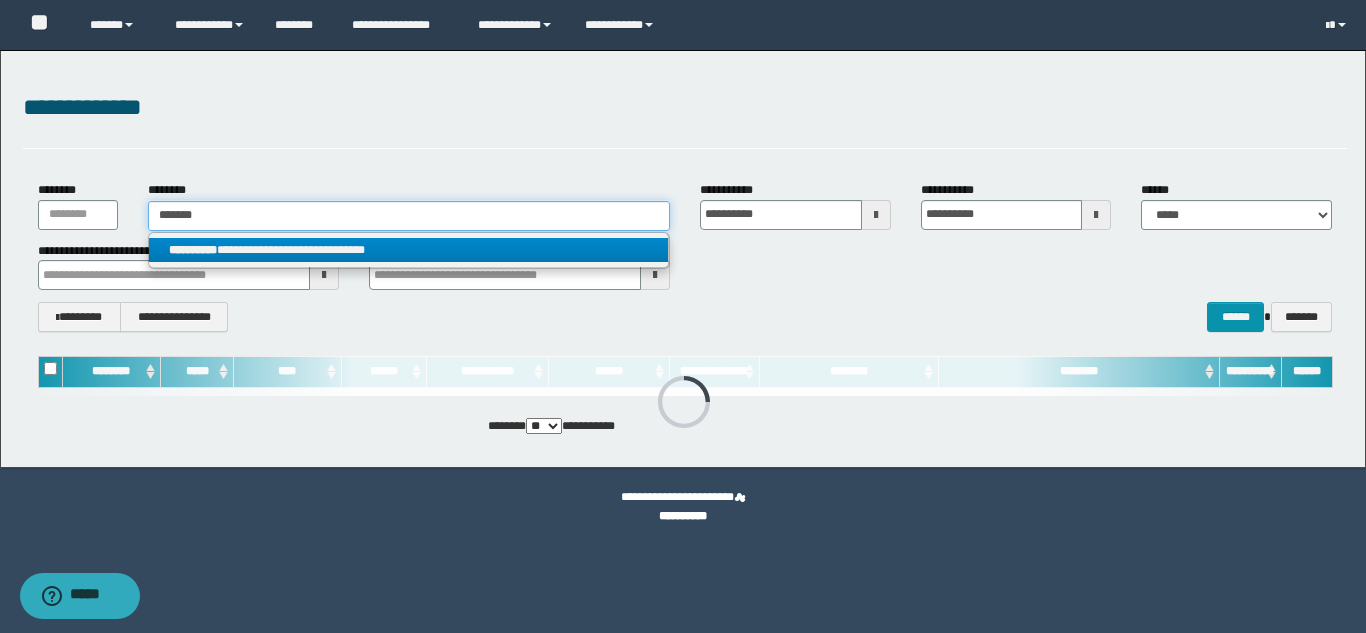 type 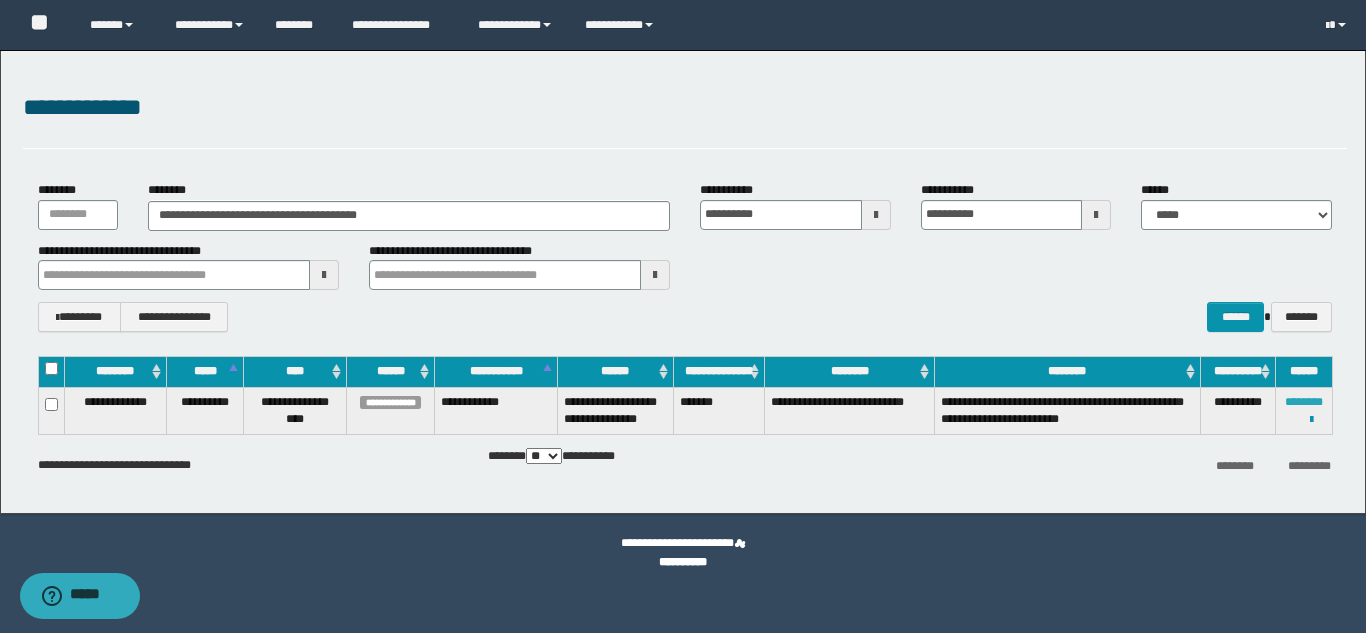 click on "********" at bounding box center (1304, 402) 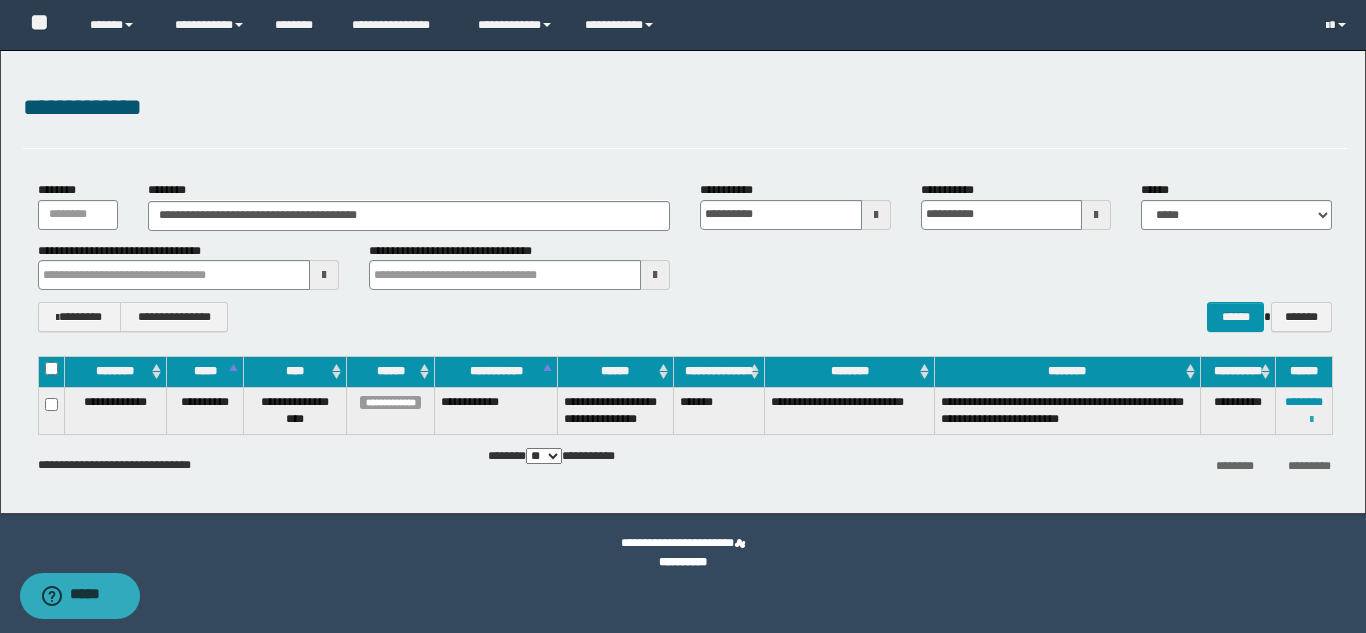 click at bounding box center [1311, 420] 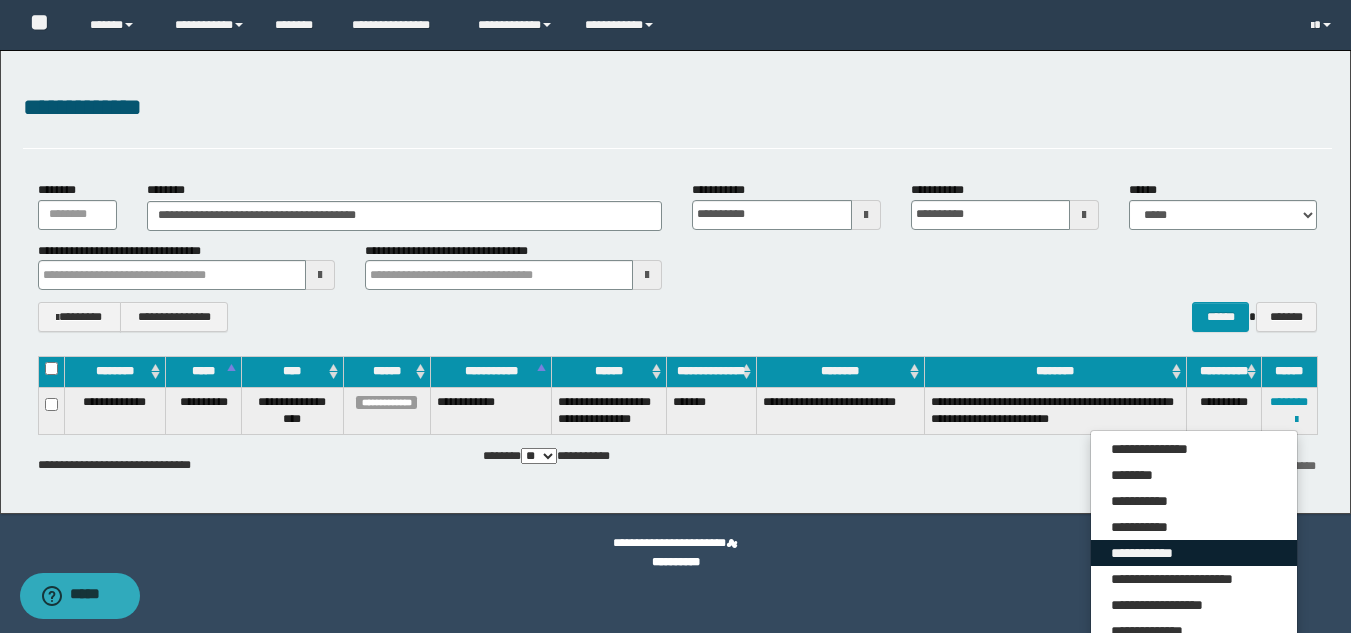 click on "**********" at bounding box center (1194, 553) 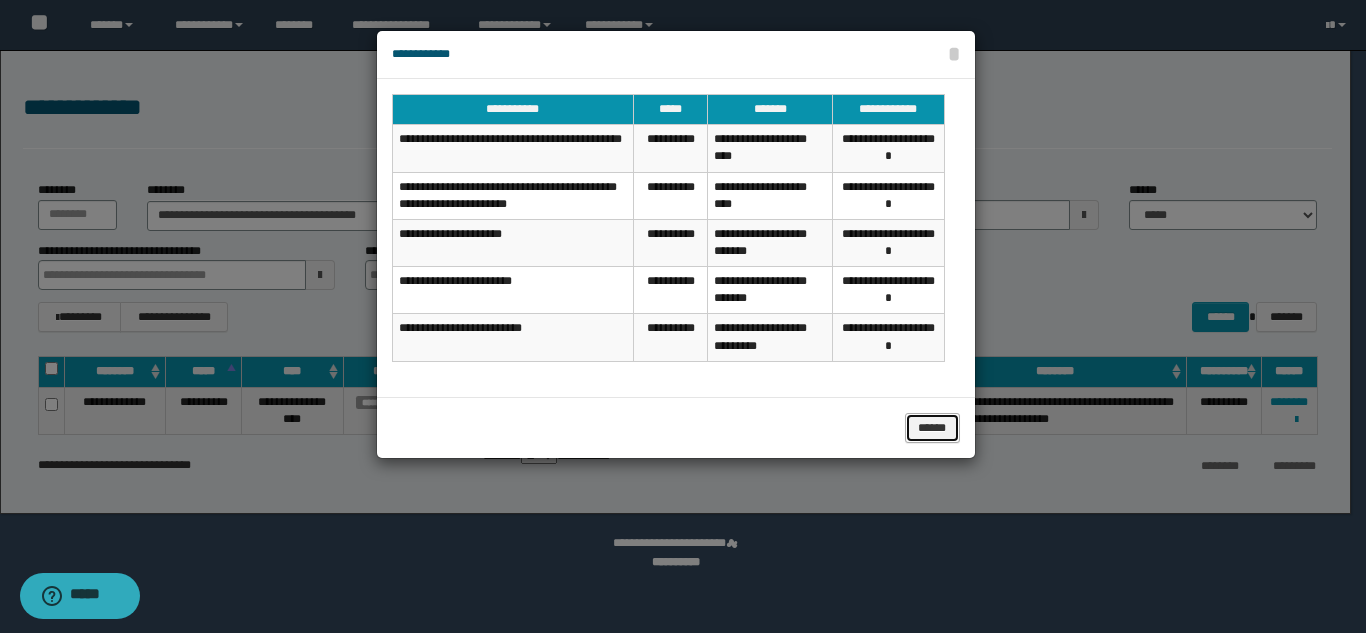 click on "******" at bounding box center (932, 428) 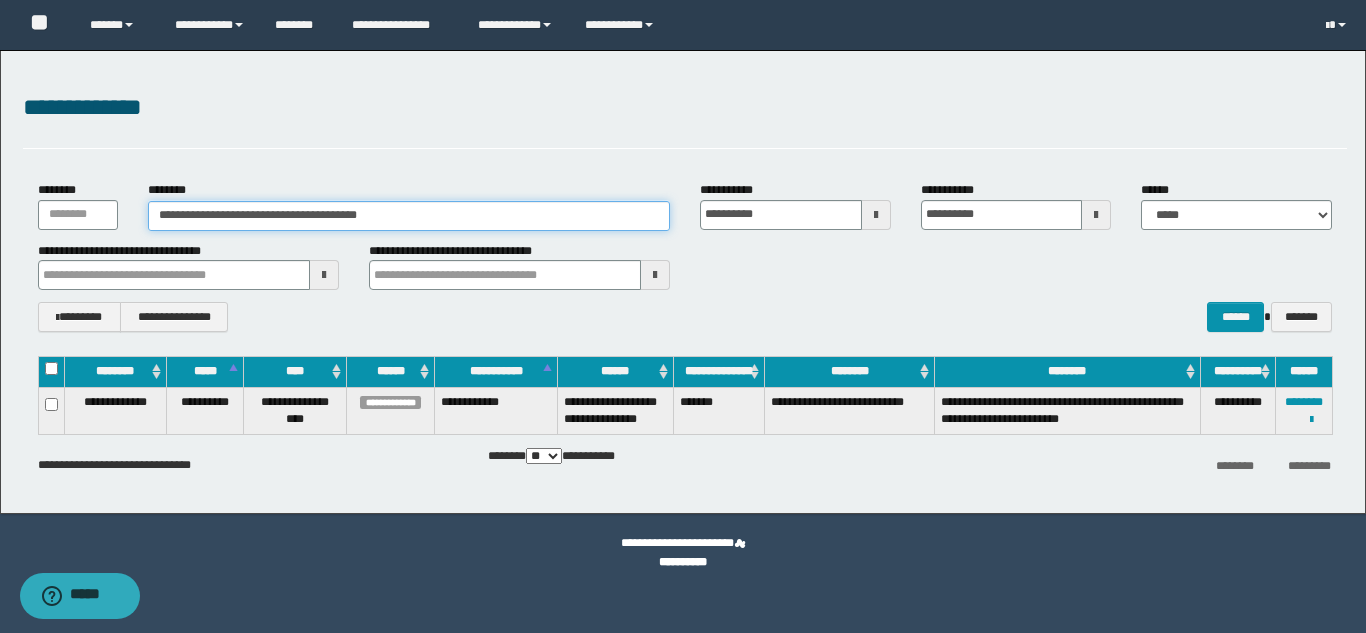 drag, startPoint x: 414, startPoint y: 220, endPoint x: 173, endPoint y: 194, distance: 242.39844 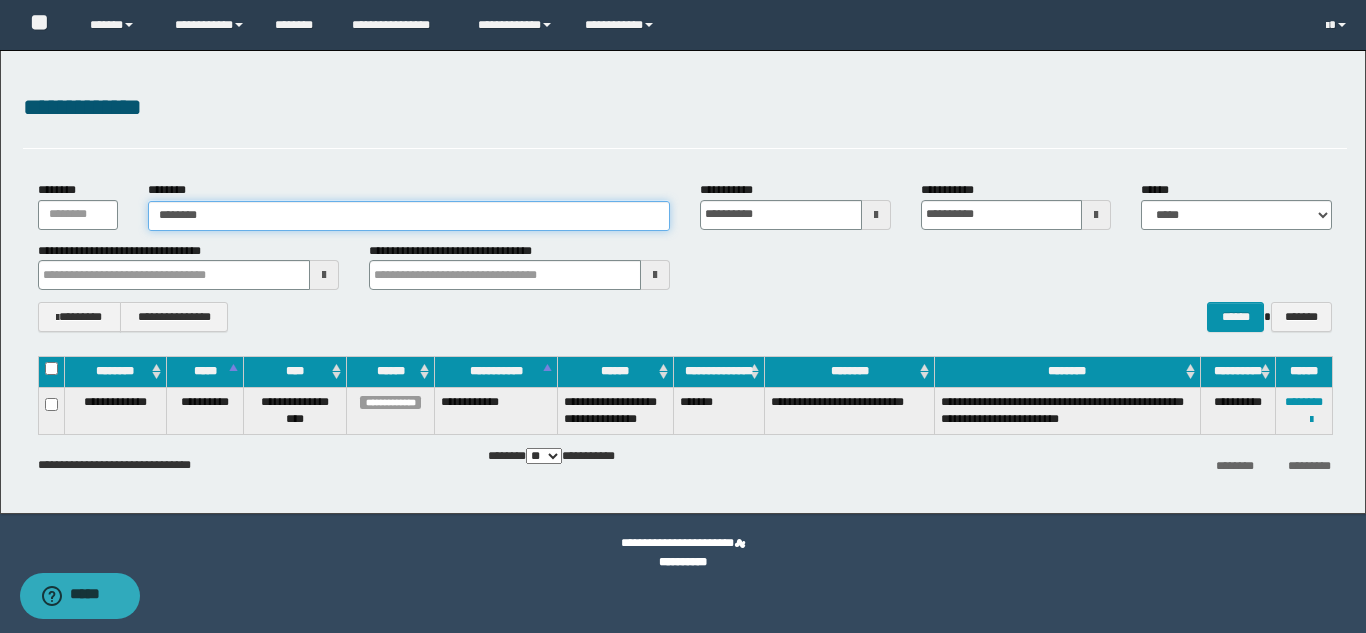 type on "********" 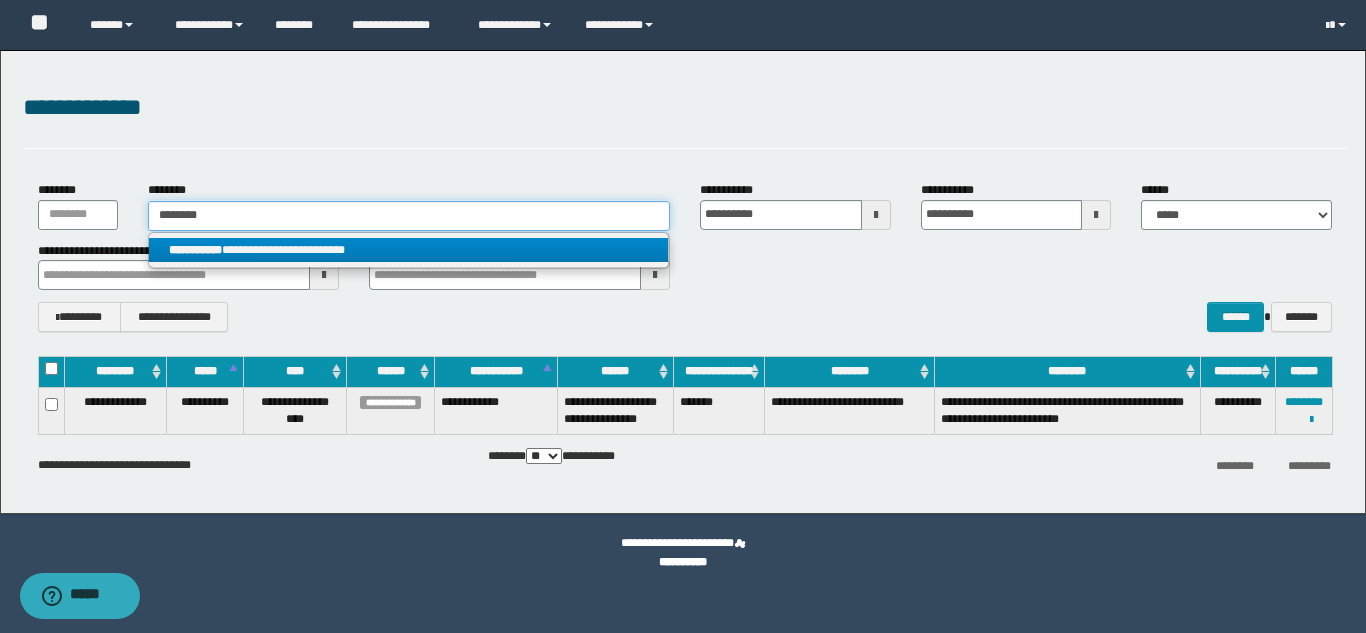 type on "********" 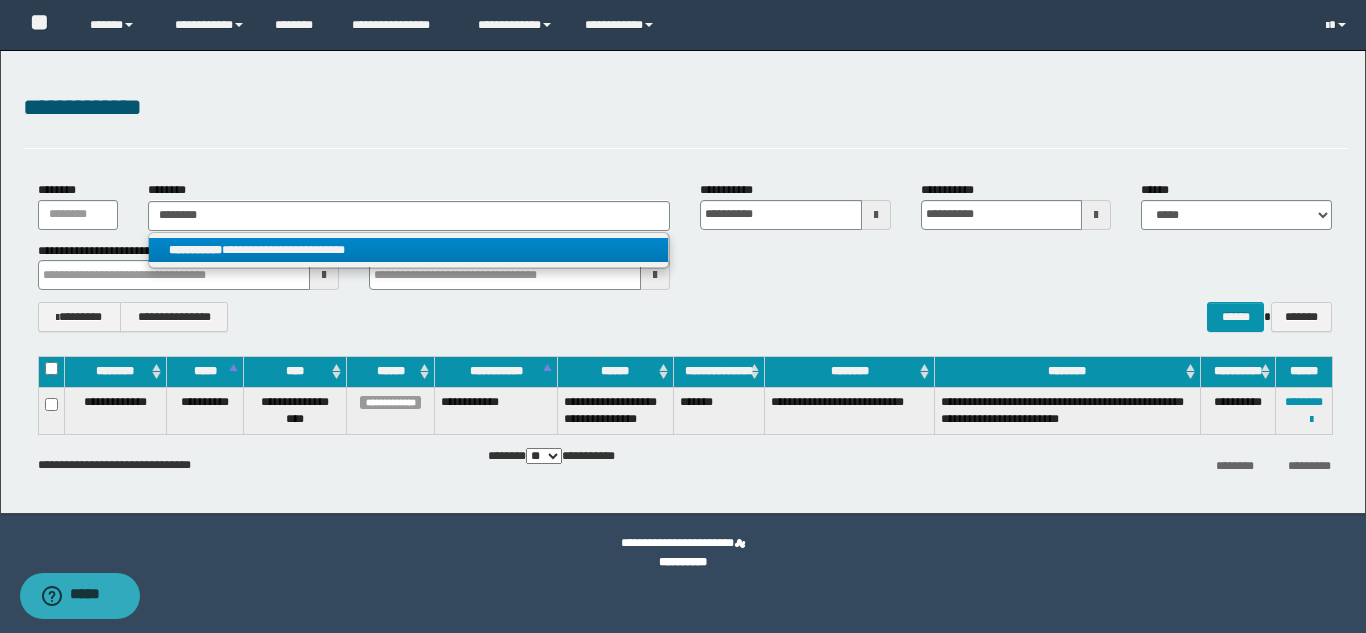 click on "**********" at bounding box center [408, 250] 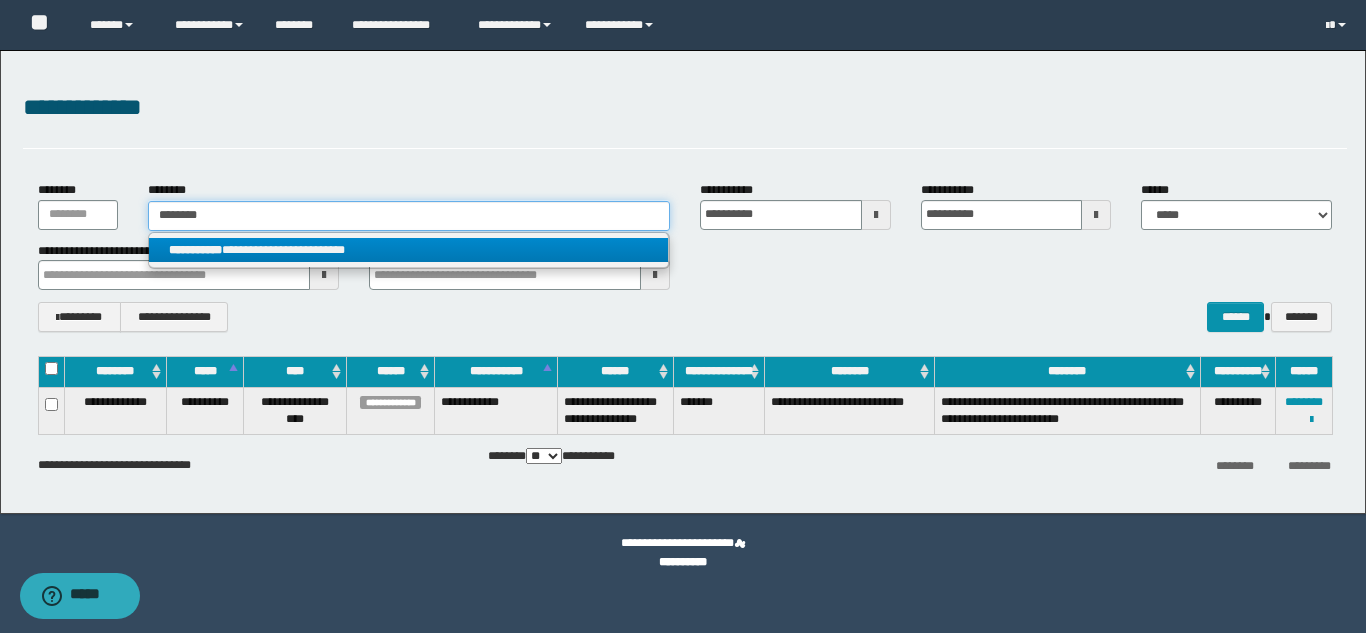 type 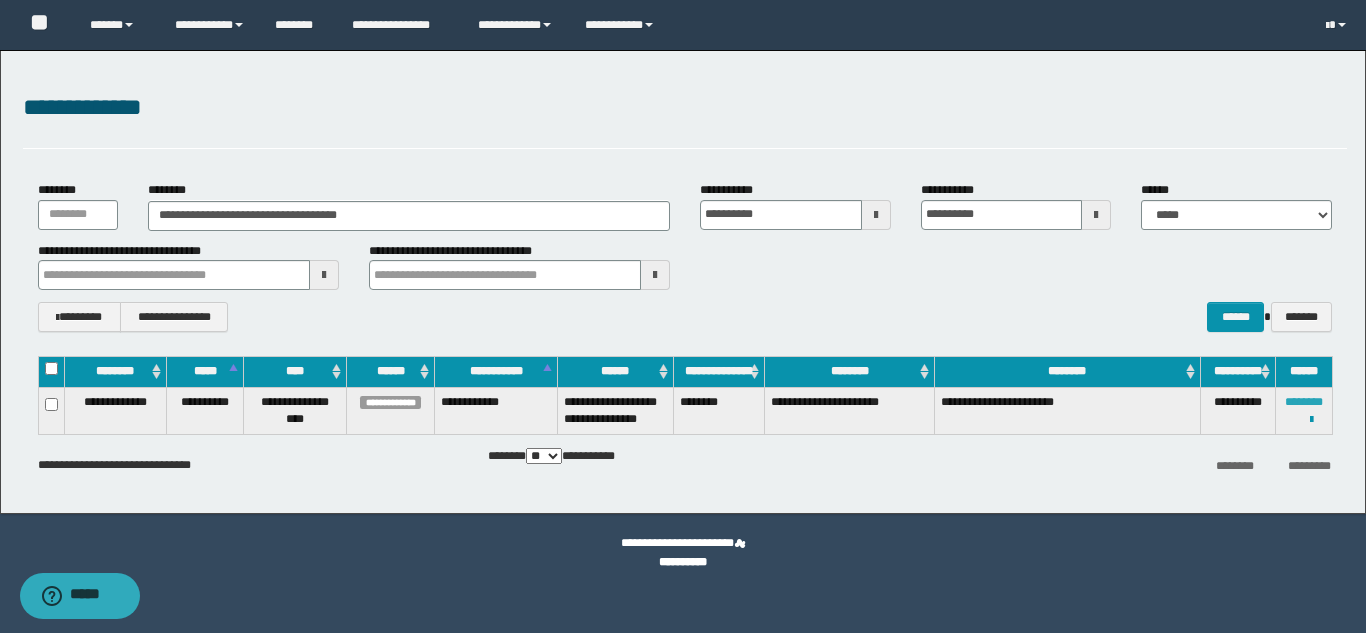 click on "********" at bounding box center (1304, 402) 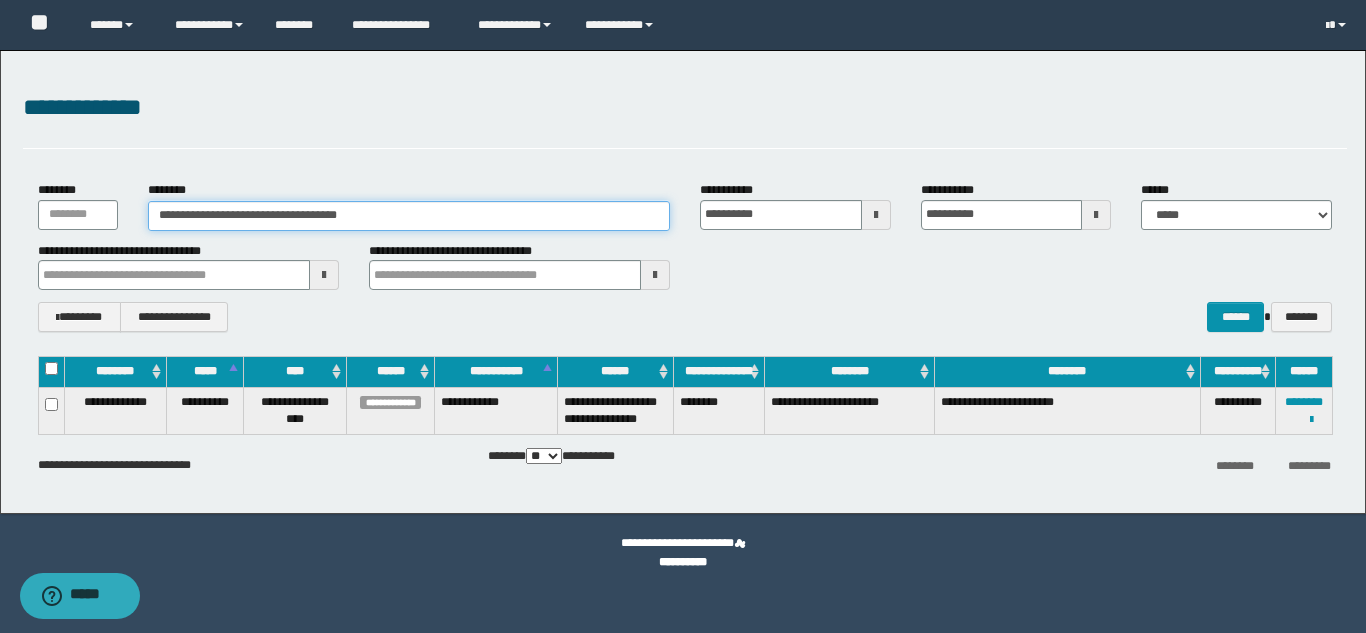drag, startPoint x: 416, startPoint y: 216, endPoint x: 138, endPoint y: 218, distance: 278.0072 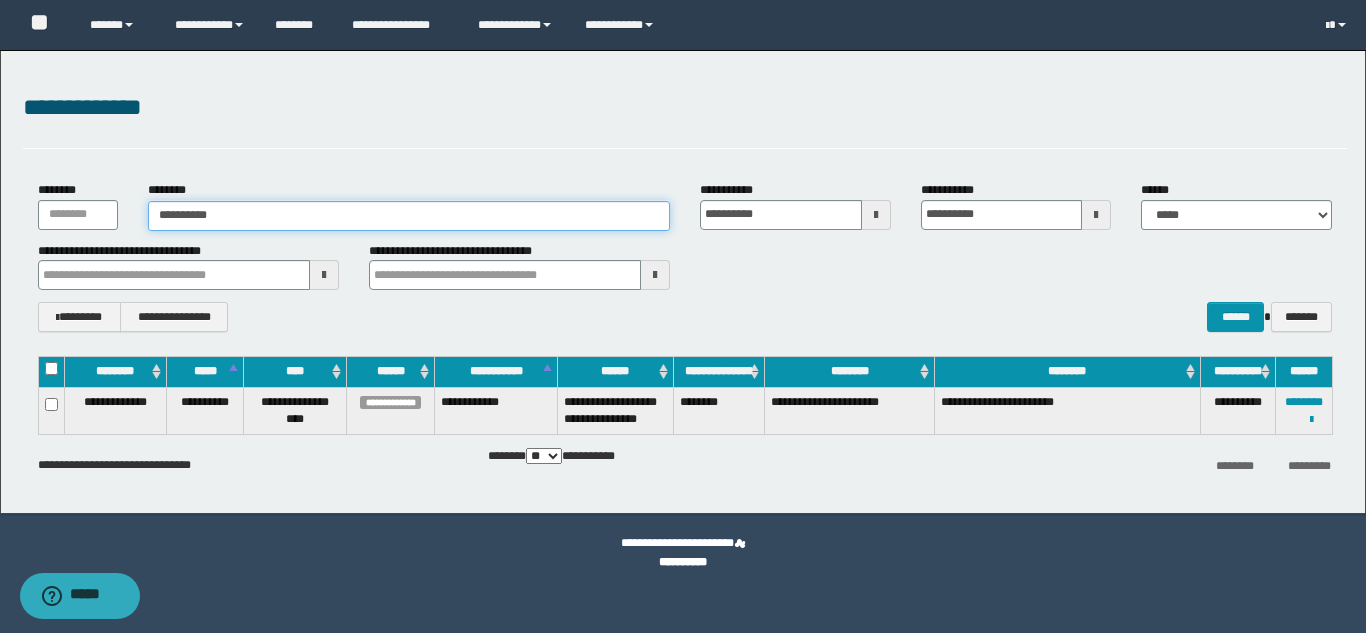 type on "**********" 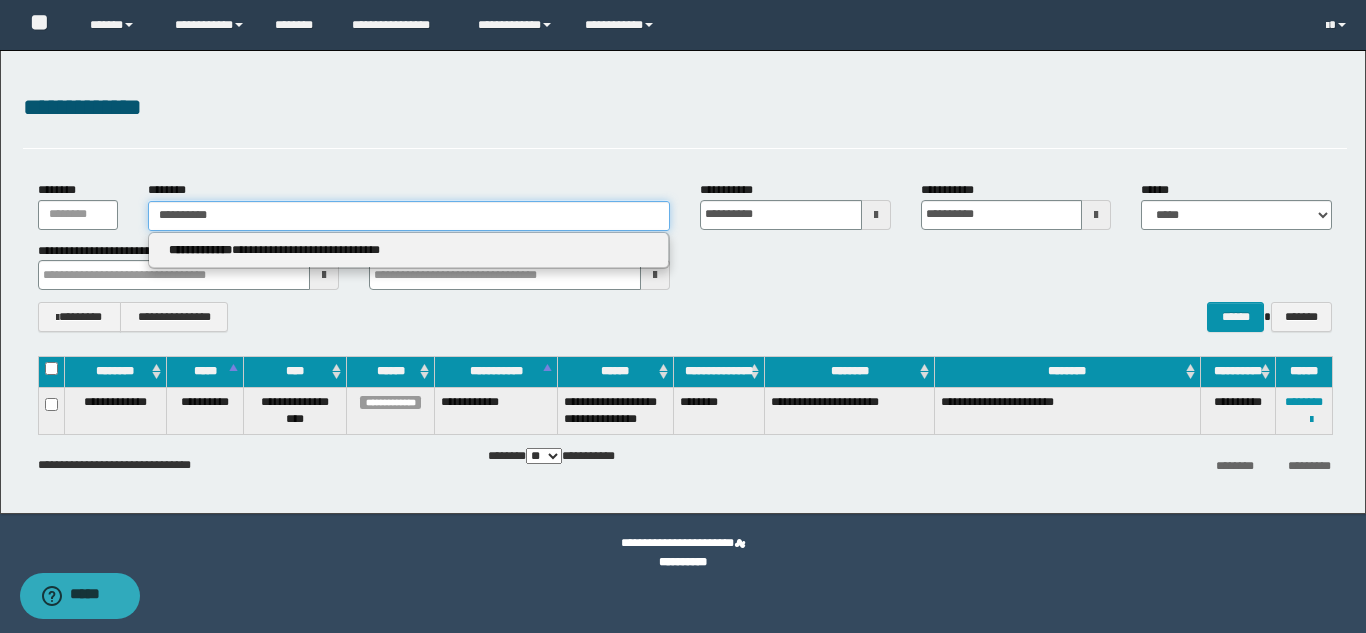 type on "**********" 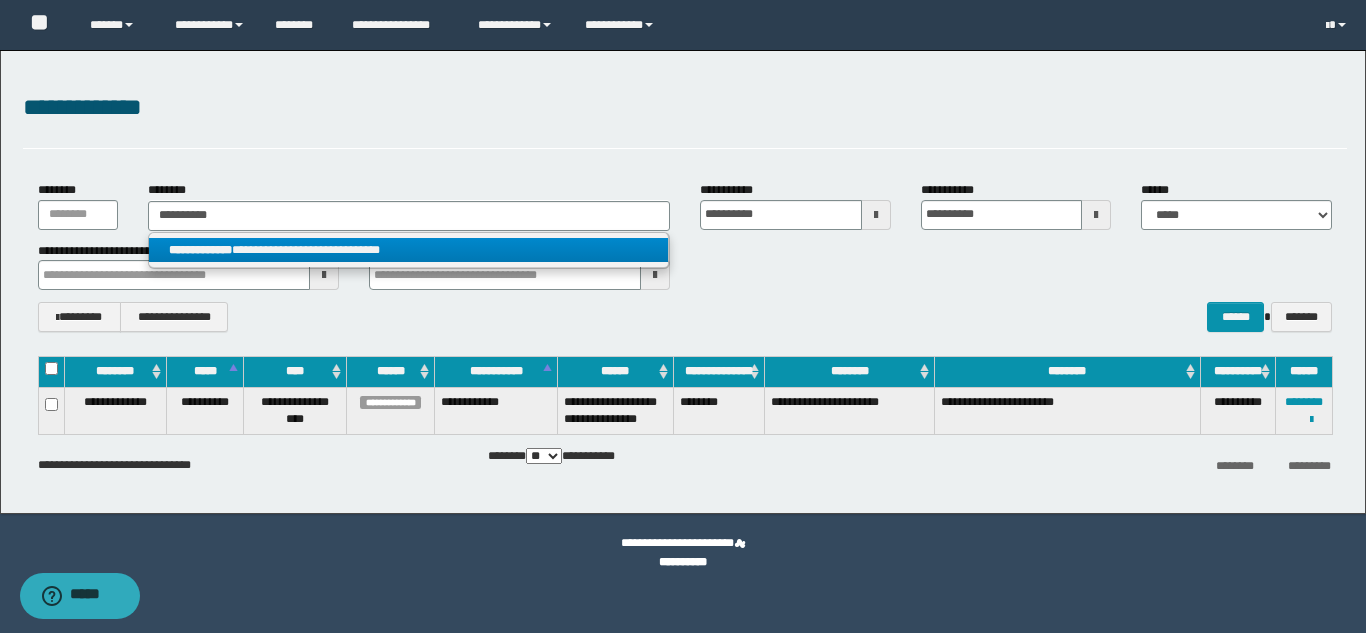 click on "**********" at bounding box center [408, 250] 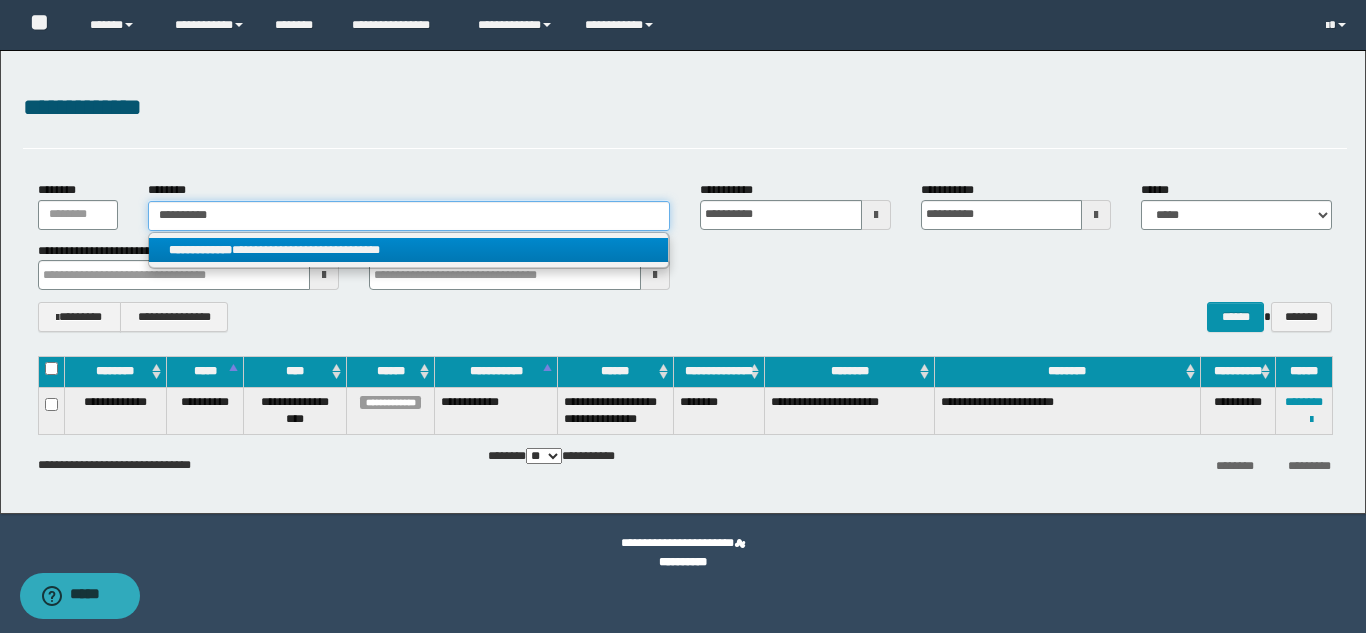 type 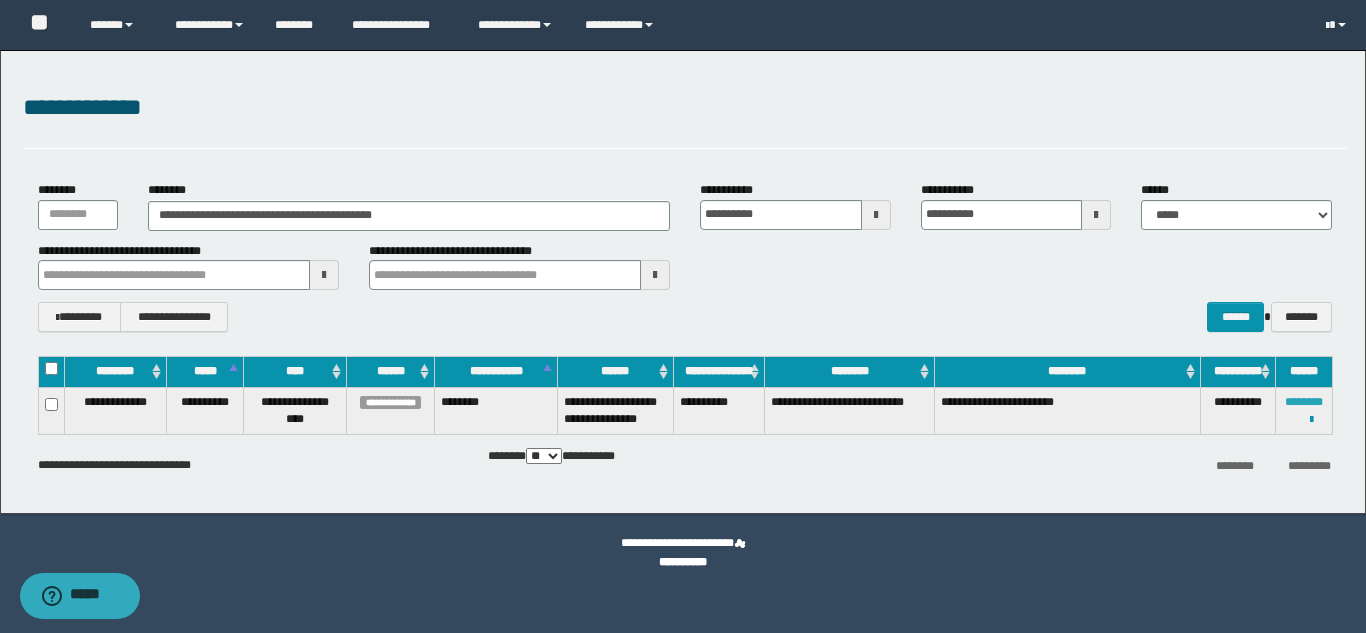 click on "********" at bounding box center (1304, 402) 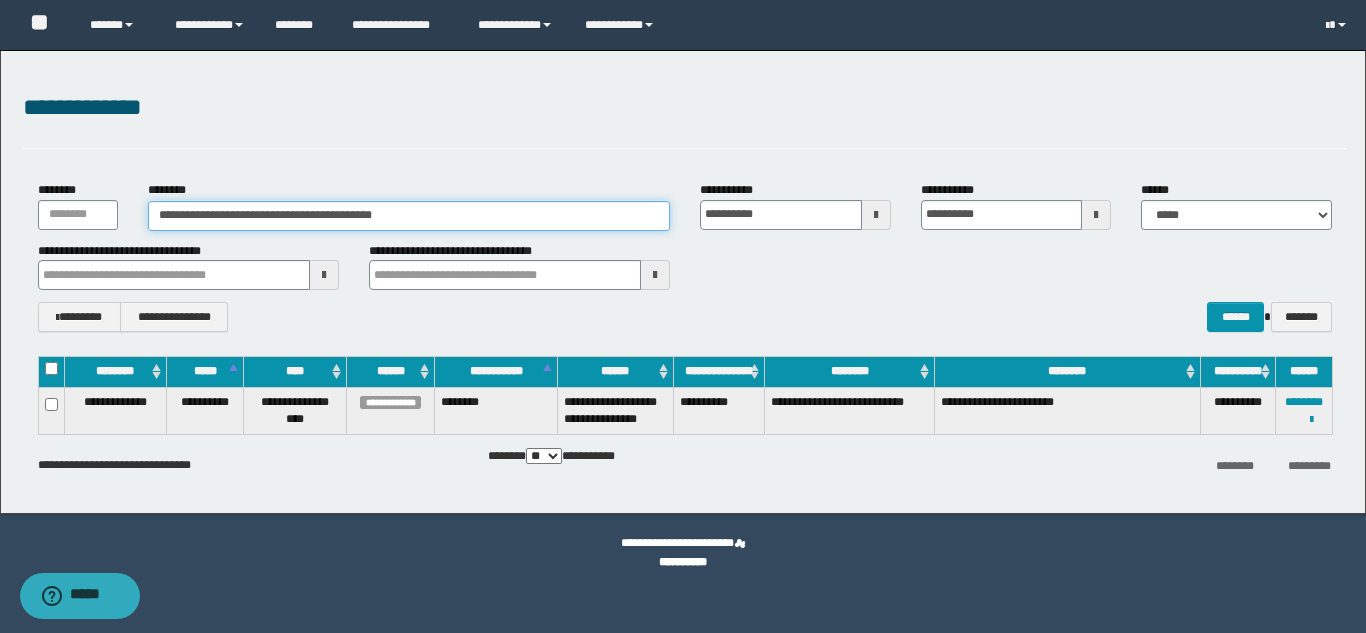 drag, startPoint x: 451, startPoint y: 218, endPoint x: 141, endPoint y: 217, distance: 310.00162 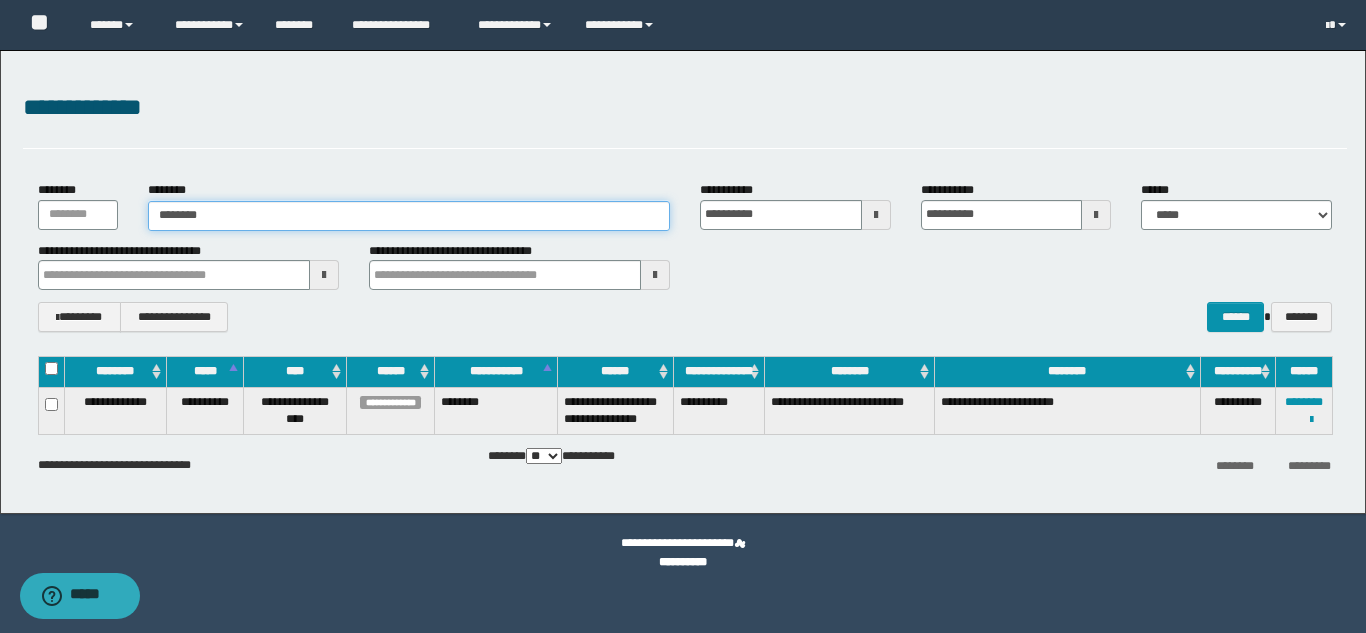 type on "********" 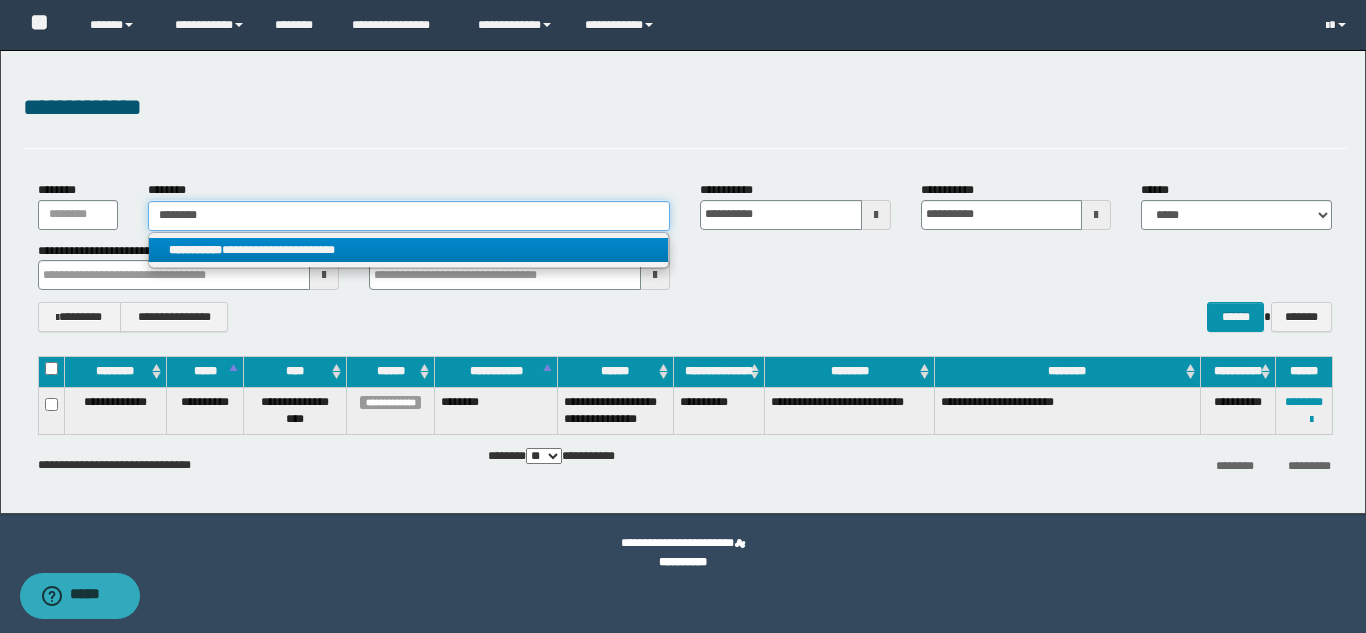 type on "********" 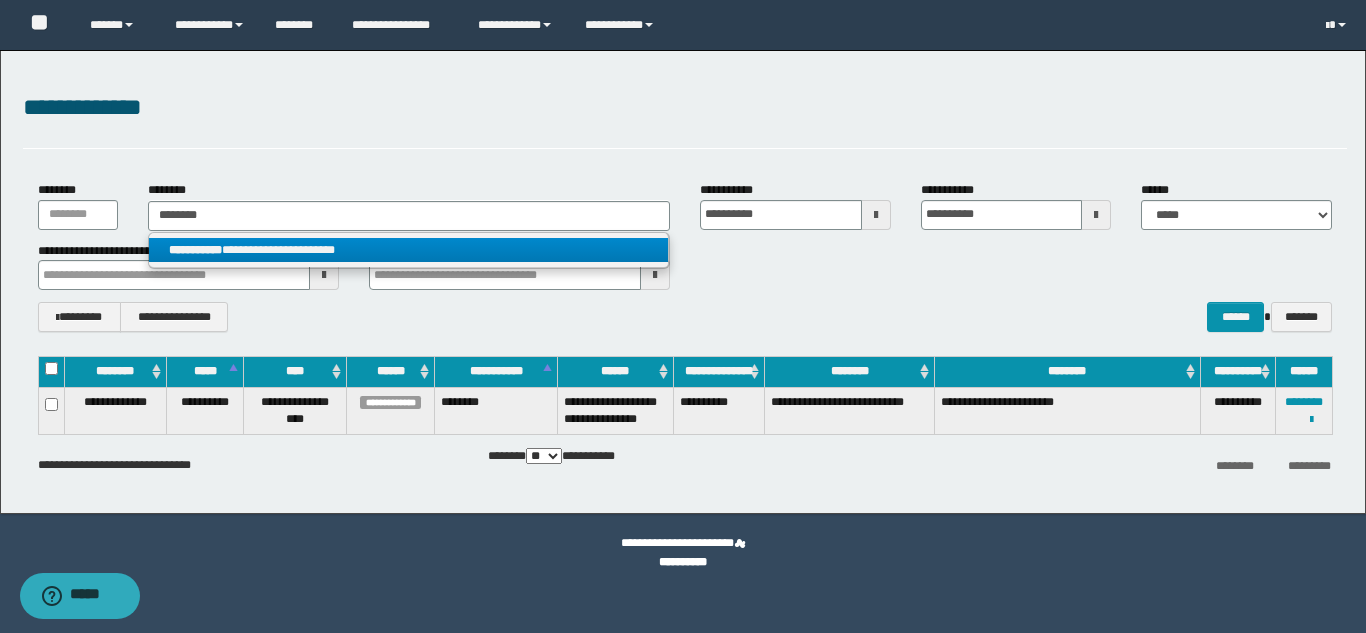 click on "**********" at bounding box center [408, 250] 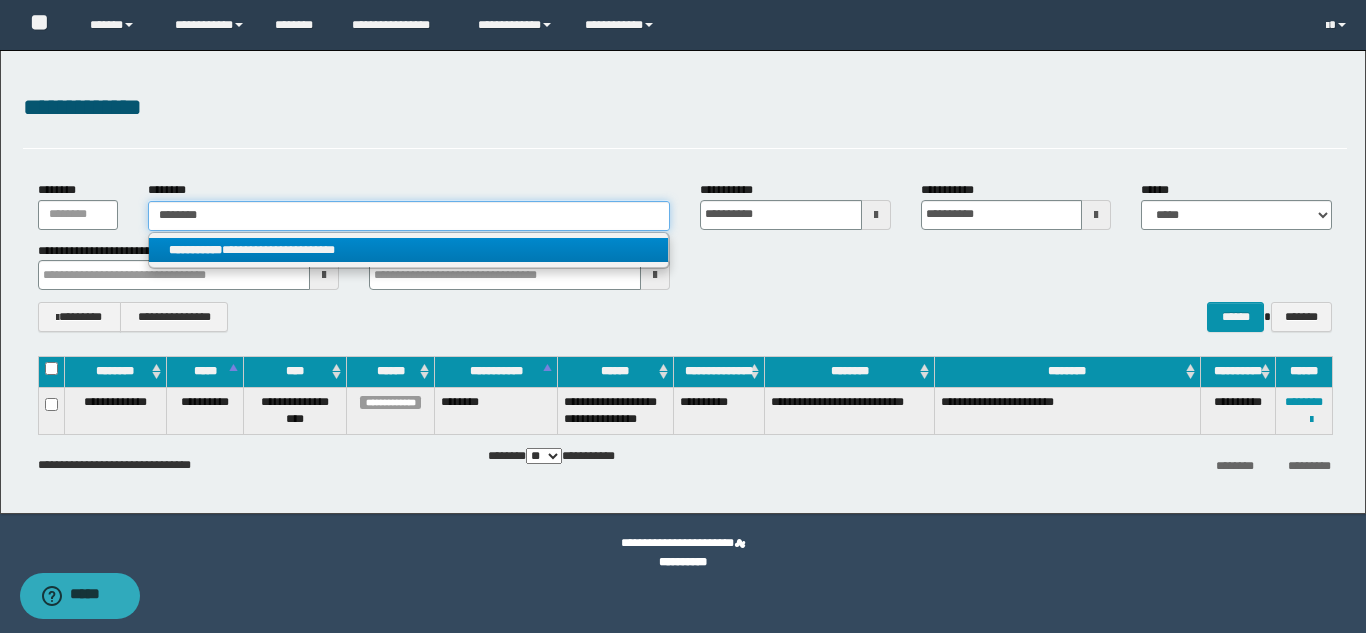 type 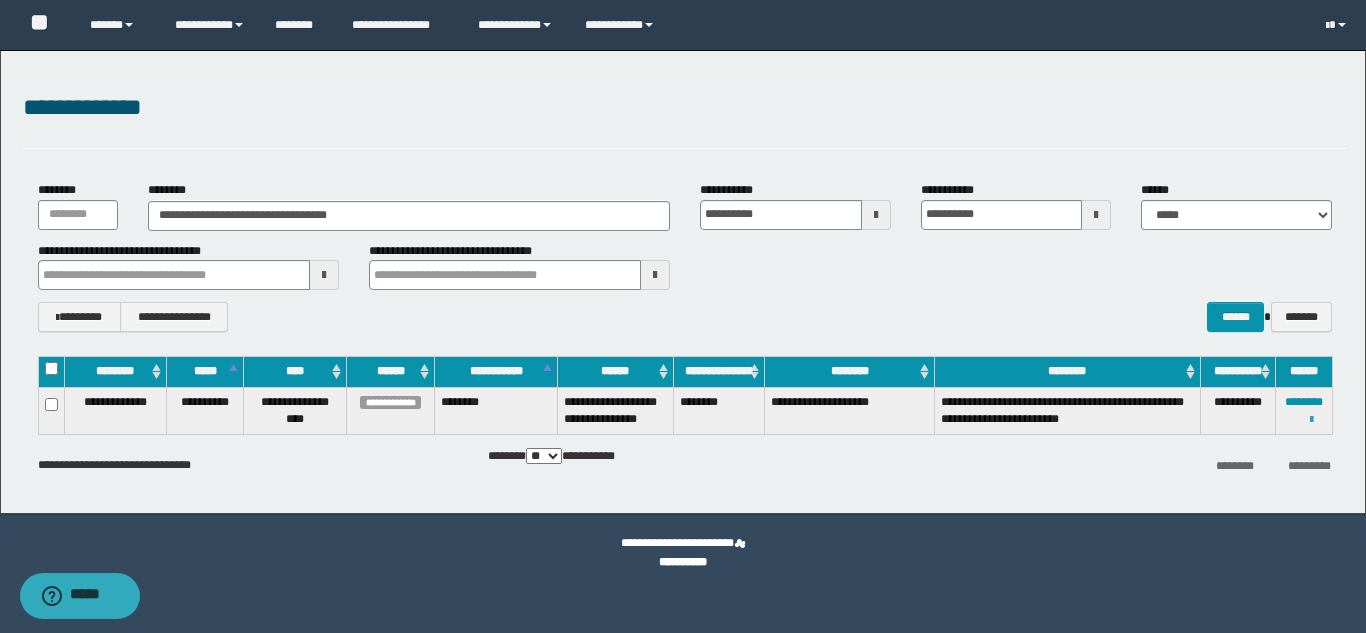 click at bounding box center (1311, 420) 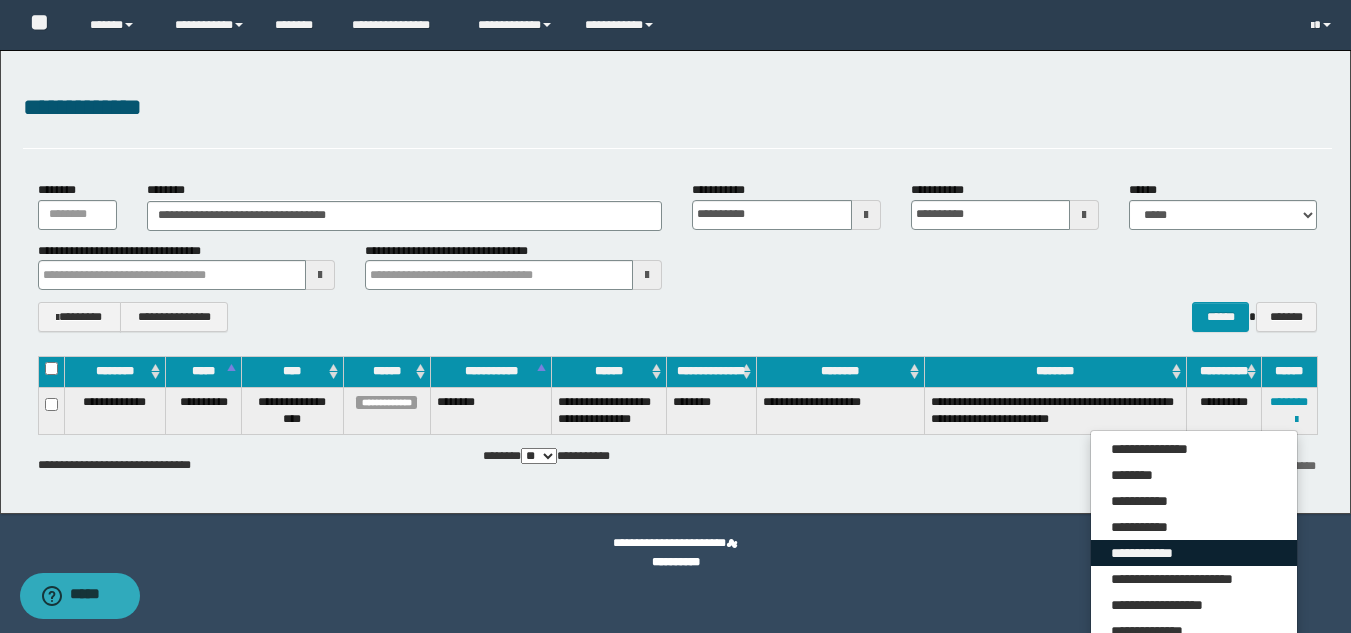 click on "**********" at bounding box center [1194, 553] 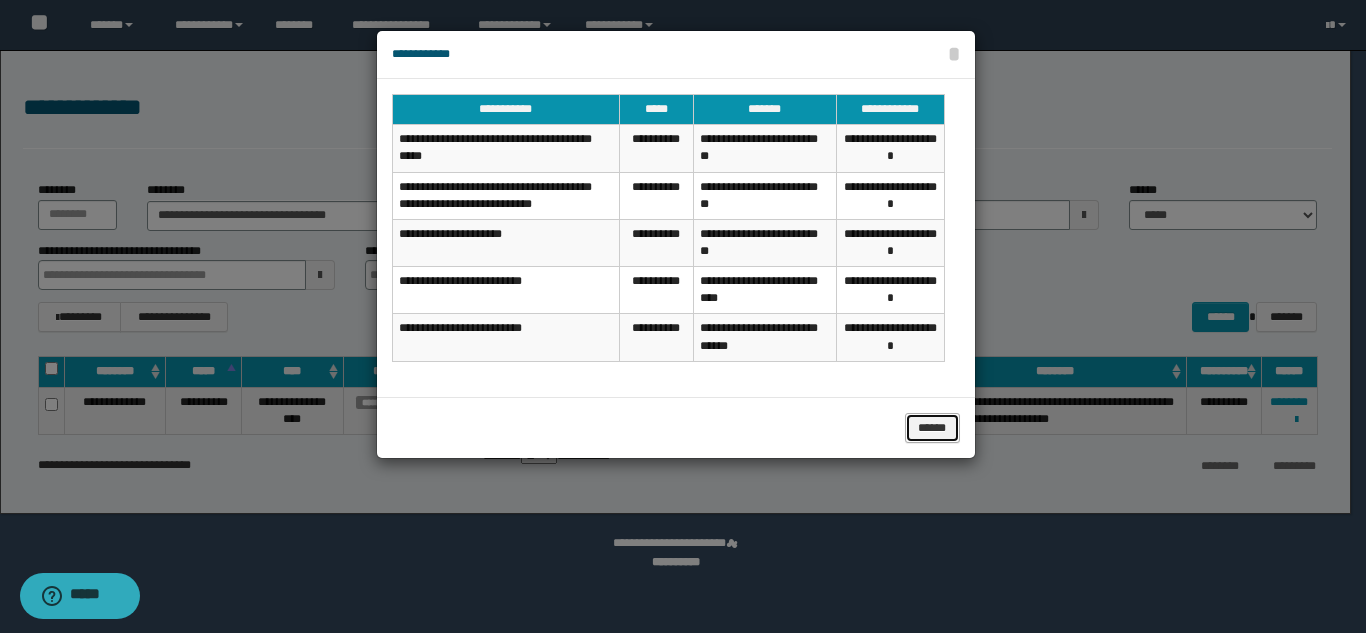 click on "******" at bounding box center (932, 428) 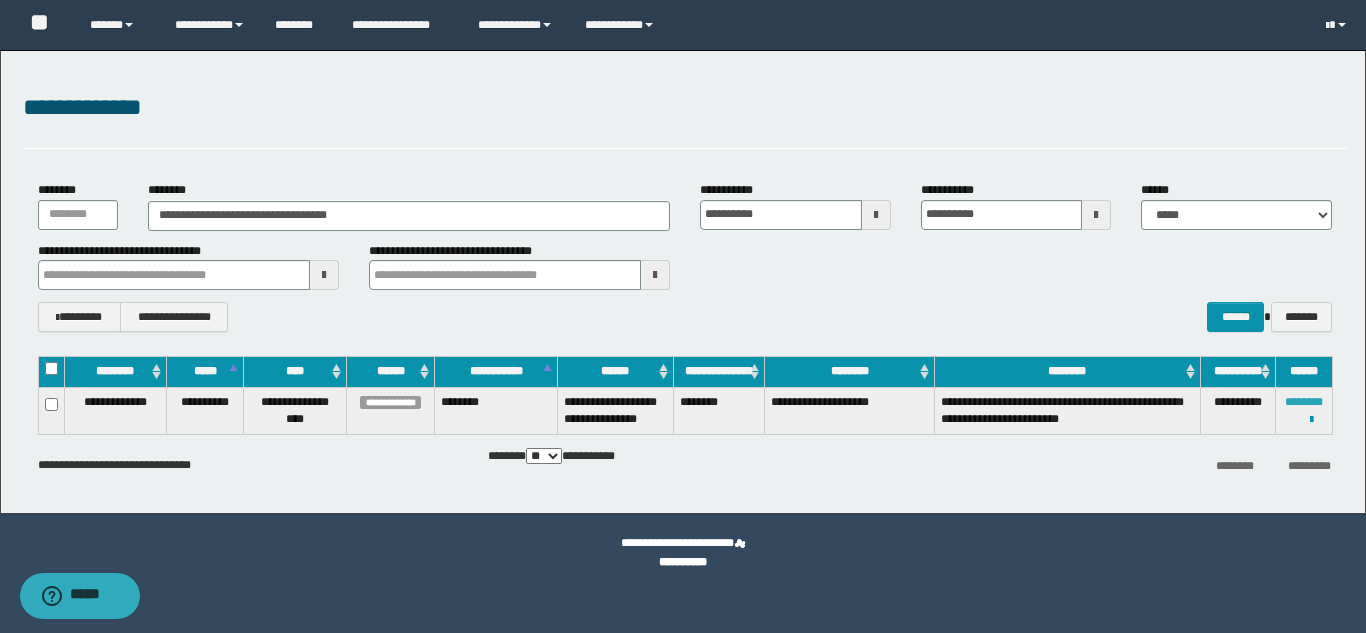 click on "********" at bounding box center [1304, 402] 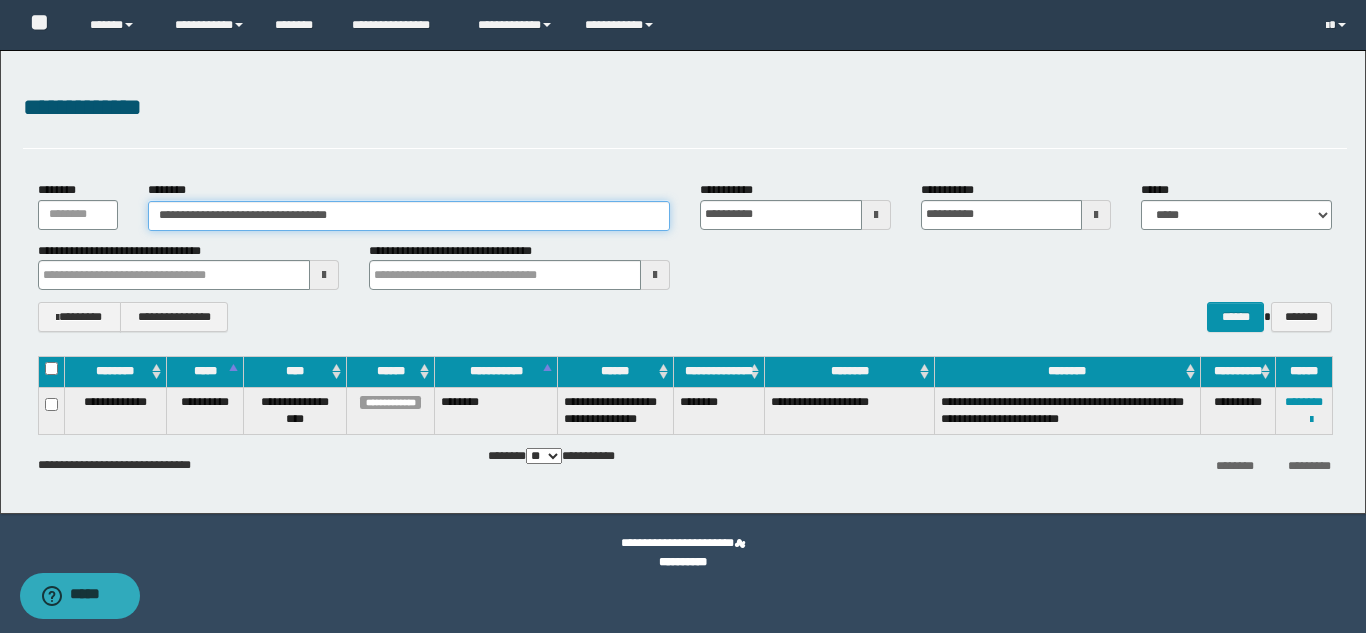 drag, startPoint x: 364, startPoint y: 223, endPoint x: 218, endPoint y: 216, distance: 146.16771 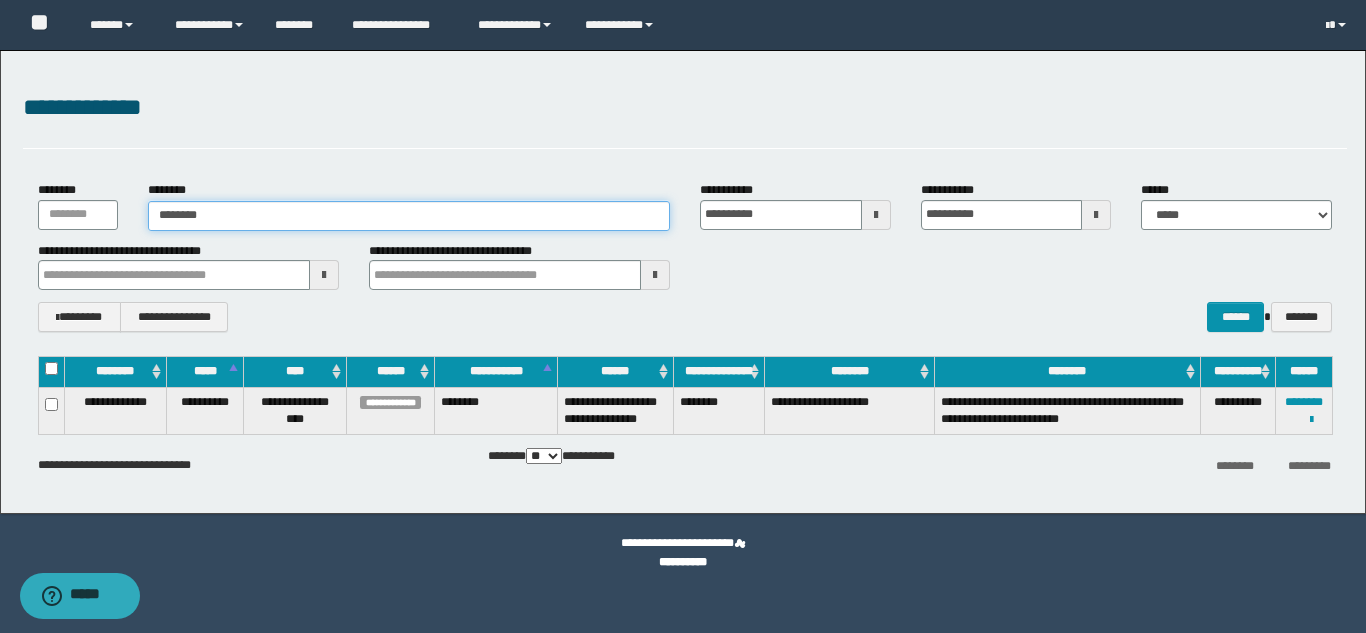 type on "********" 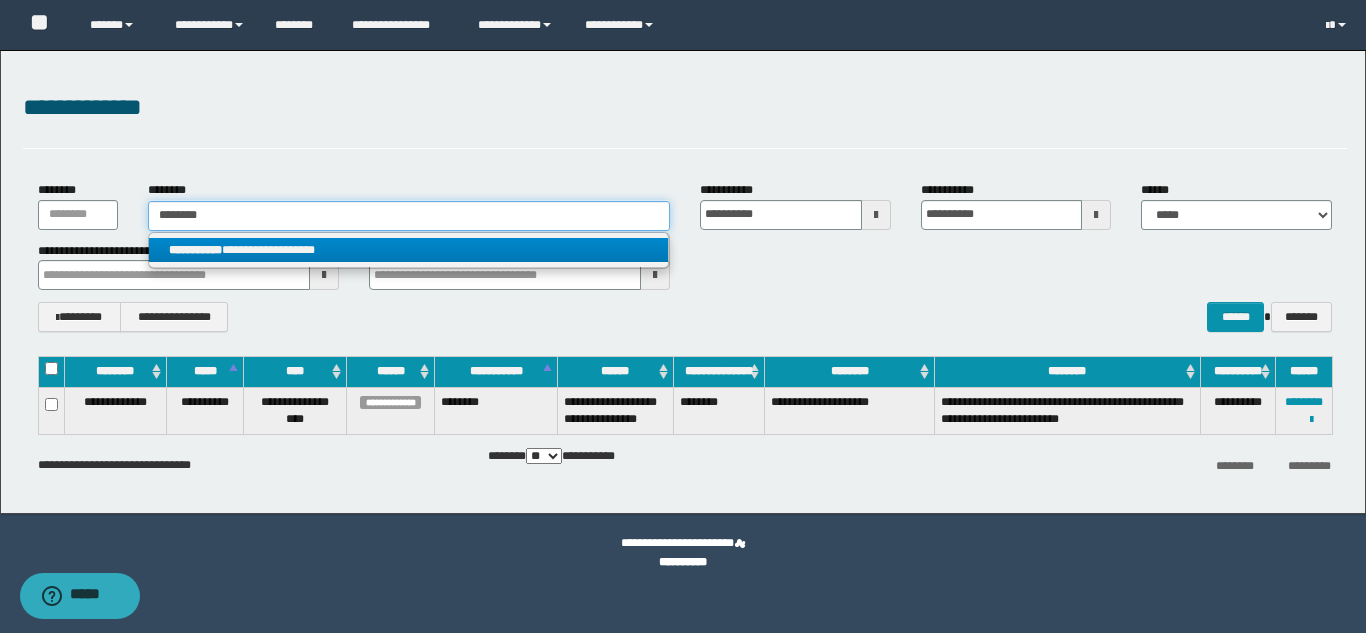 type on "********" 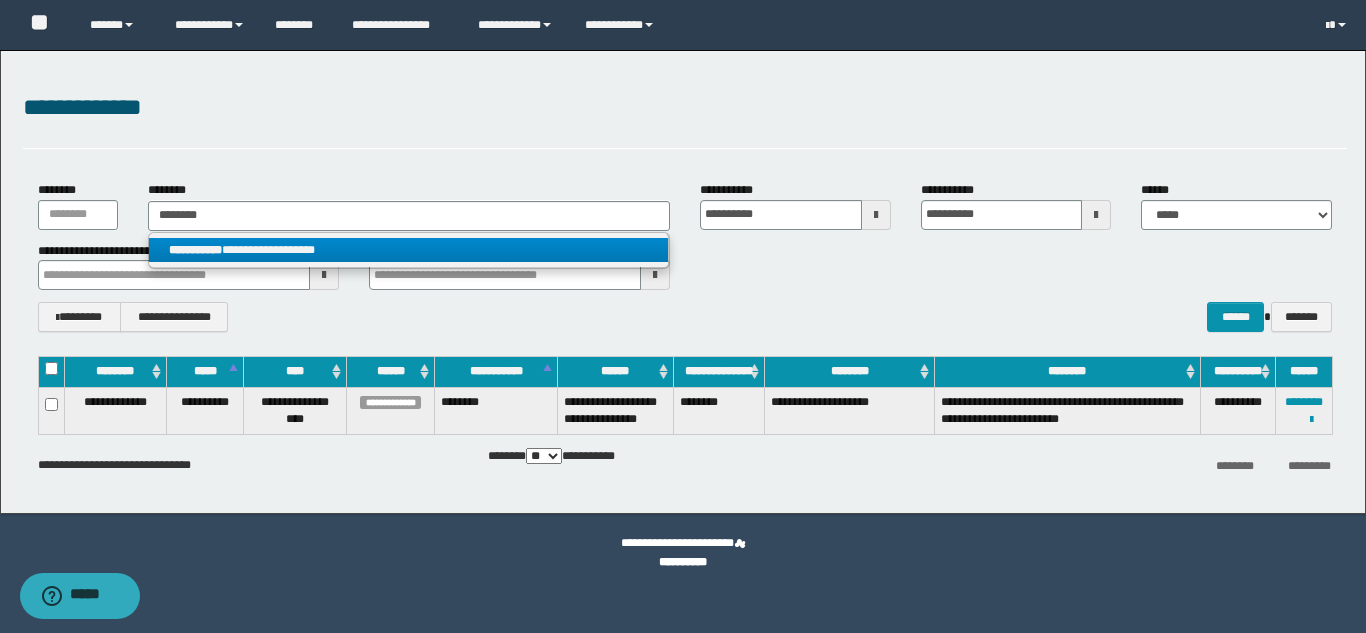 click on "**********" at bounding box center [408, 250] 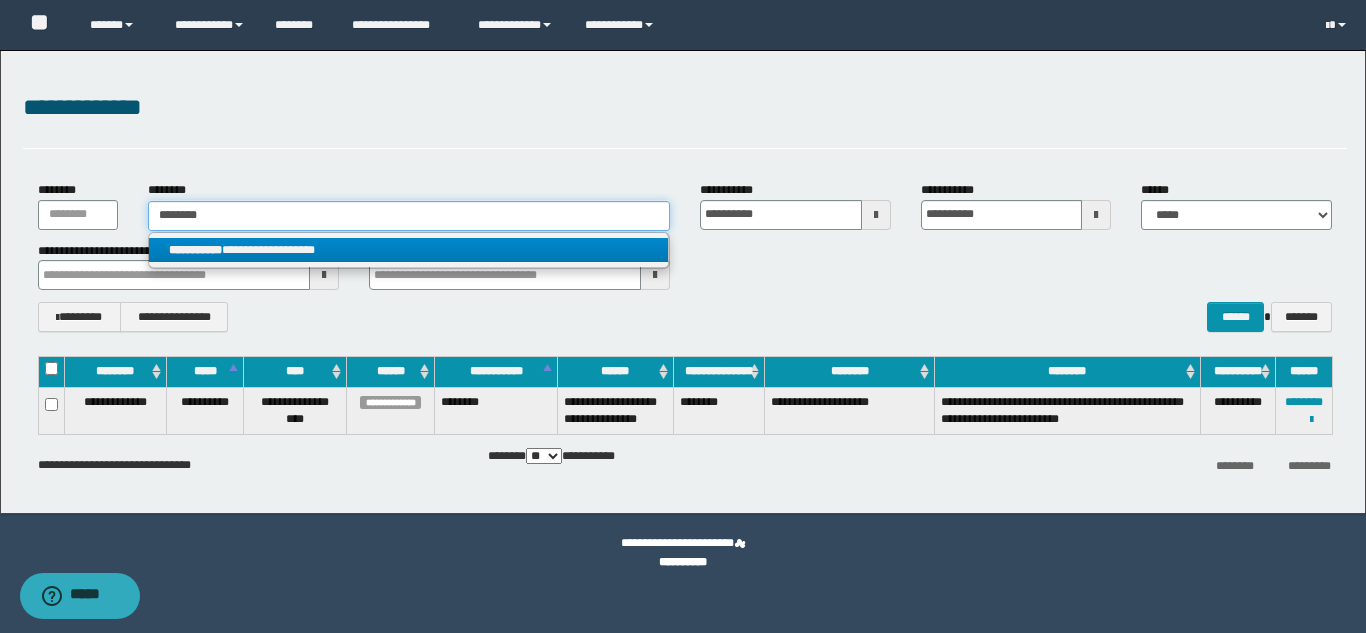 type 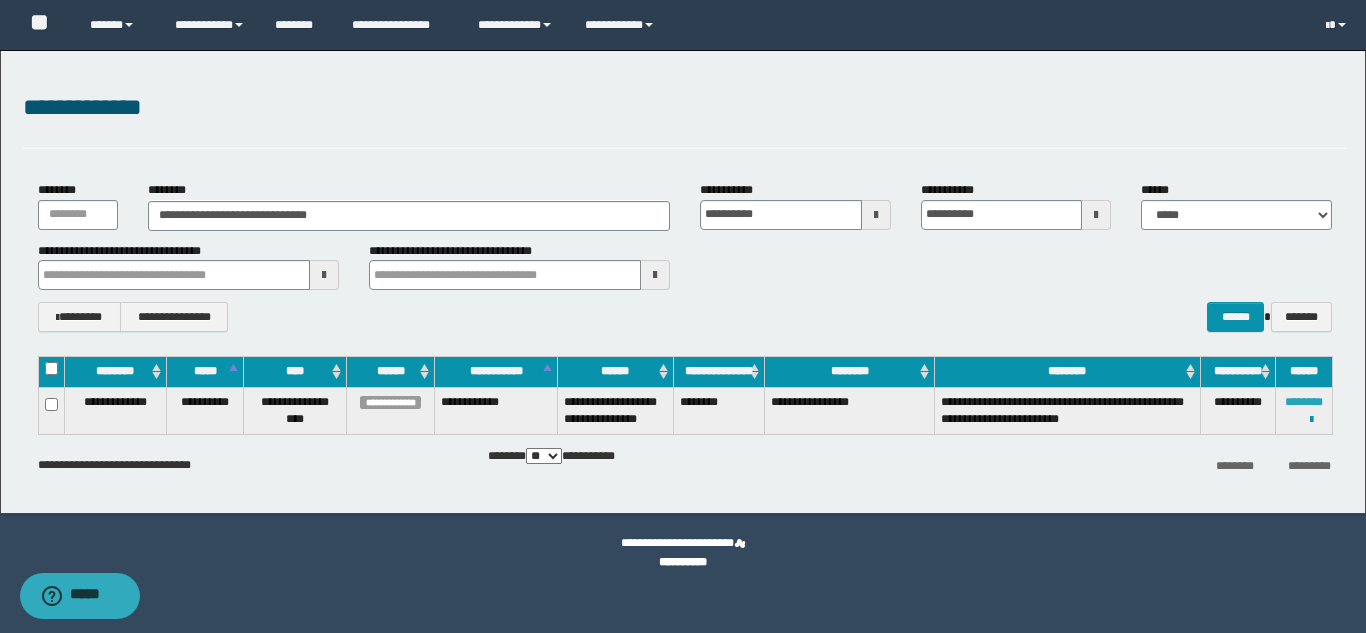 click on "********" at bounding box center (1304, 402) 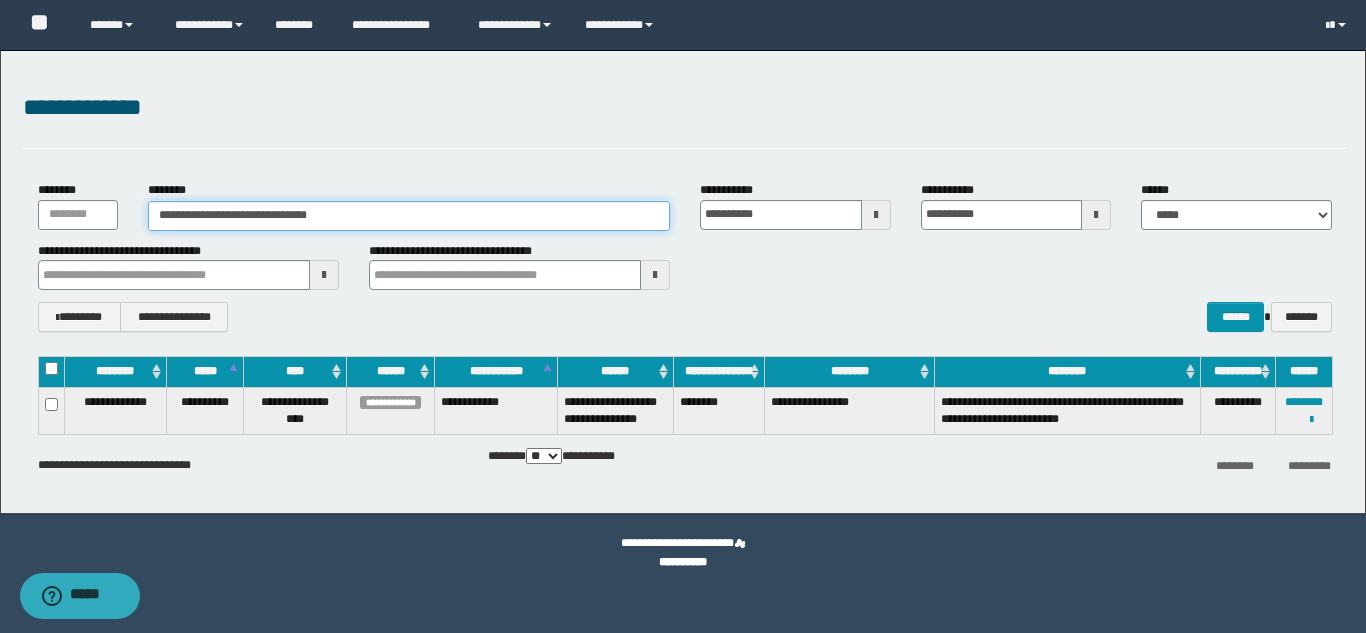 drag, startPoint x: 392, startPoint y: 217, endPoint x: 150, endPoint y: 210, distance: 242.10121 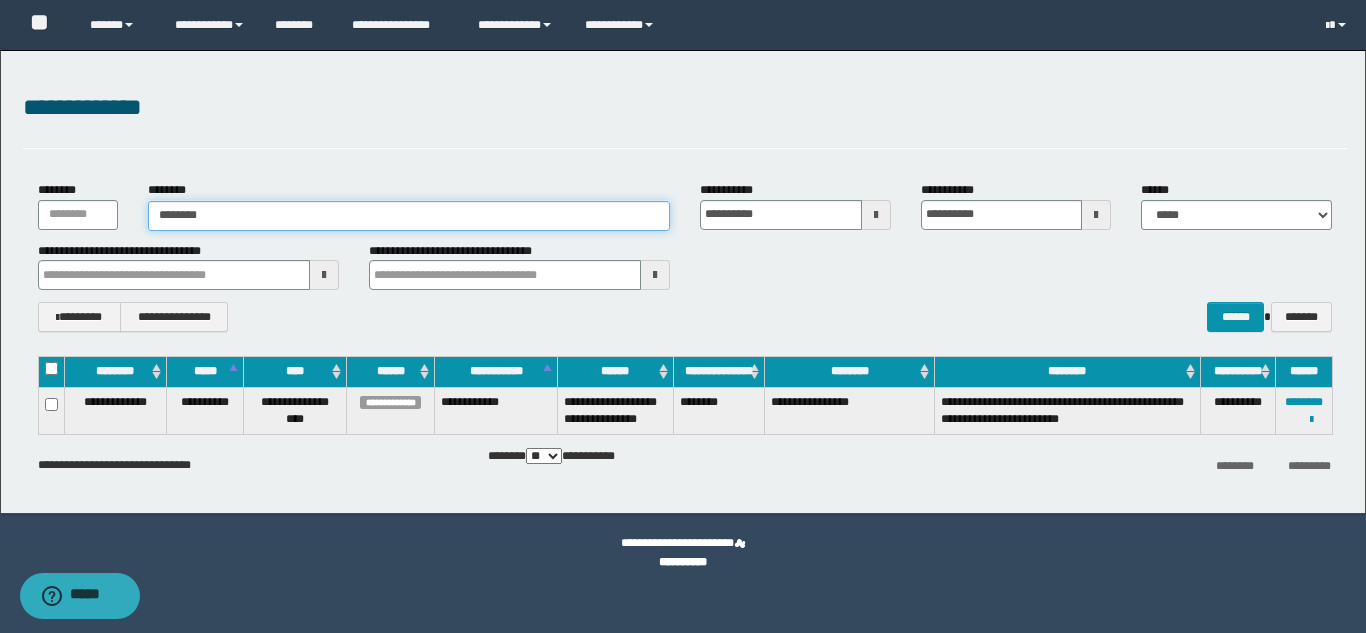 type on "********" 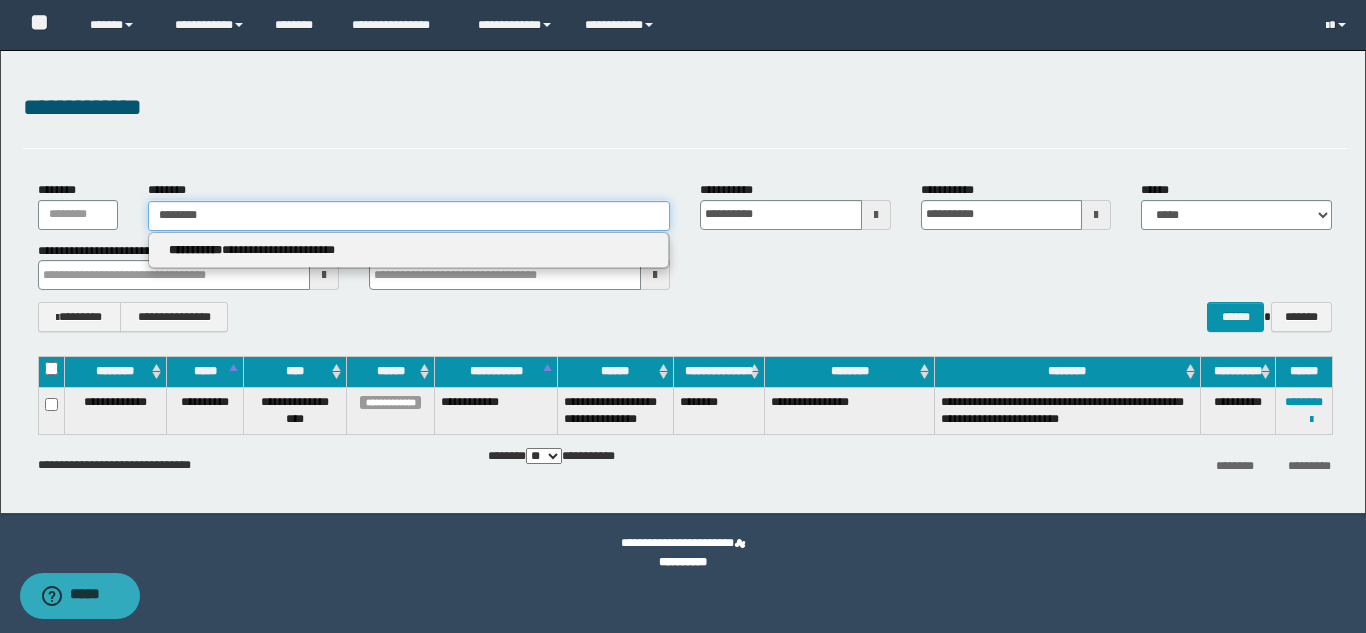 type on "********" 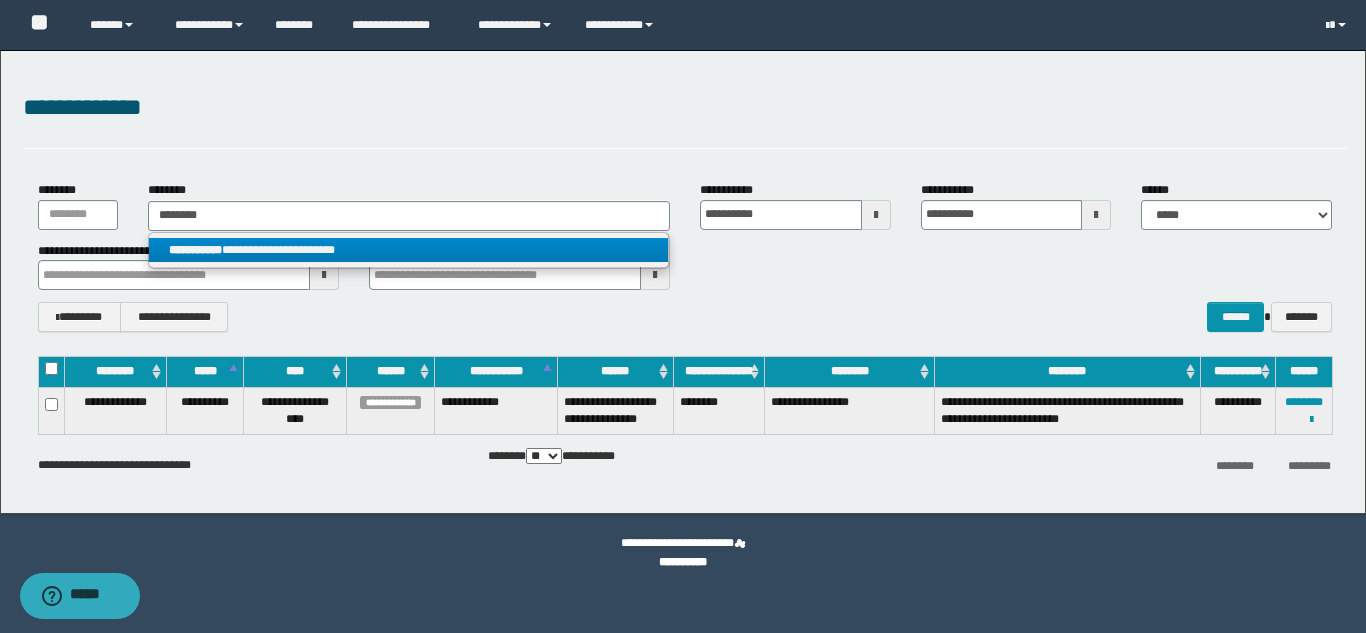 click on "**********" at bounding box center [408, 250] 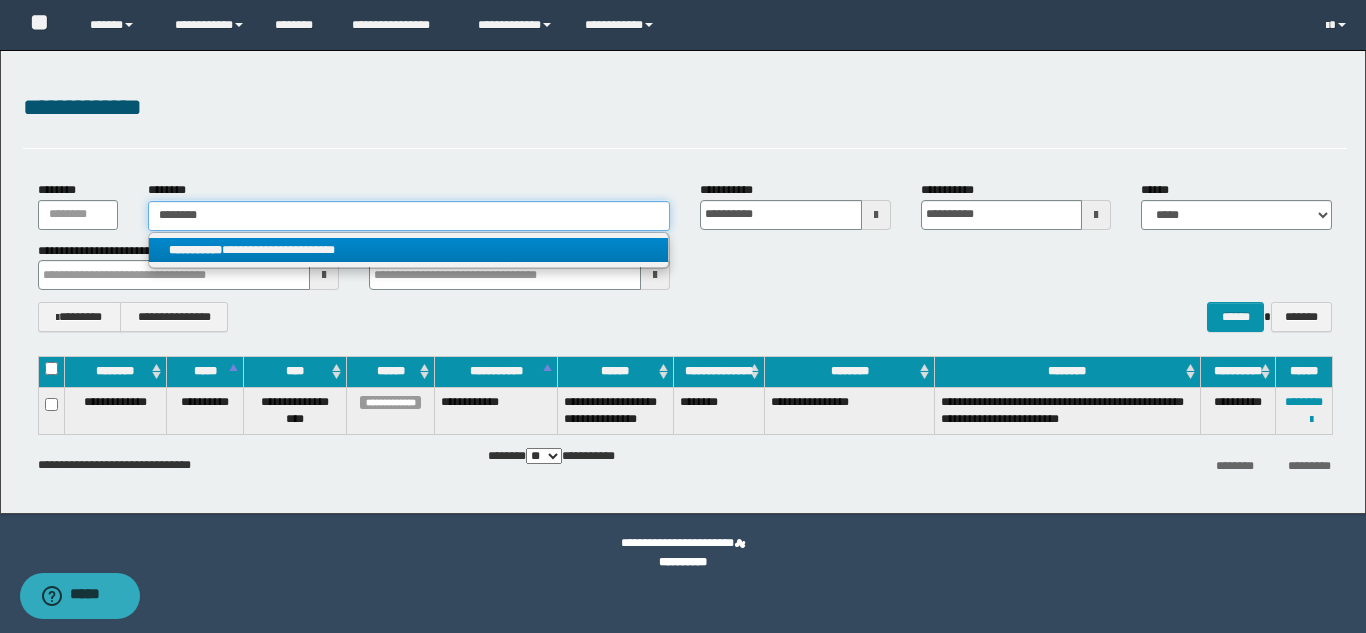 type 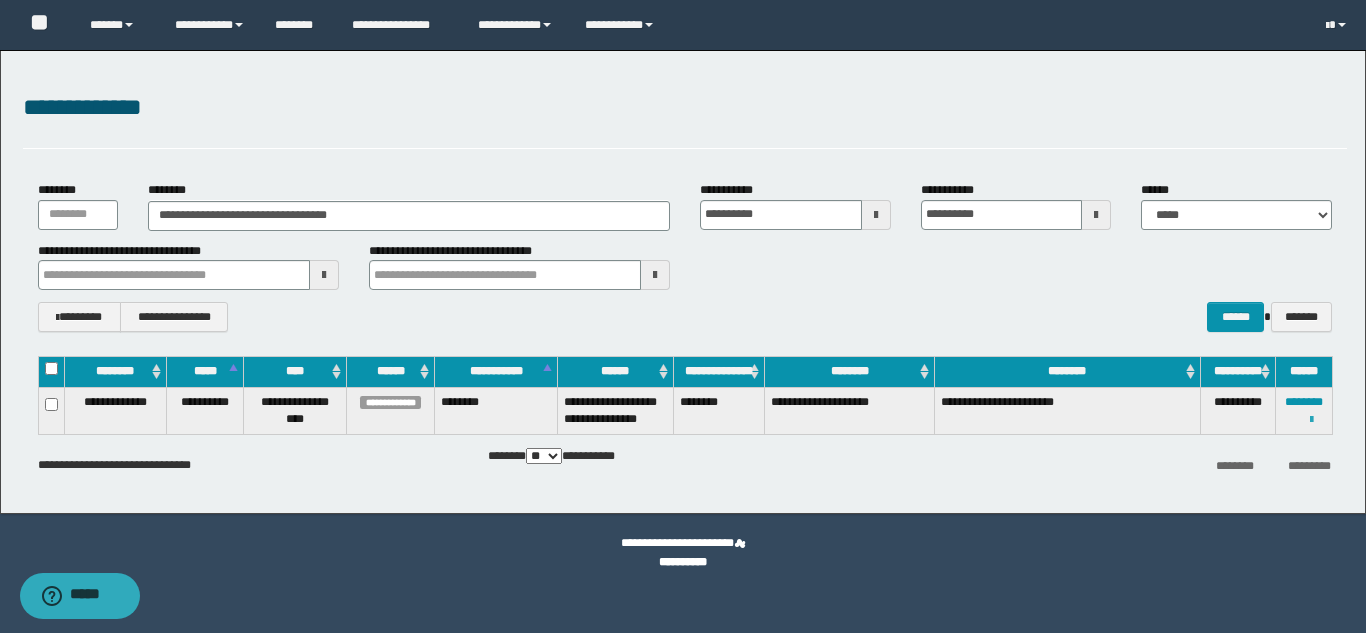 click at bounding box center (1311, 420) 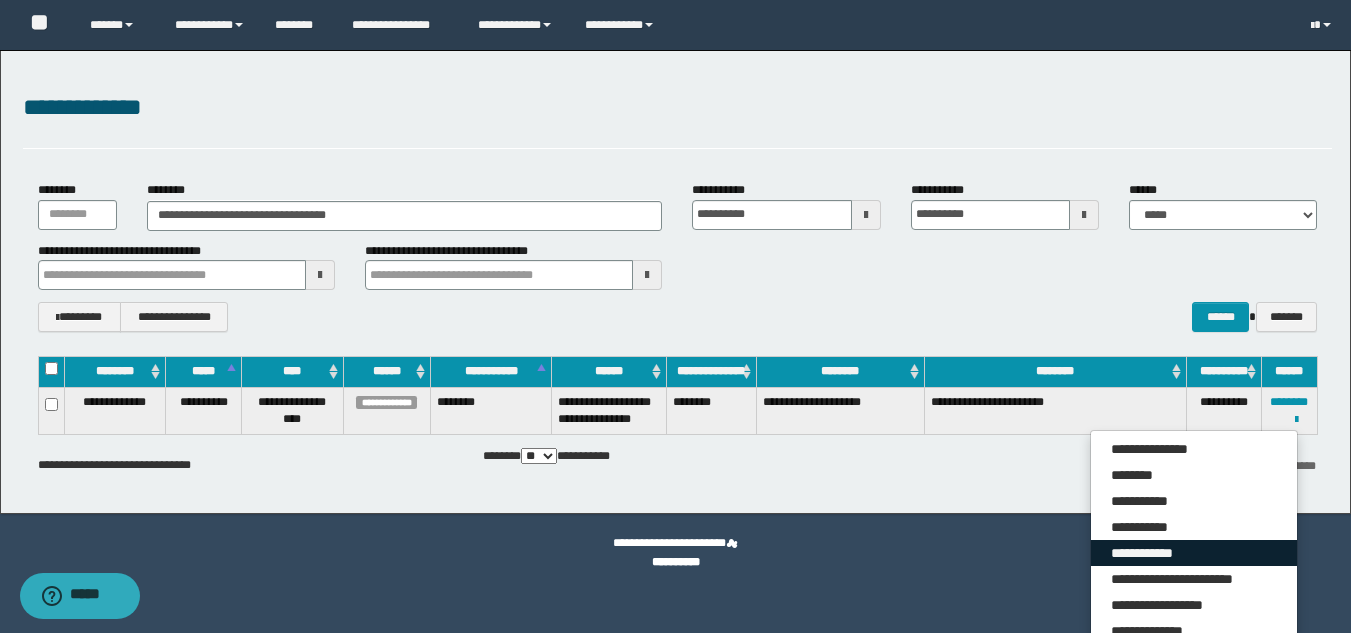 click on "**********" at bounding box center (1194, 553) 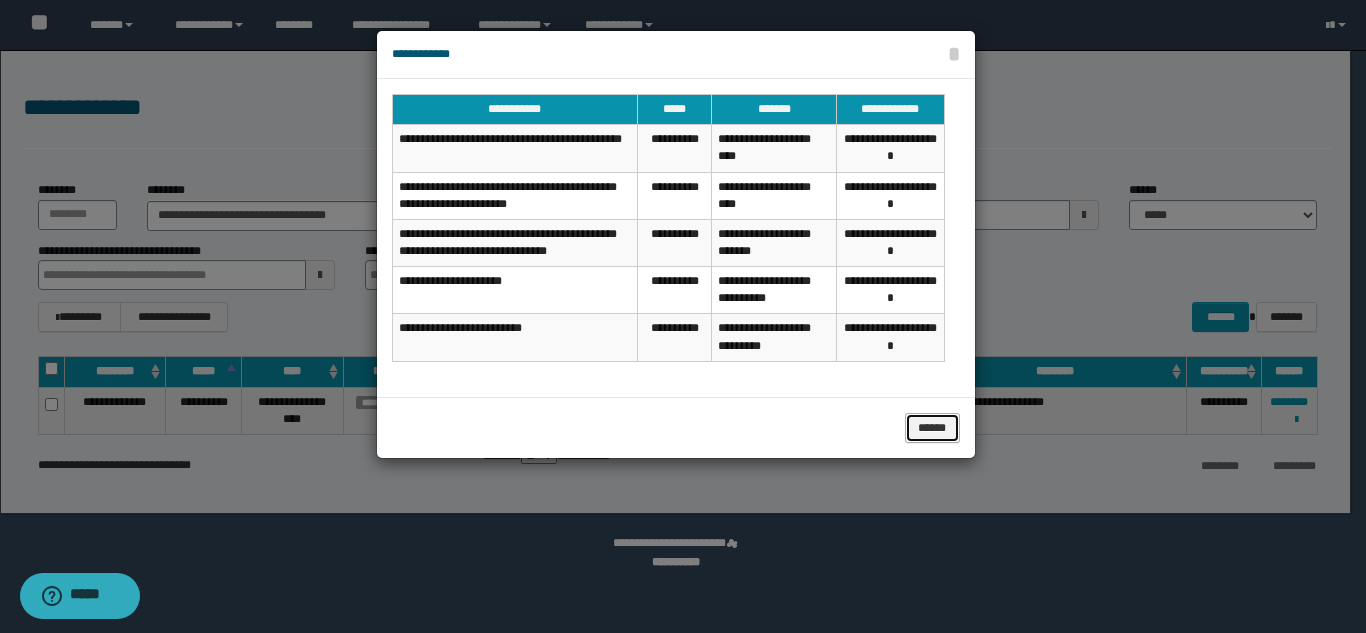 click on "******" at bounding box center [932, 428] 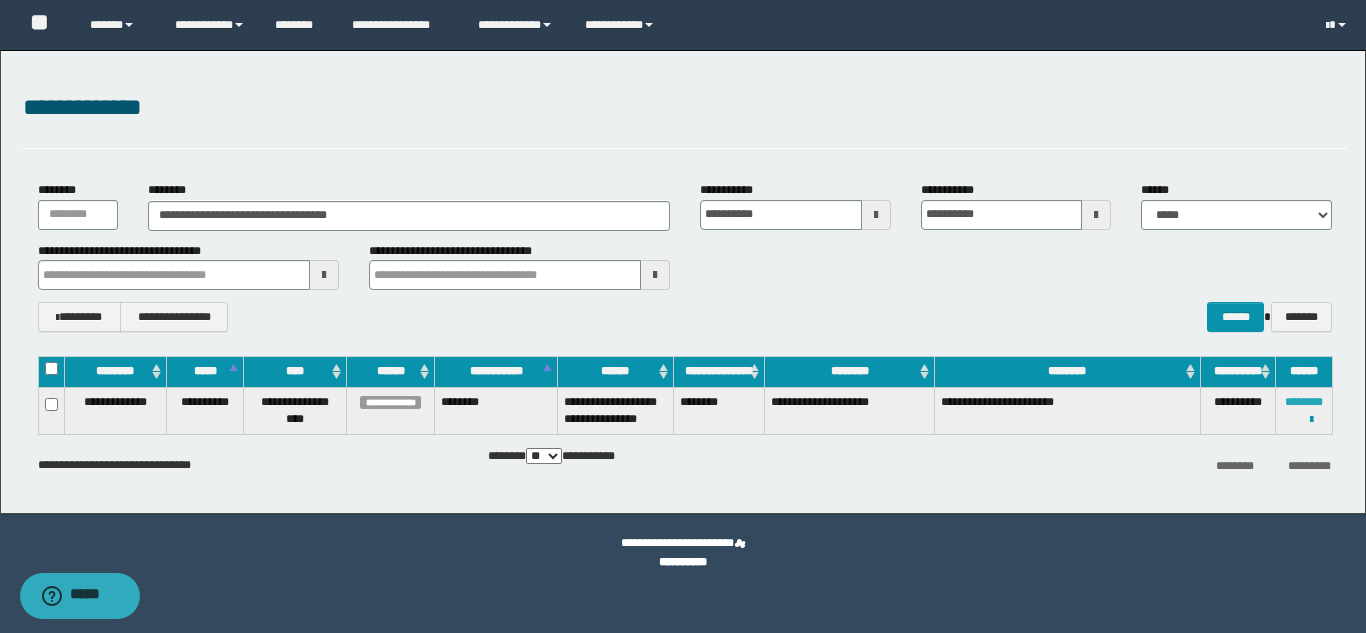 click on "********" at bounding box center [1304, 402] 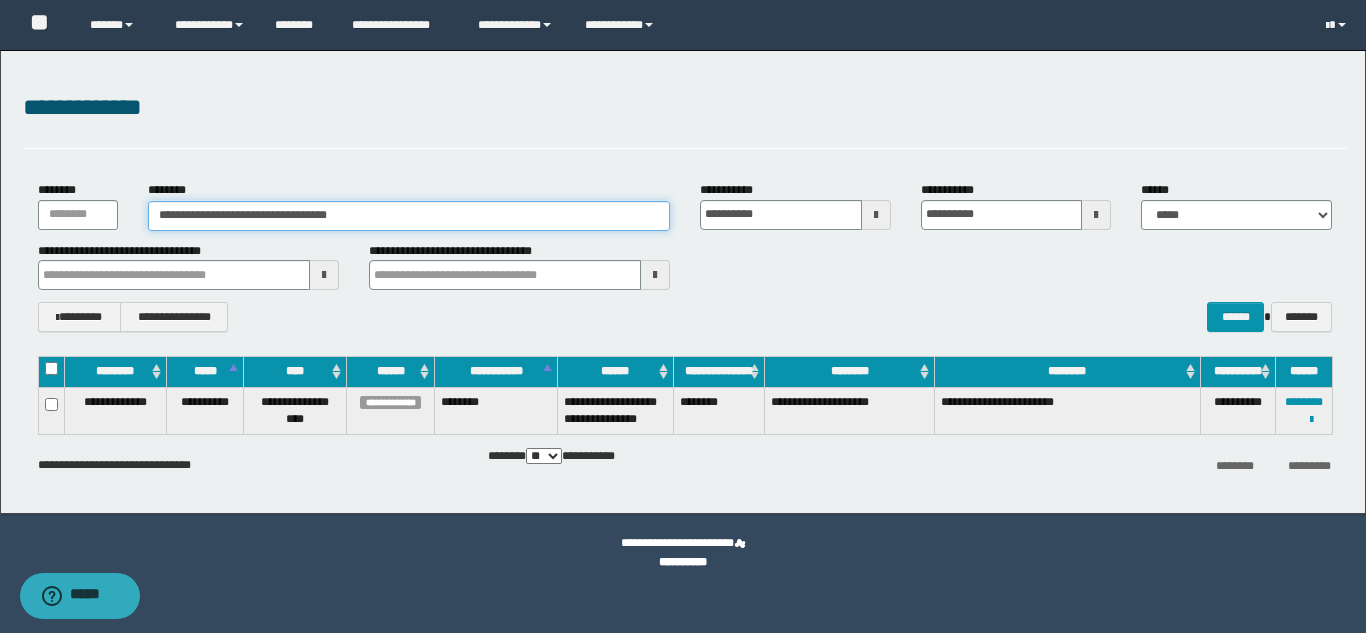 drag, startPoint x: 396, startPoint y: 223, endPoint x: 148, endPoint y: 206, distance: 248.58199 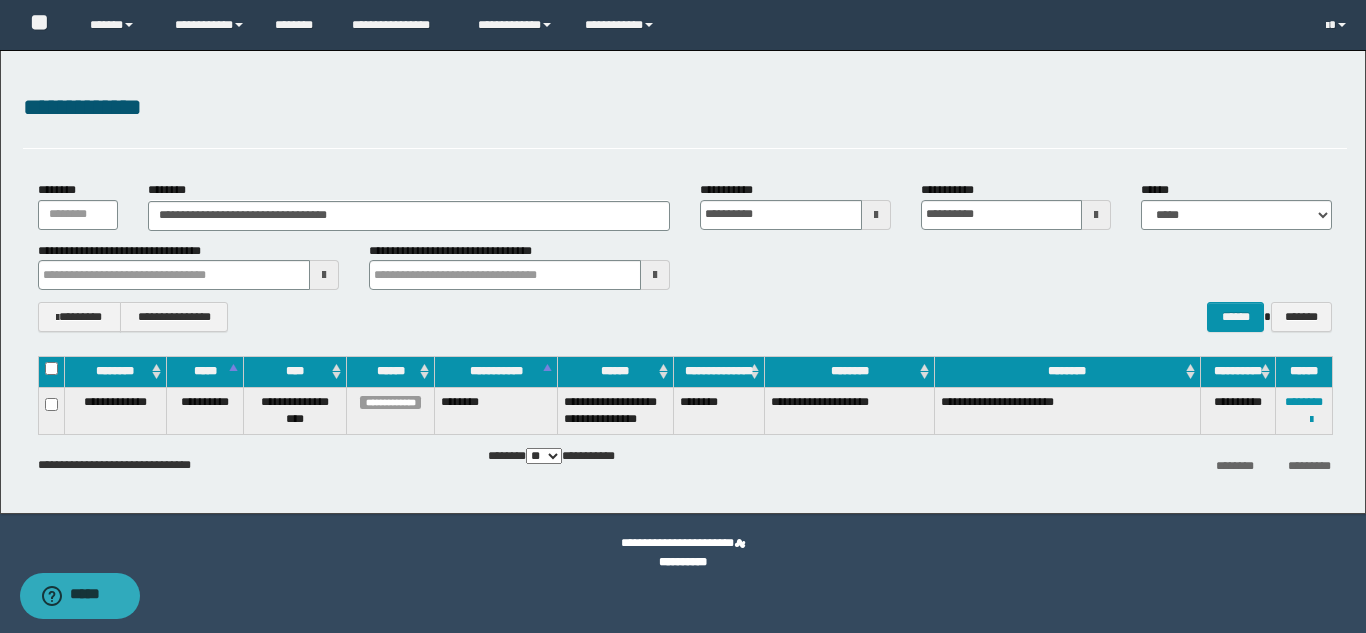 click on "**********" at bounding box center (409, 205) 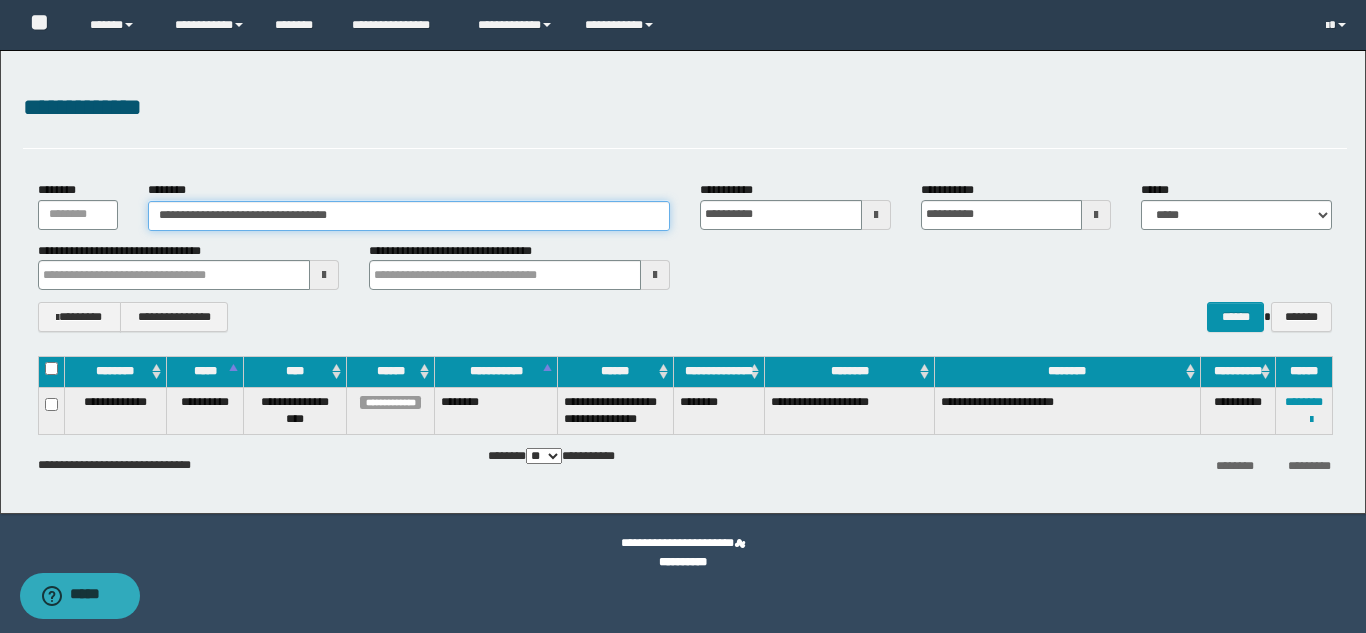 drag, startPoint x: 314, startPoint y: 220, endPoint x: 161, endPoint y: 216, distance: 153.05228 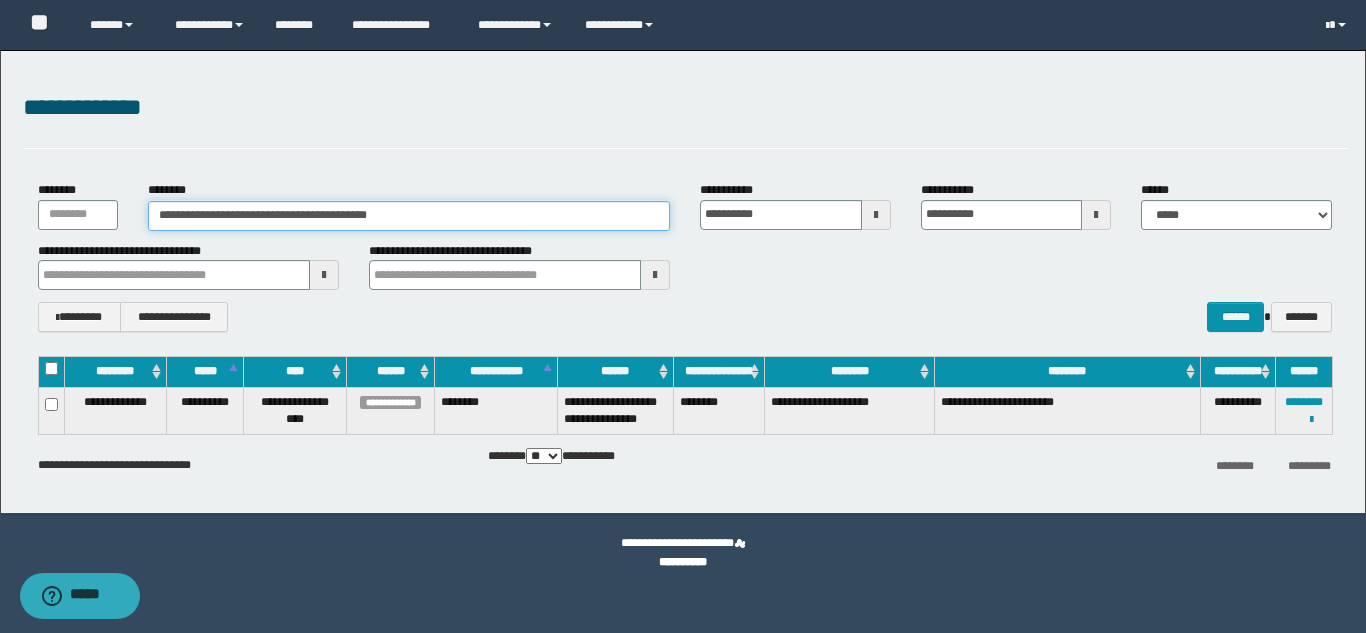 drag, startPoint x: 441, startPoint y: 216, endPoint x: 142, endPoint y: 215, distance: 299.00168 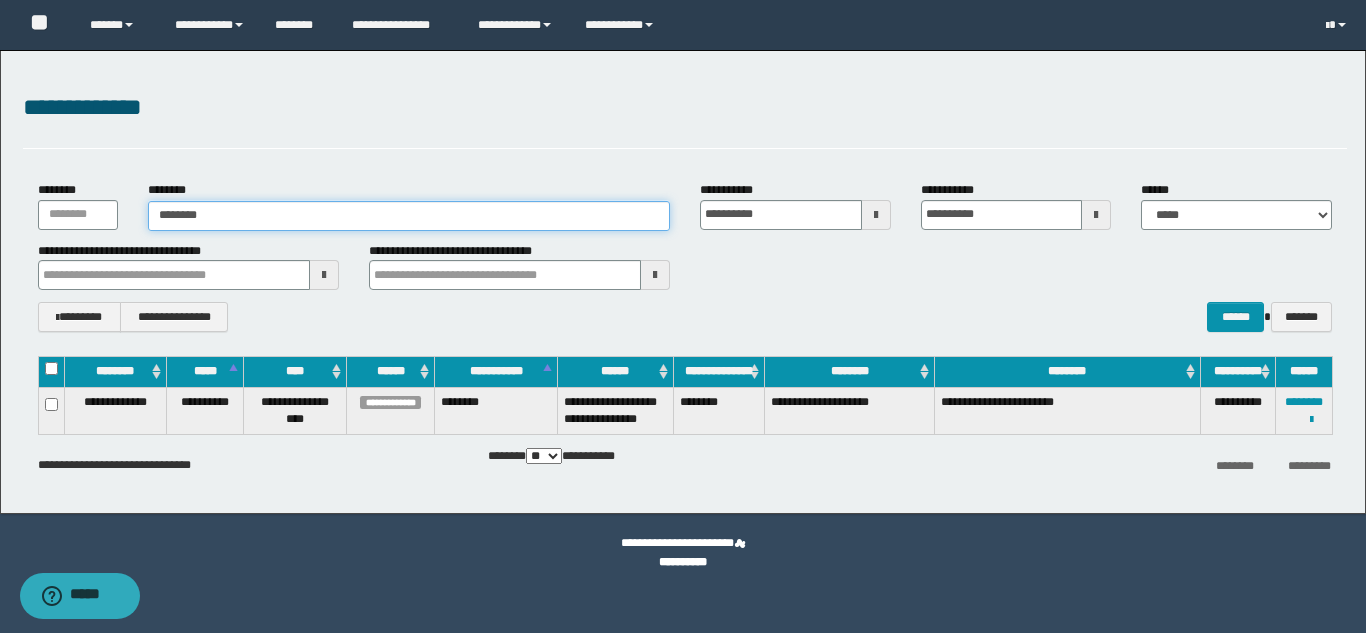 type on "********" 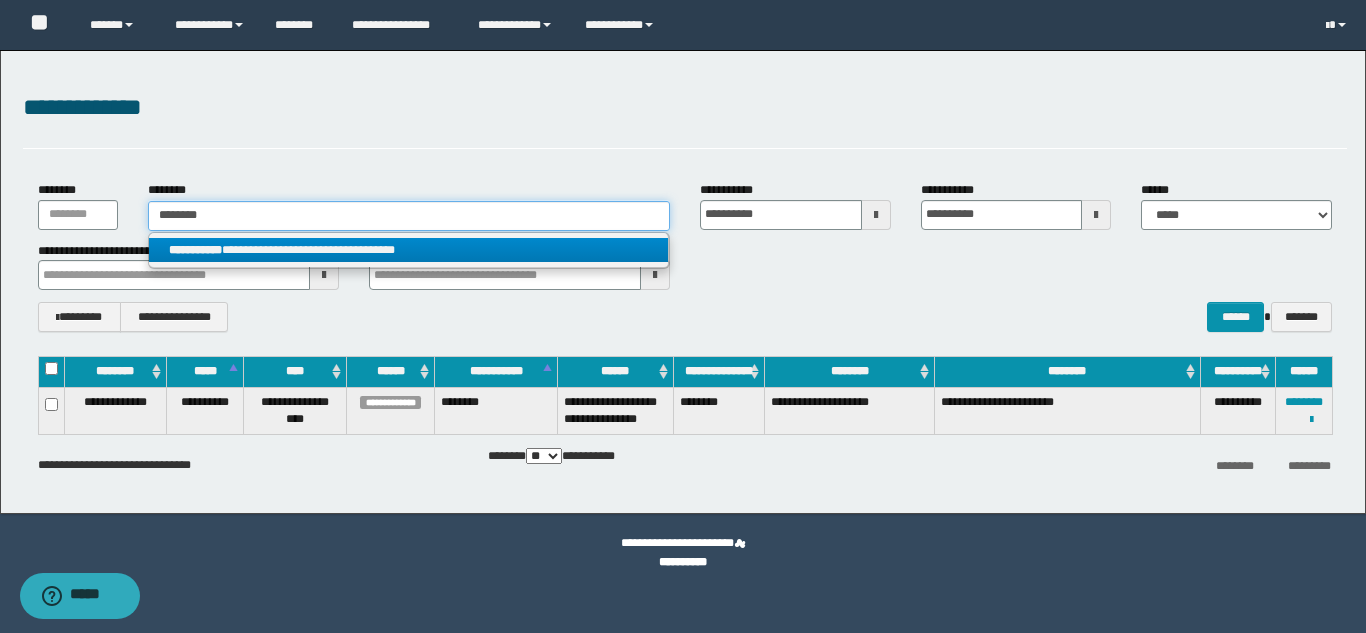 type on "********" 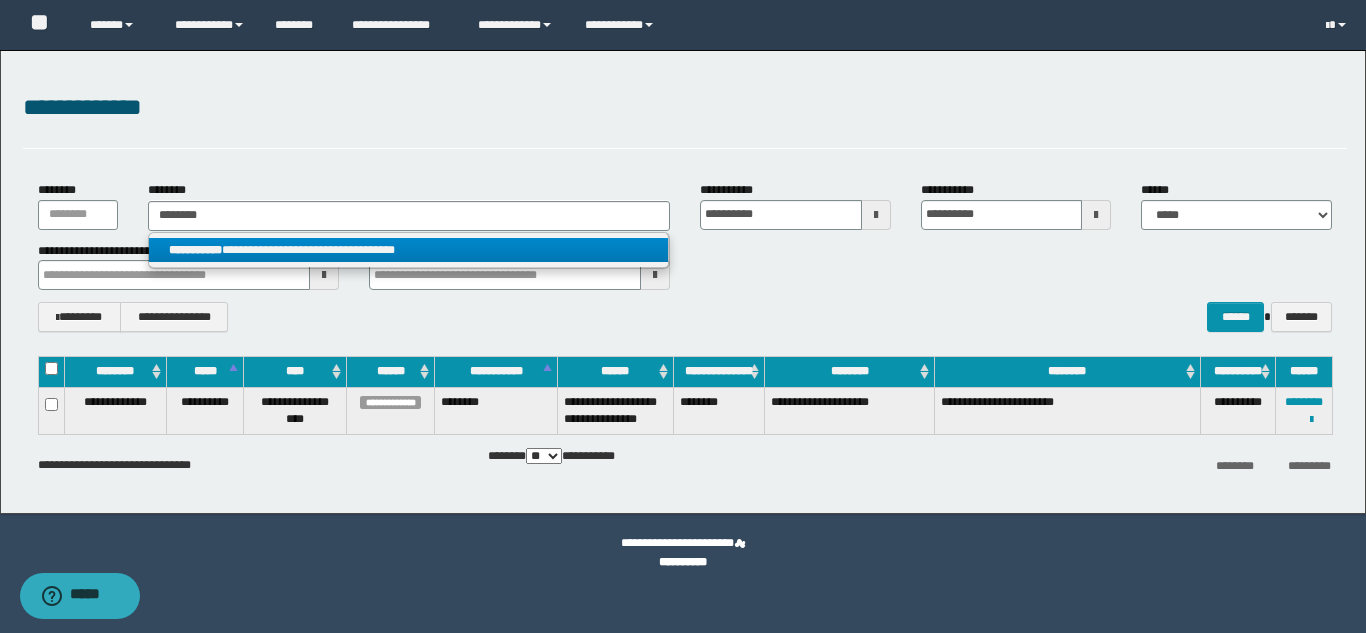 click on "**********" at bounding box center [408, 250] 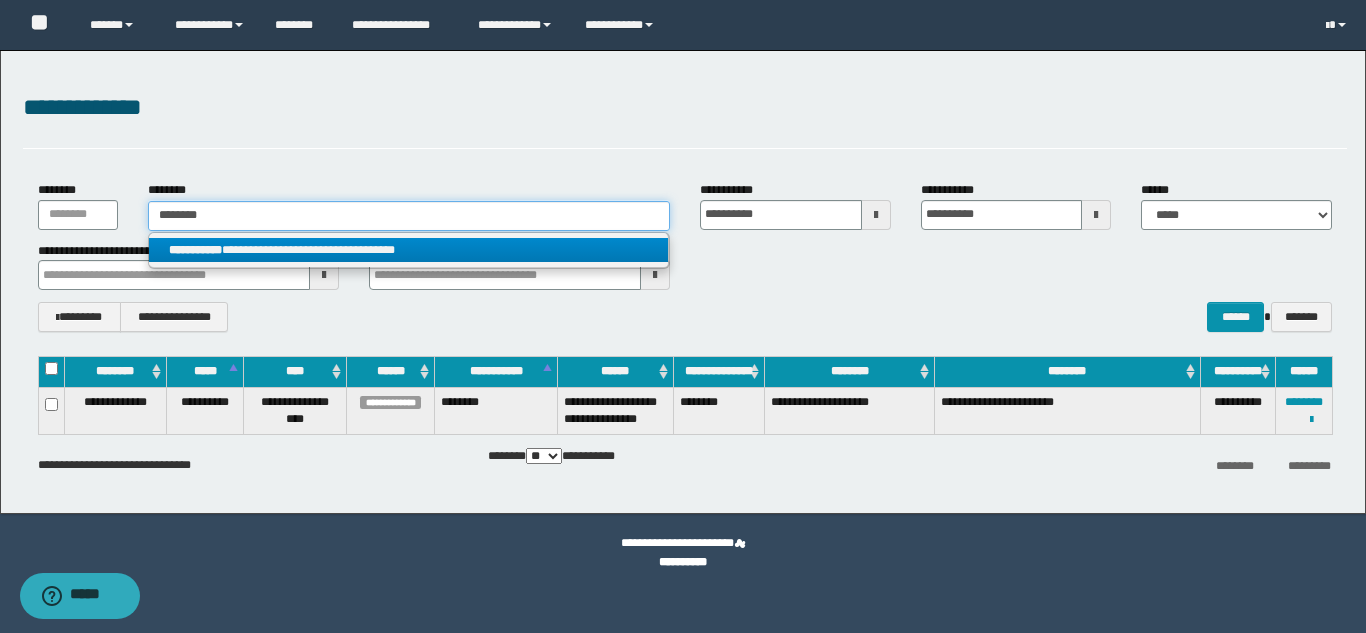 type 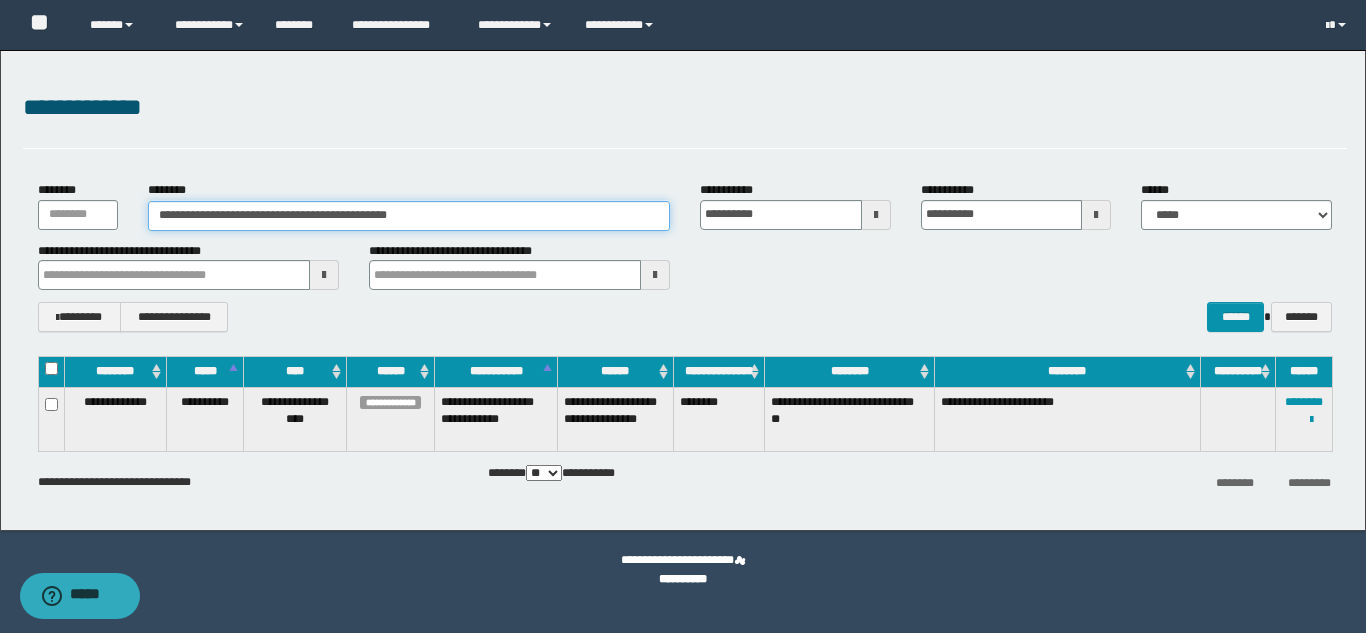 drag, startPoint x: 456, startPoint y: 215, endPoint x: 156, endPoint y: 214, distance: 300.00168 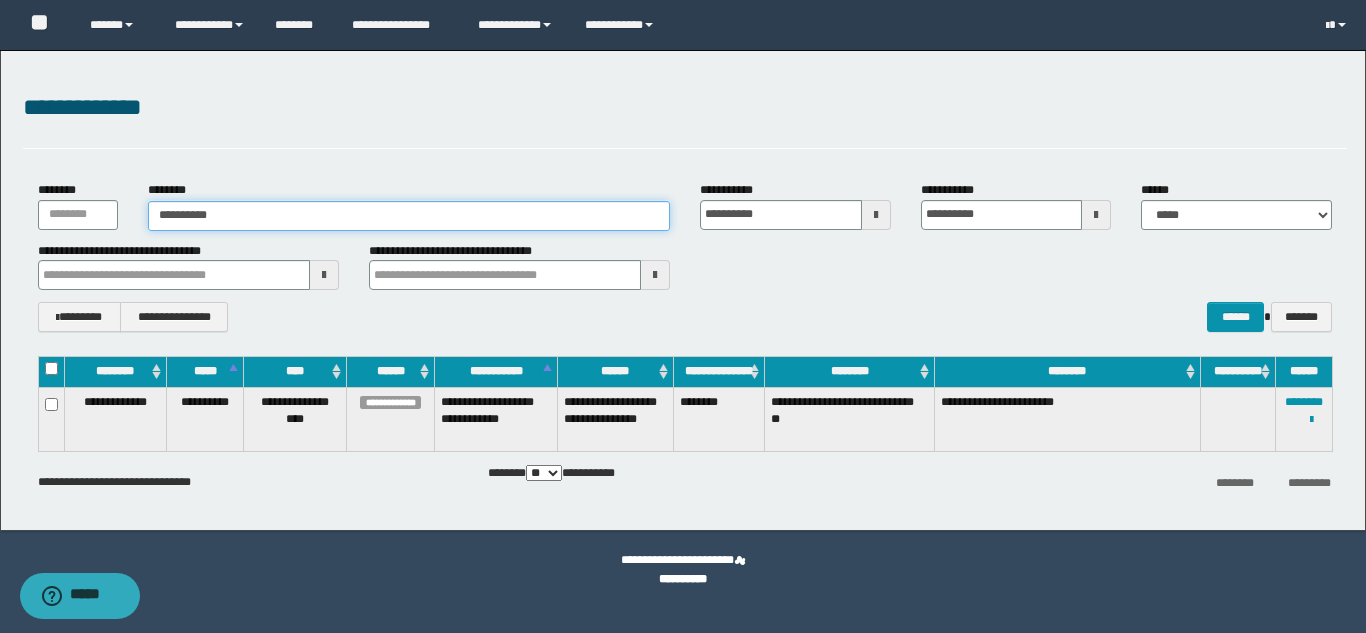 type on "**********" 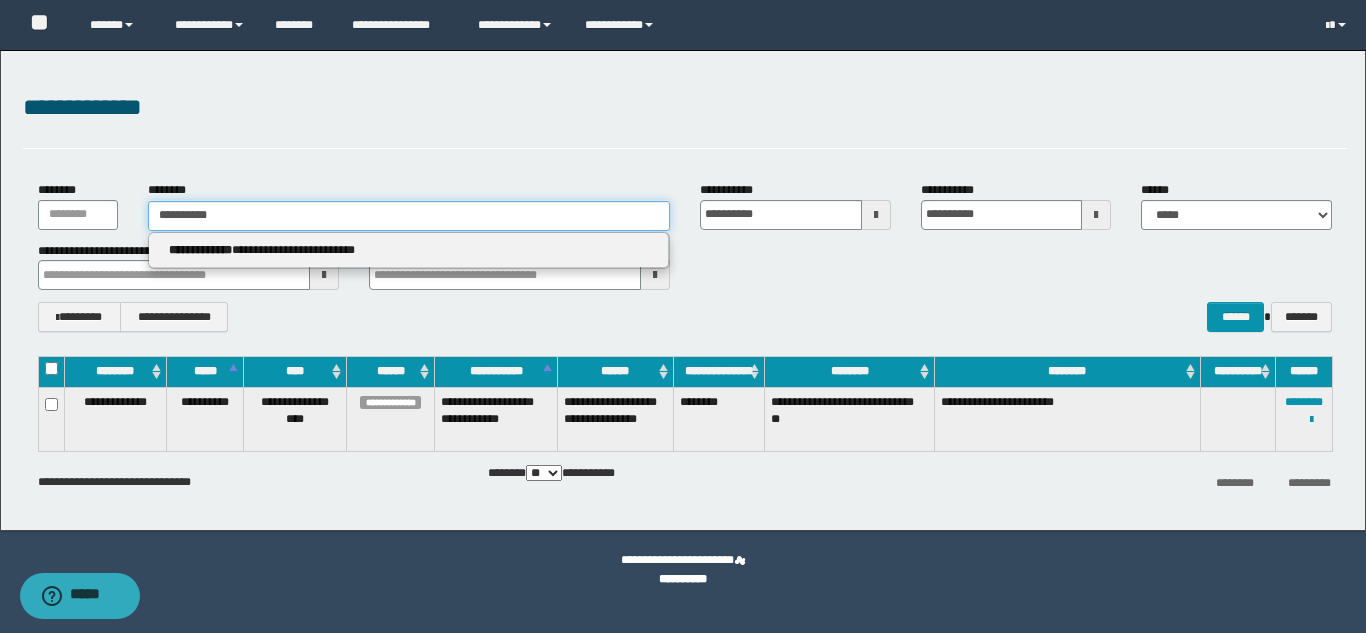 type on "**********" 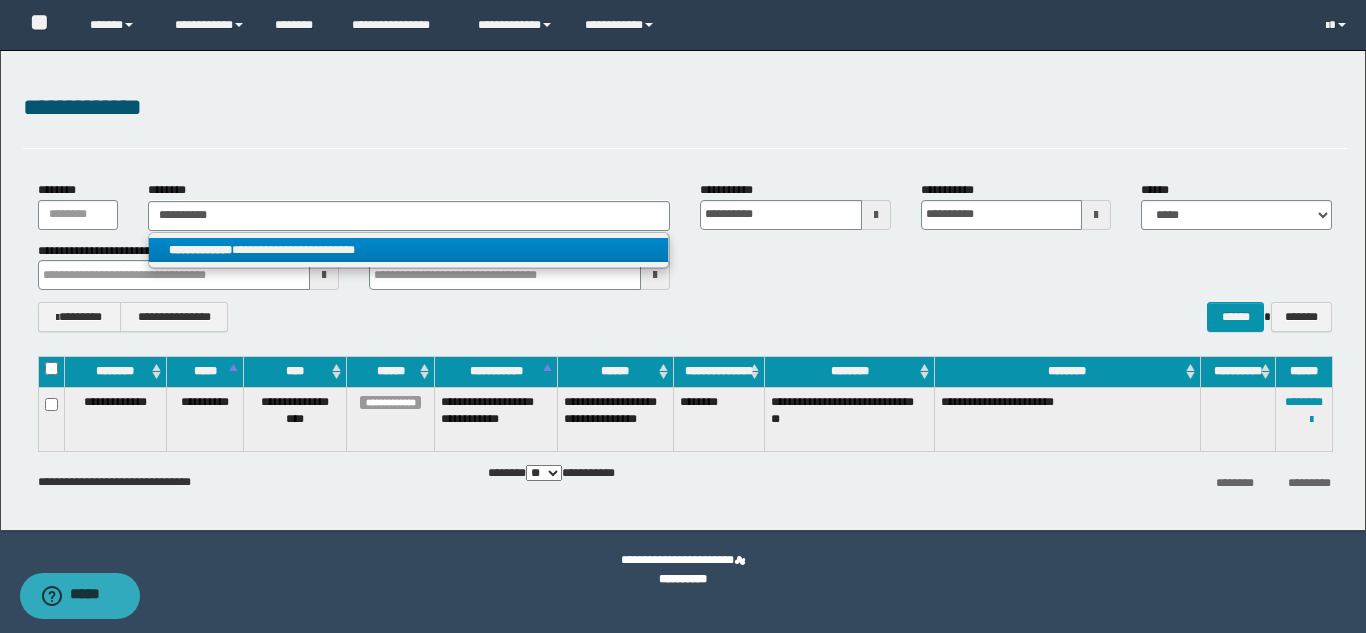 click on "**********" at bounding box center [408, 250] 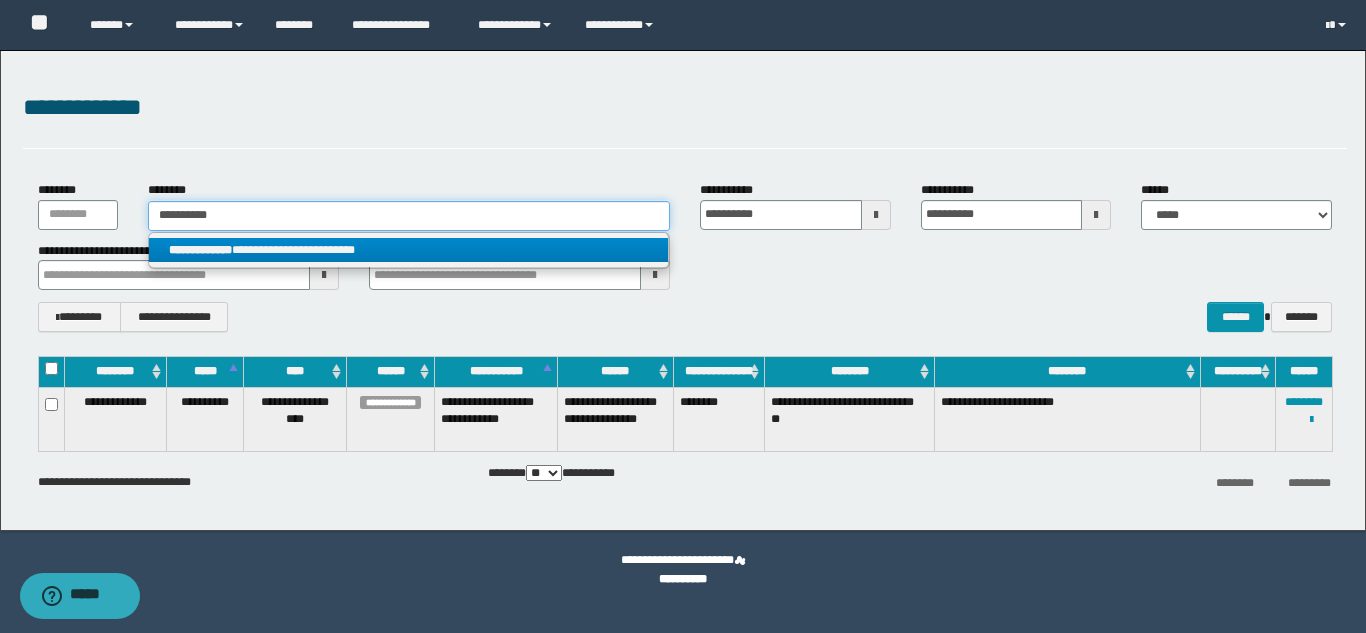 type 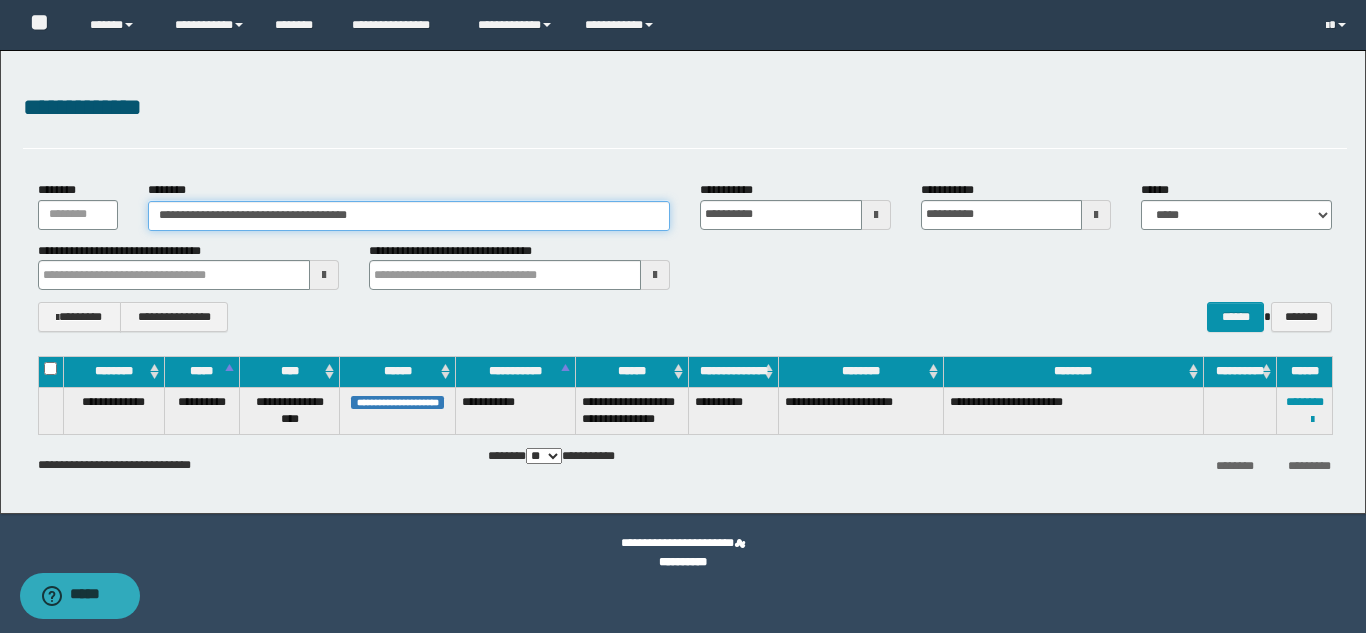drag, startPoint x: 257, startPoint y: 228, endPoint x: 143, endPoint y: 226, distance: 114.01754 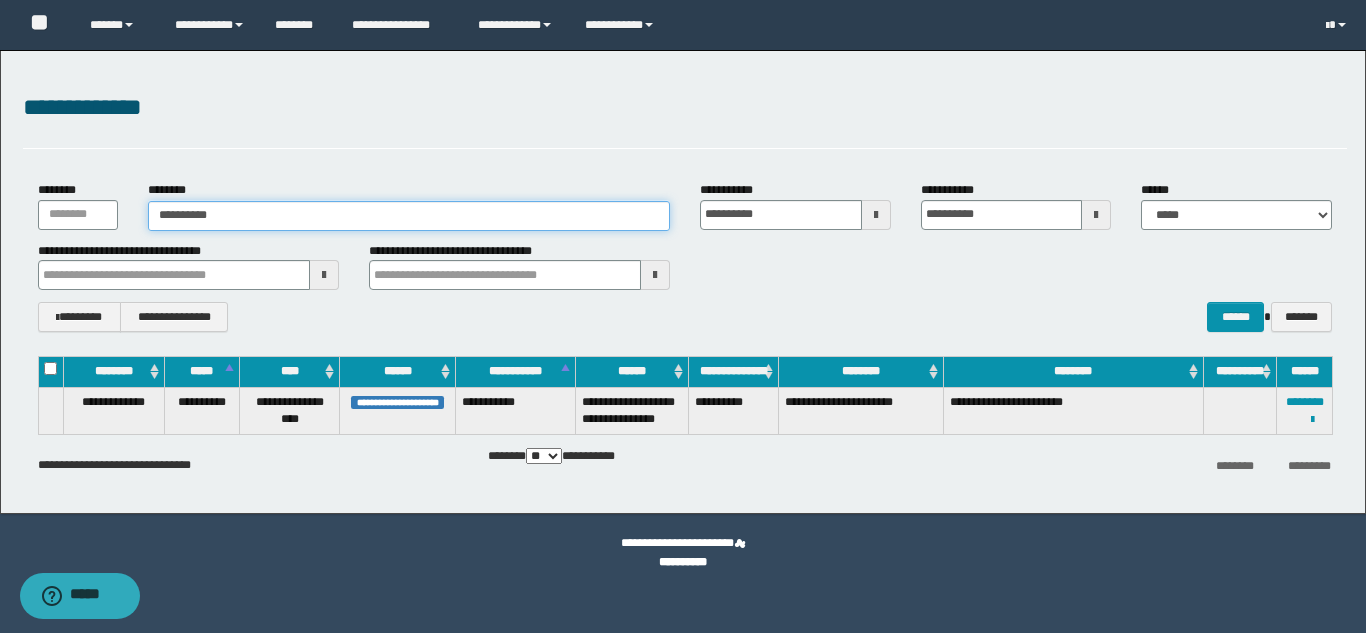 type on "**********" 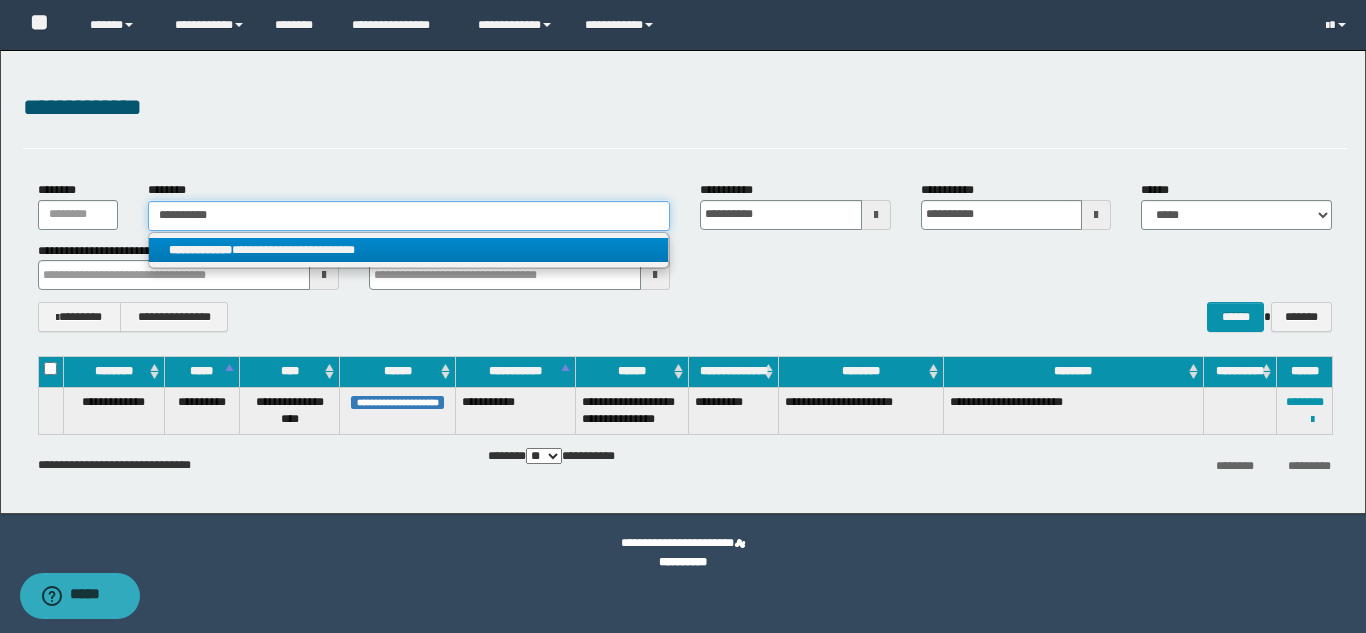type on "**********" 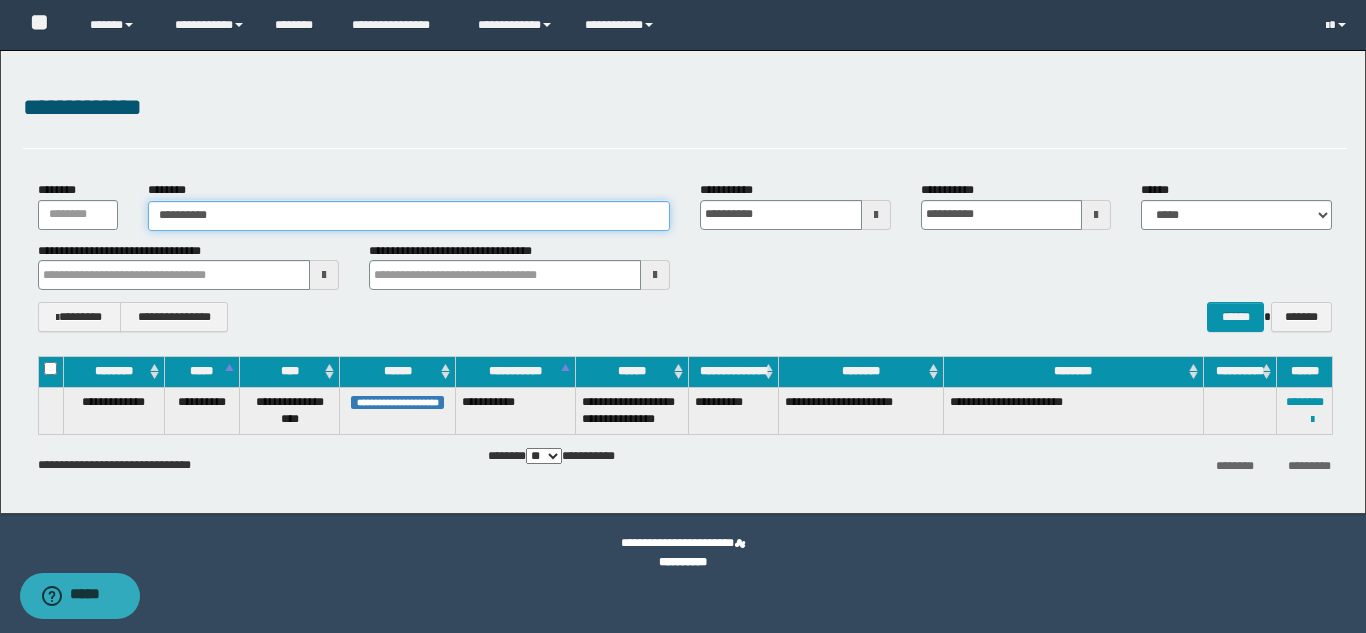 type on "**********" 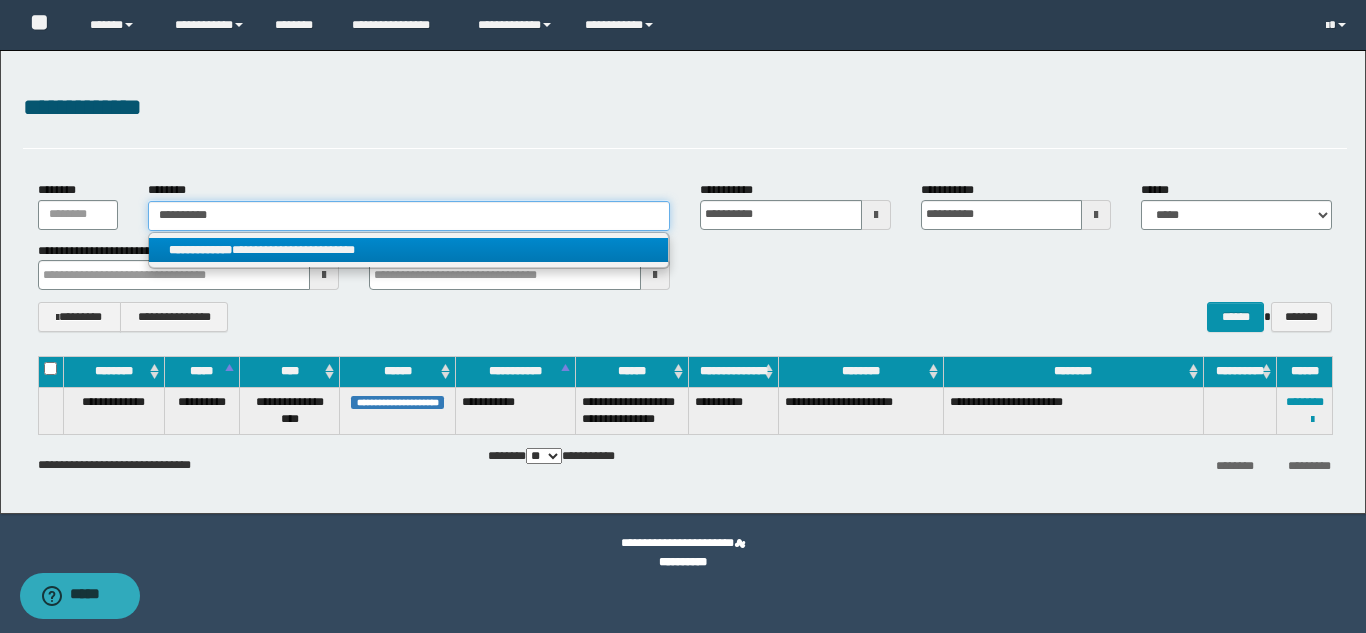 drag, startPoint x: 220, startPoint y: 213, endPoint x: 150, endPoint y: 210, distance: 70.064255 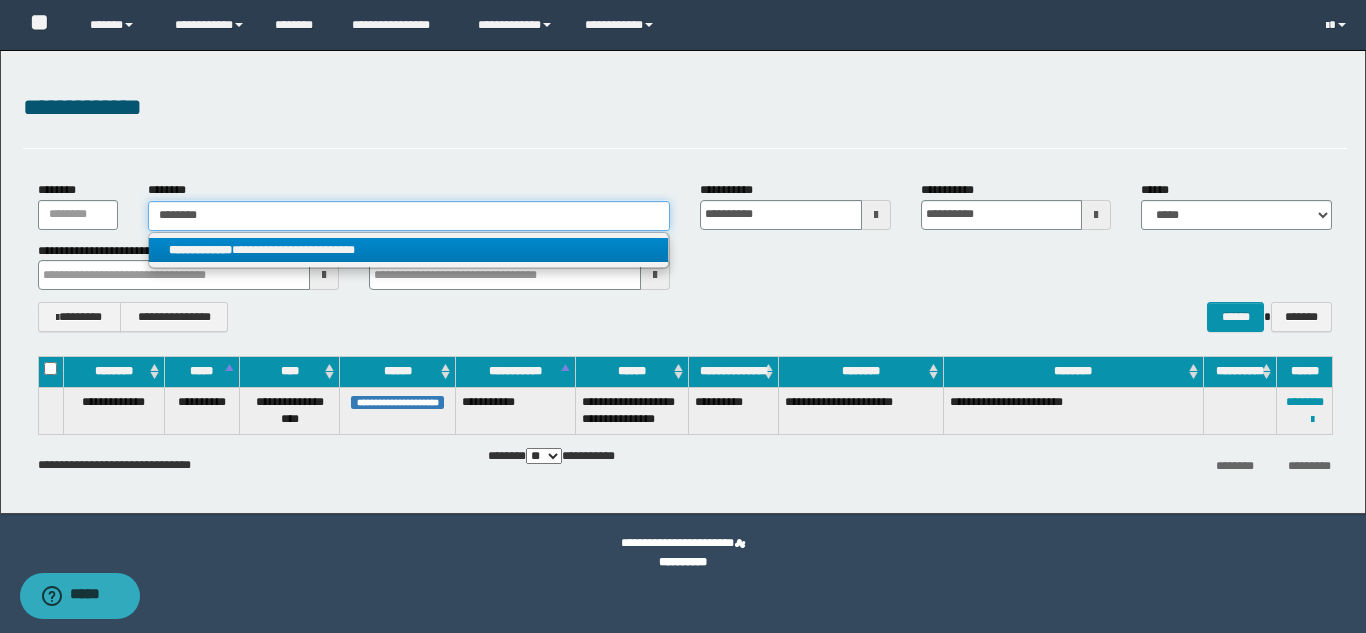 type on "********" 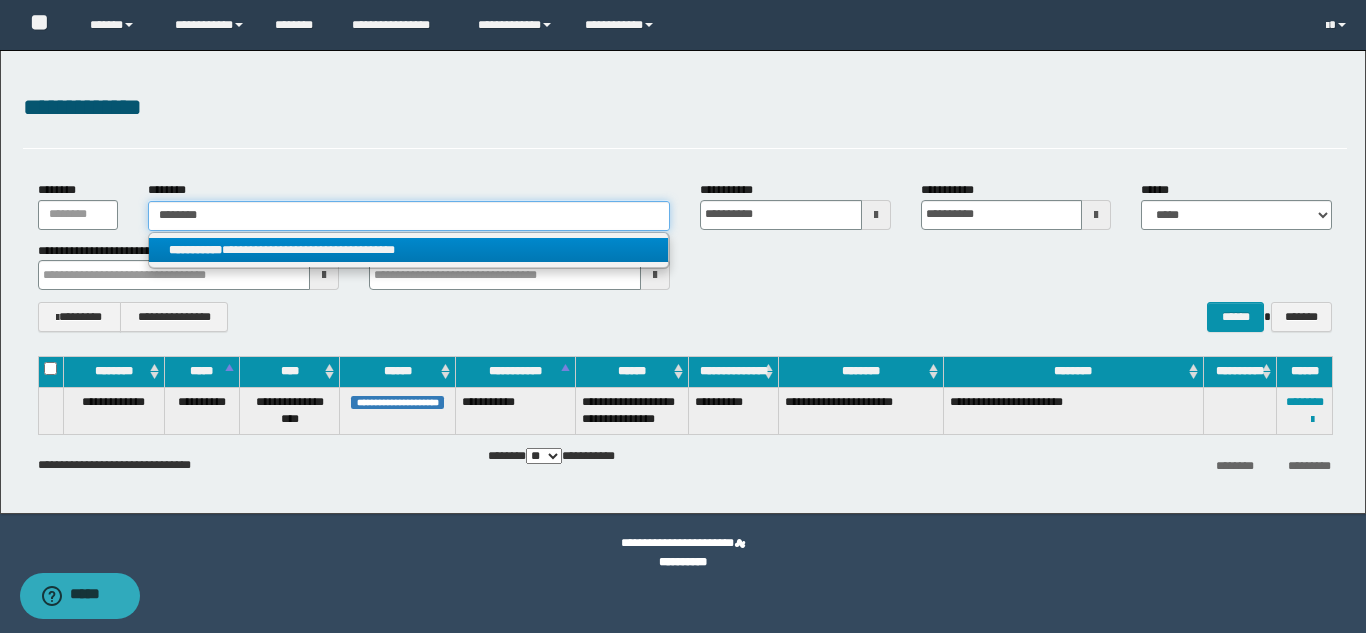 type on "********" 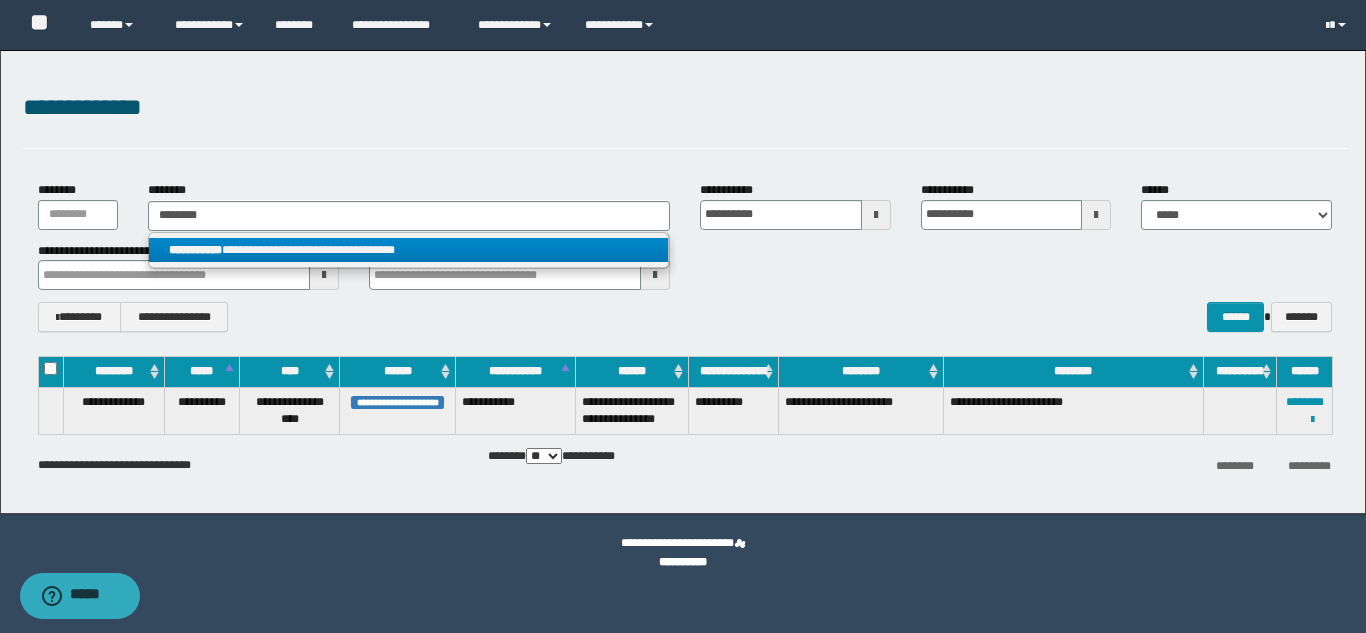 click on "**********" at bounding box center (408, 250) 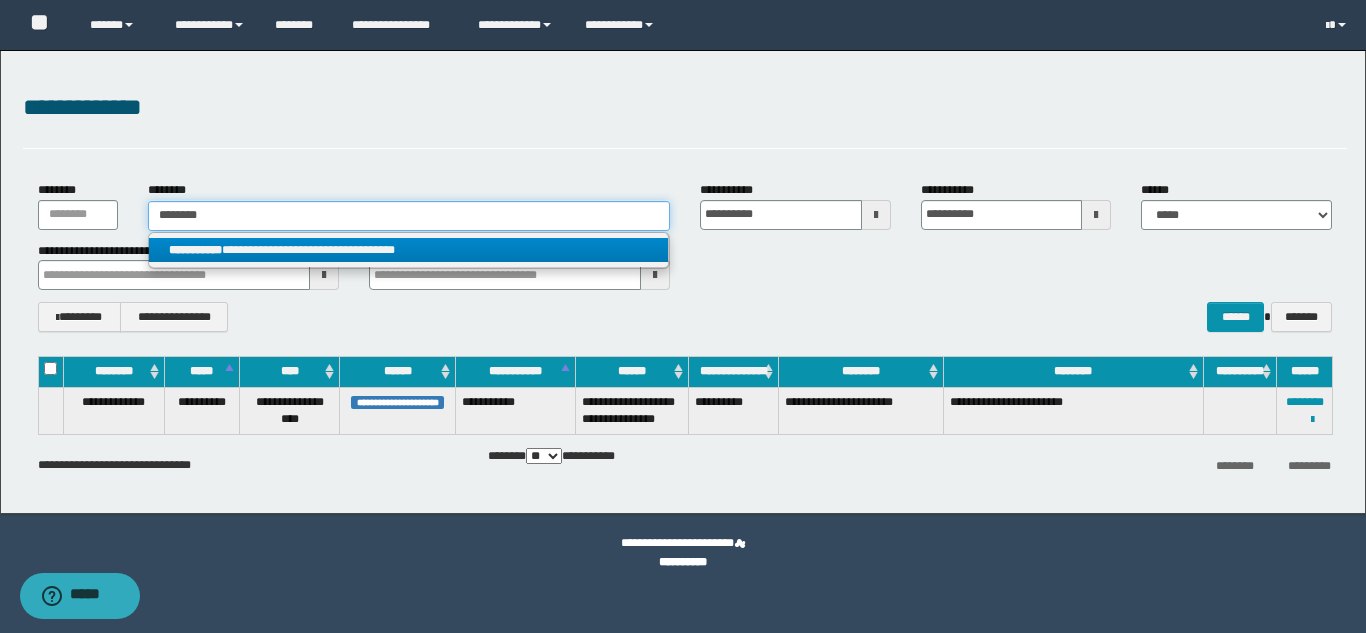 type 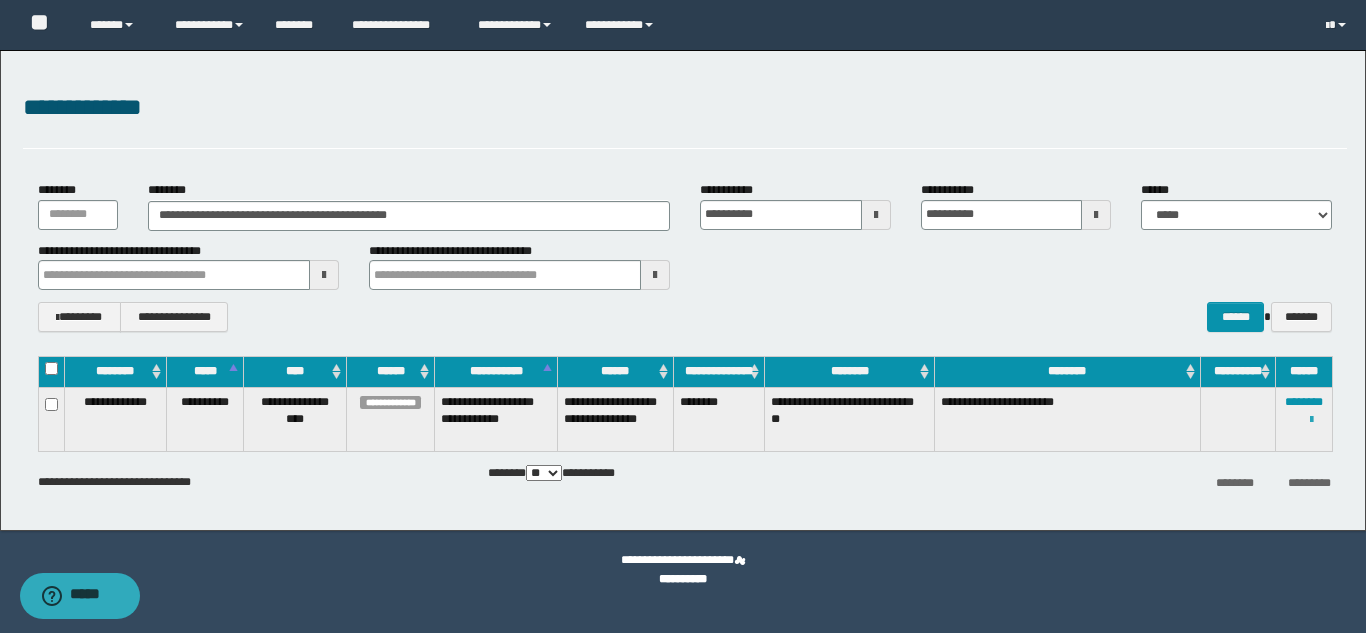 click at bounding box center (1311, 420) 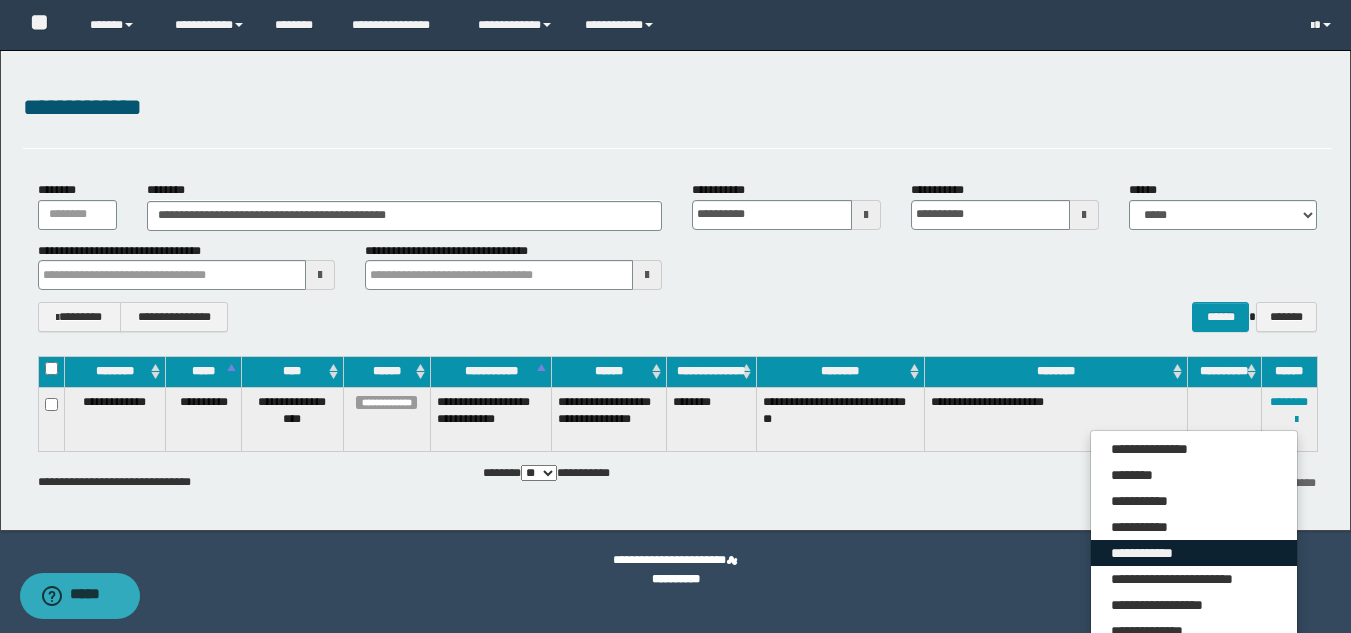 click on "**********" at bounding box center [1194, 553] 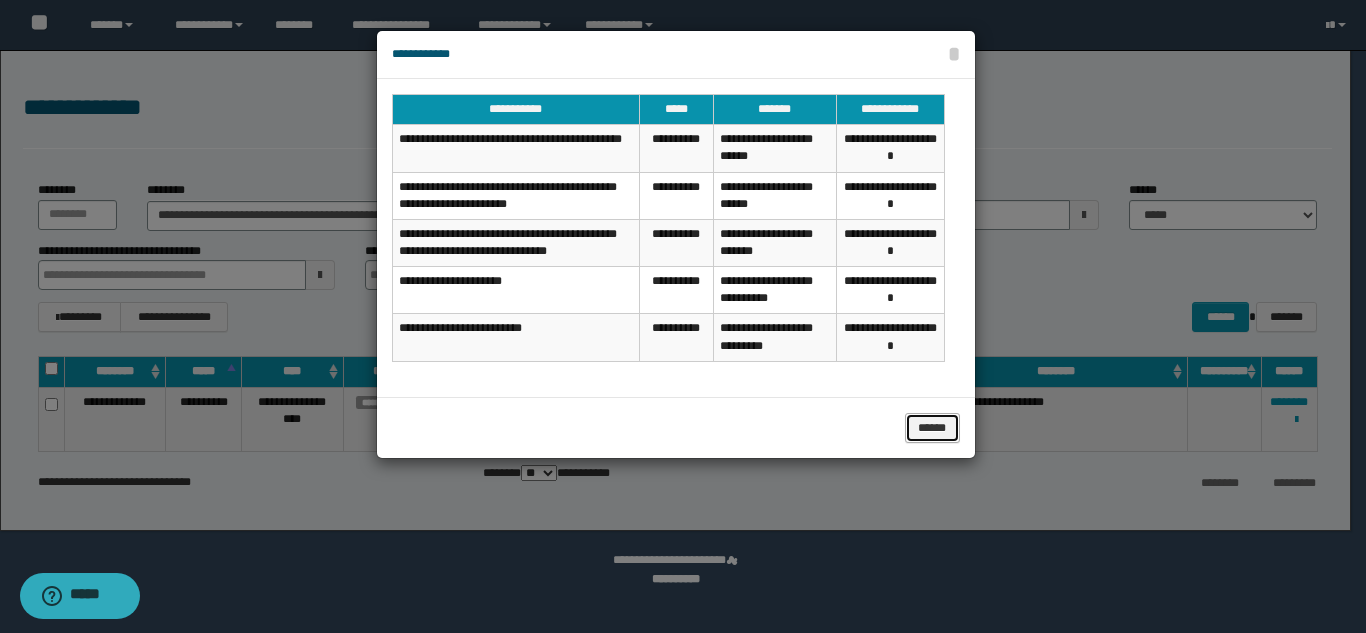 click on "******" at bounding box center [932, 428] 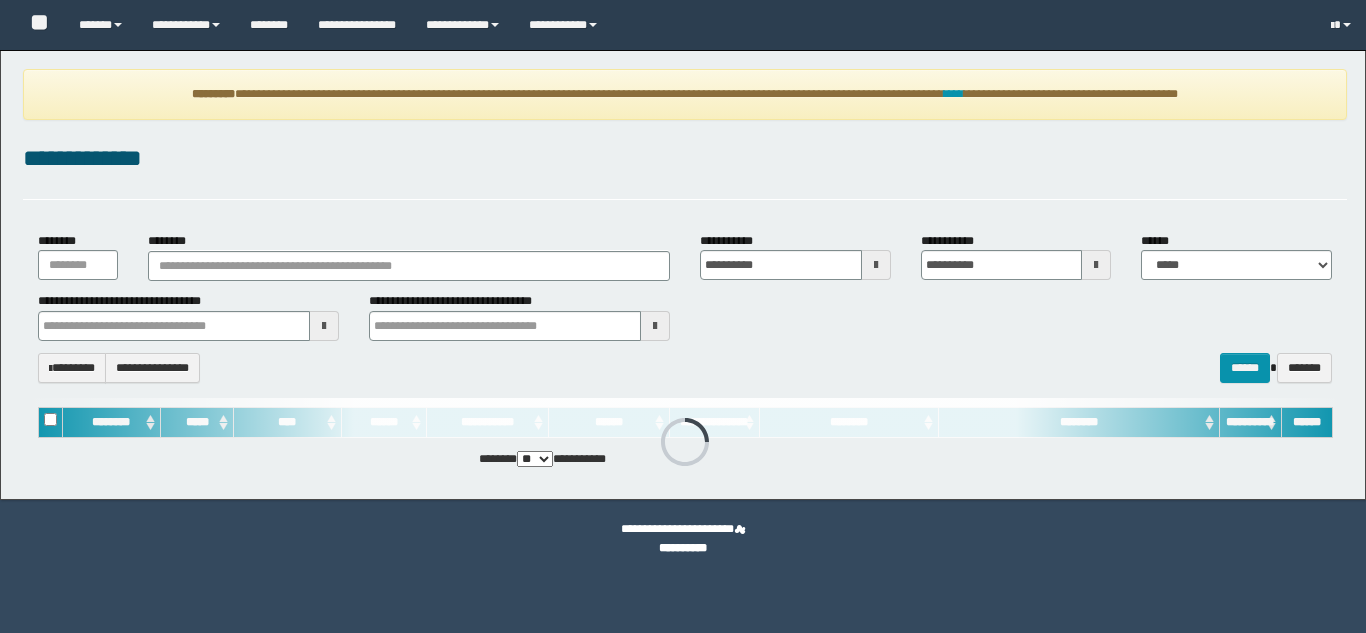 scroll, scrollTop: 0, scrollLeft: 0, axis: both 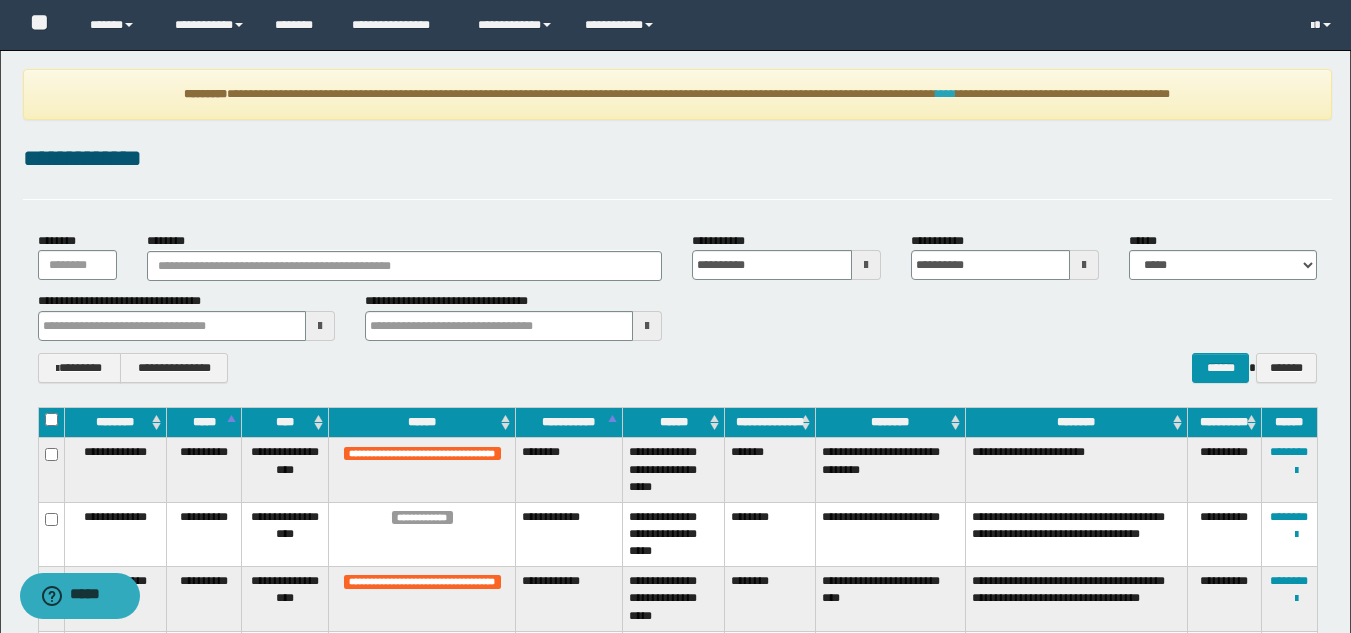 click on "****" at bounding box center [946, 94] 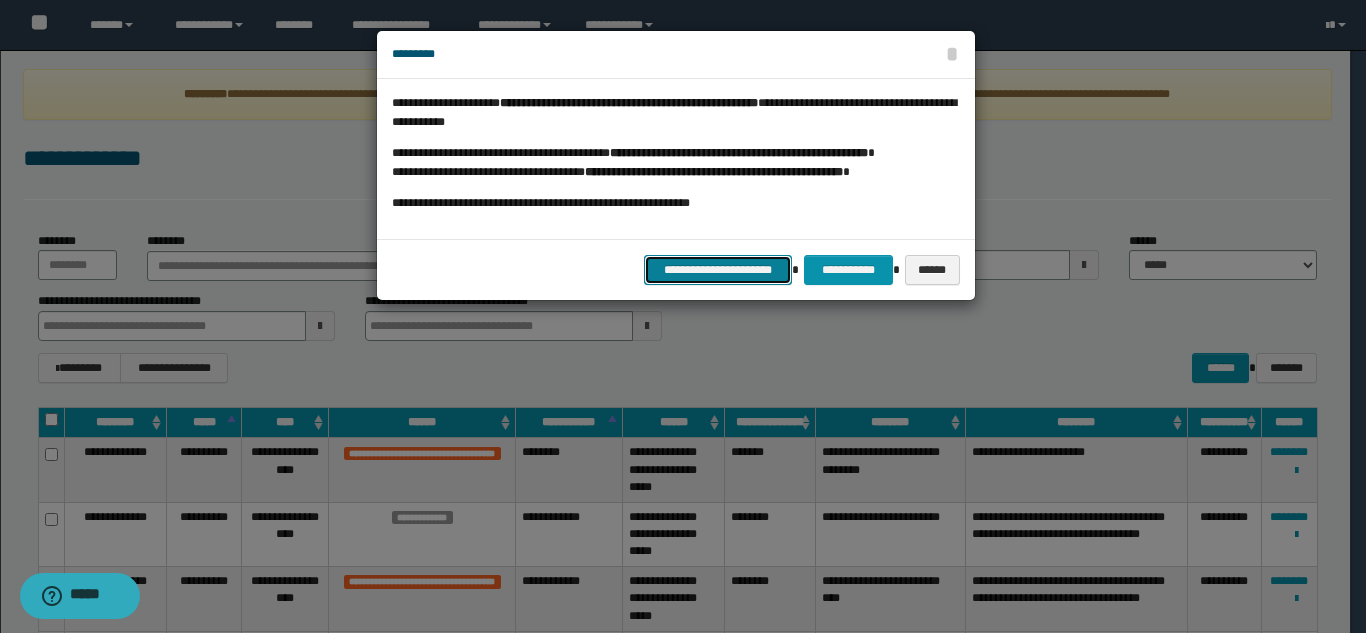 click on "**********" at bounding box center (718, 270) 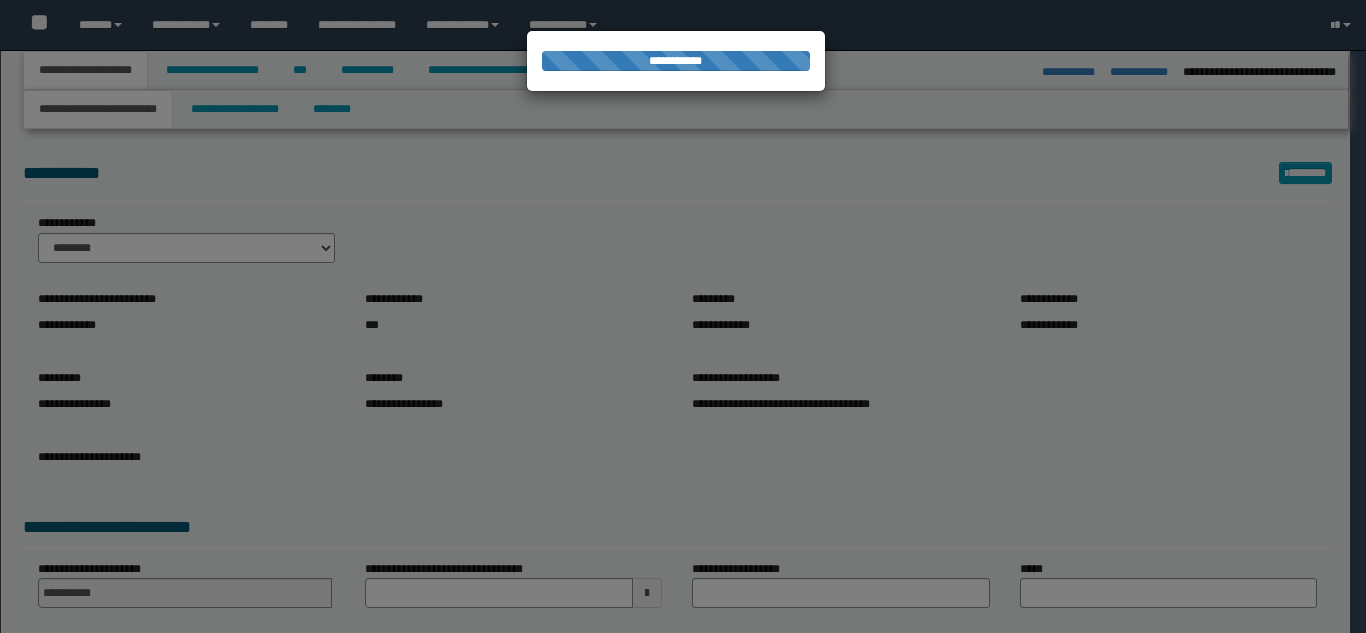 select on "*" 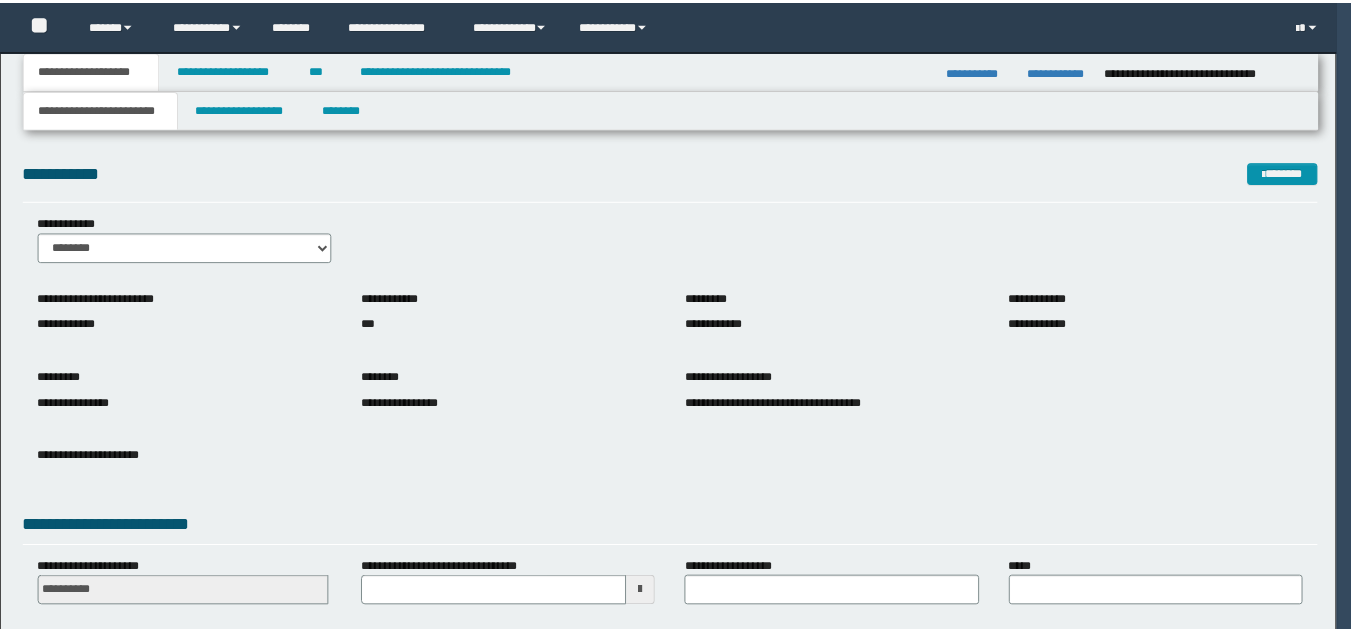 scroll, scrollTop: 0, scrollLeft: 0, axis: both 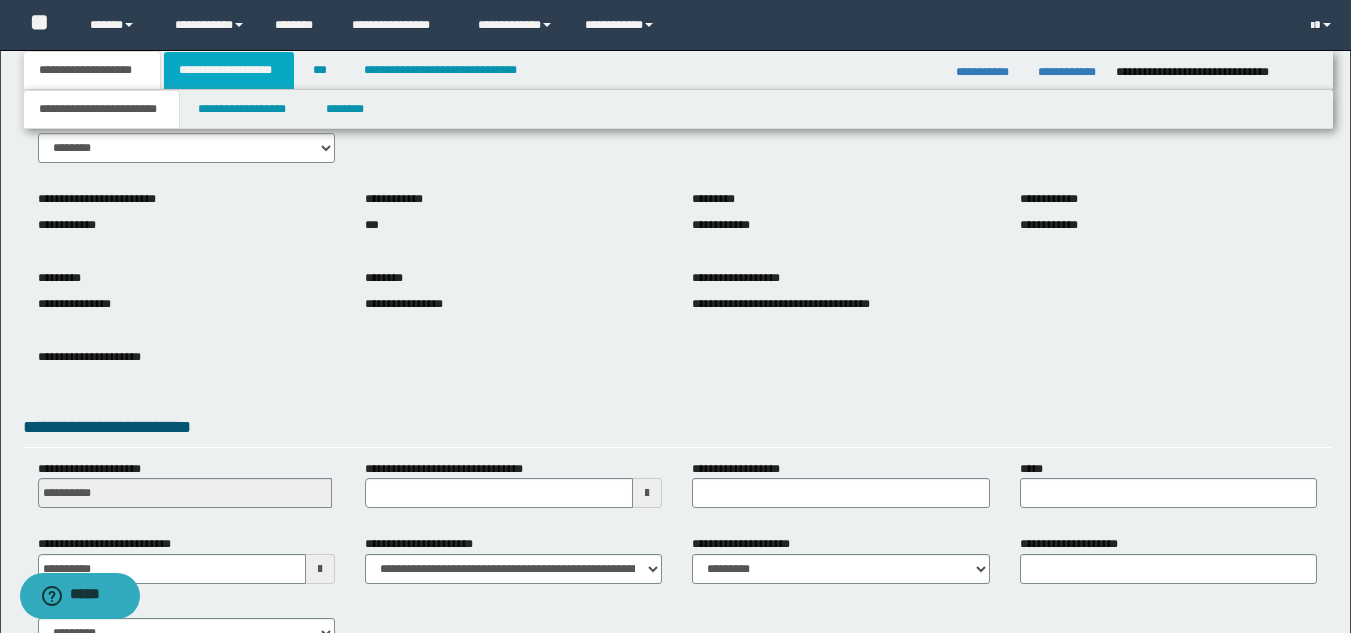 click on "**********" at bounding box center [229, 70] 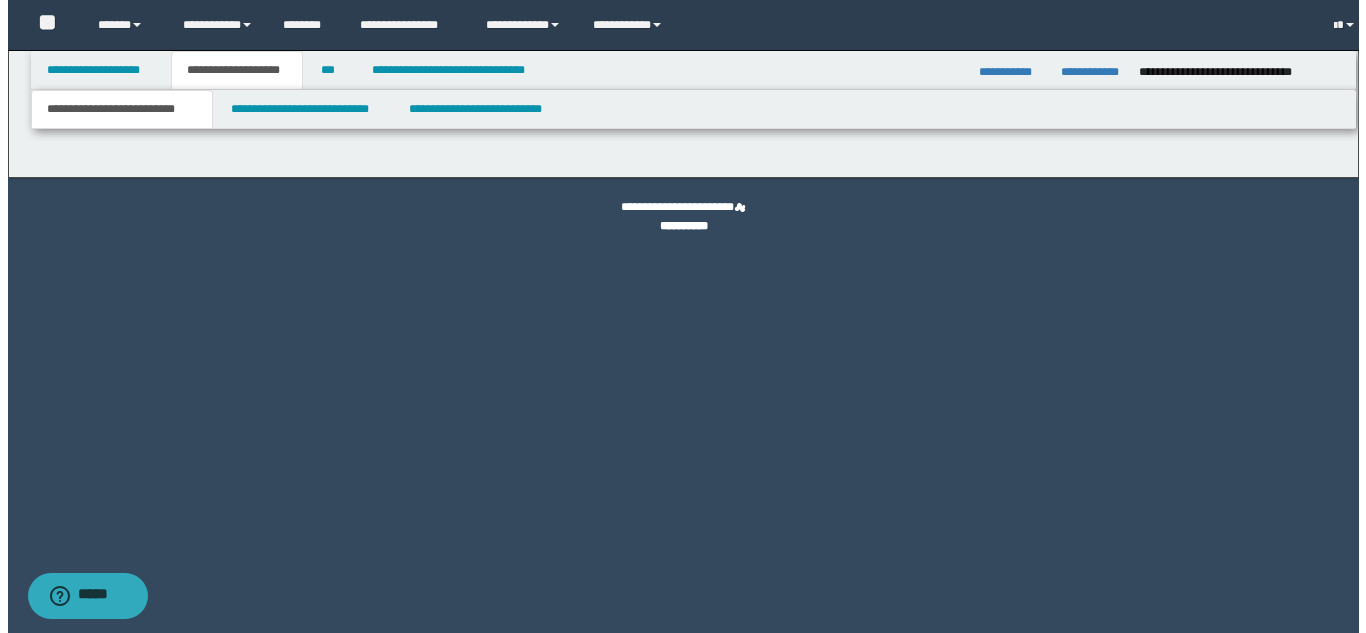 scroll, scrollTop: 0, scrollLeft: 0, axis: both 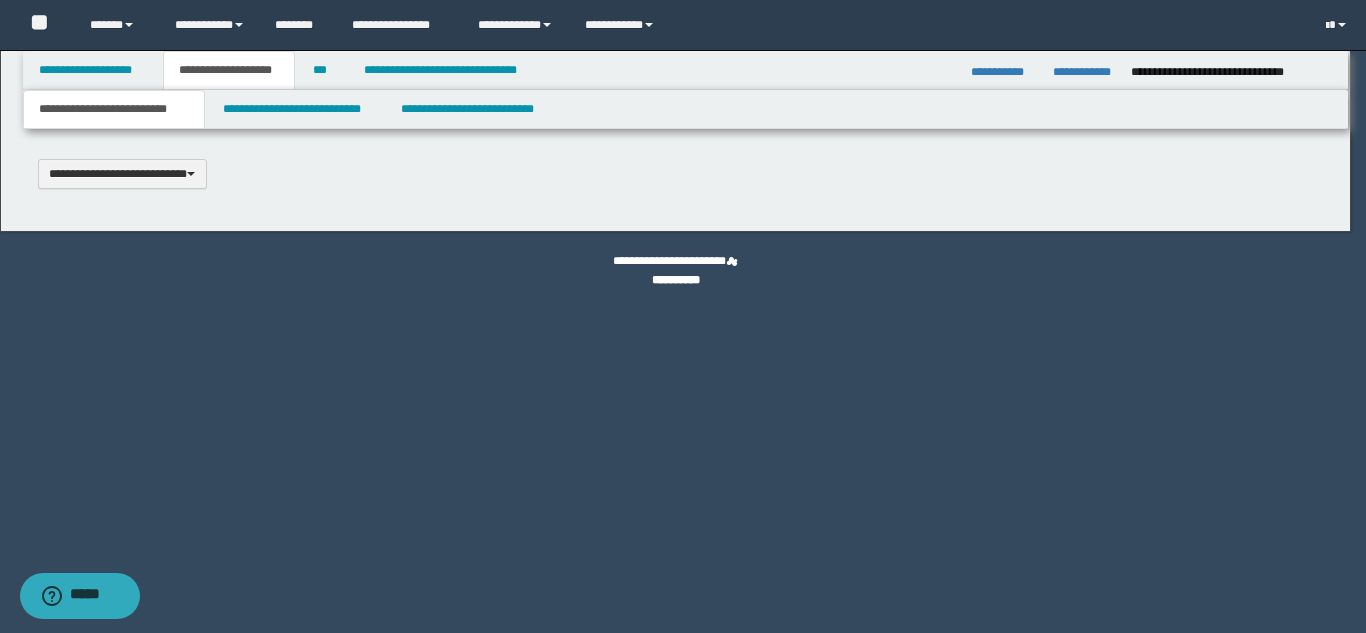 type 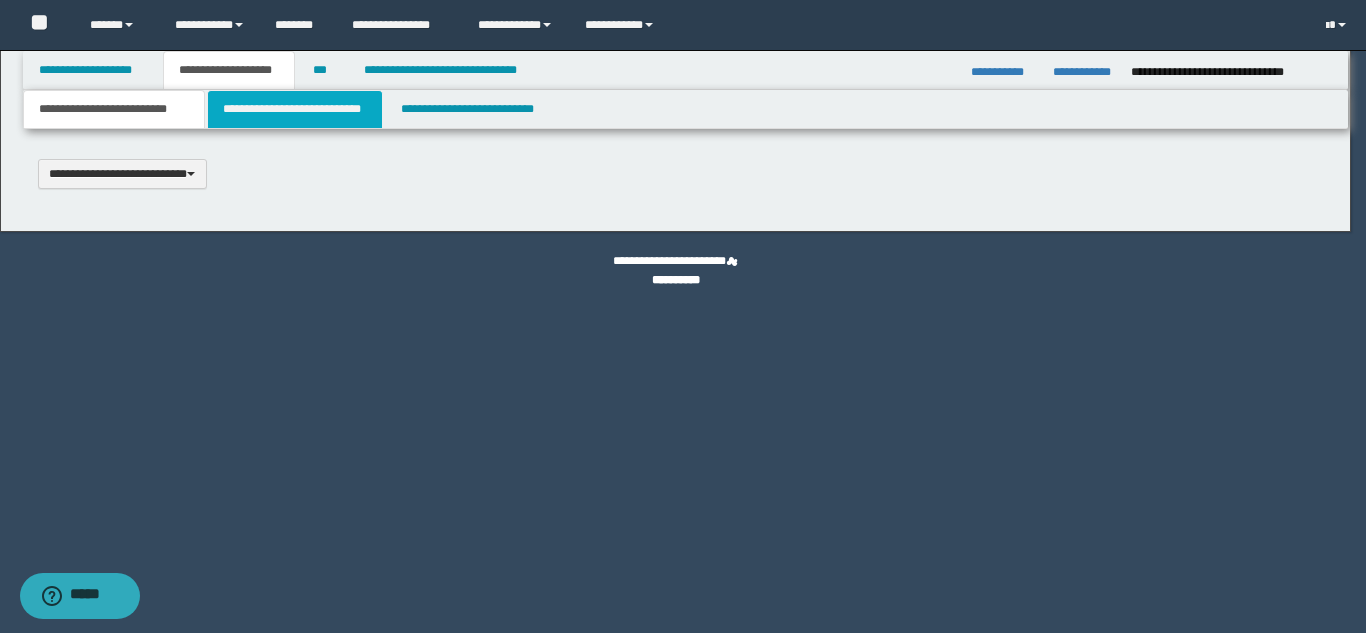 scroll, scrollTop: 0, scrollLeft: 0, axis: both 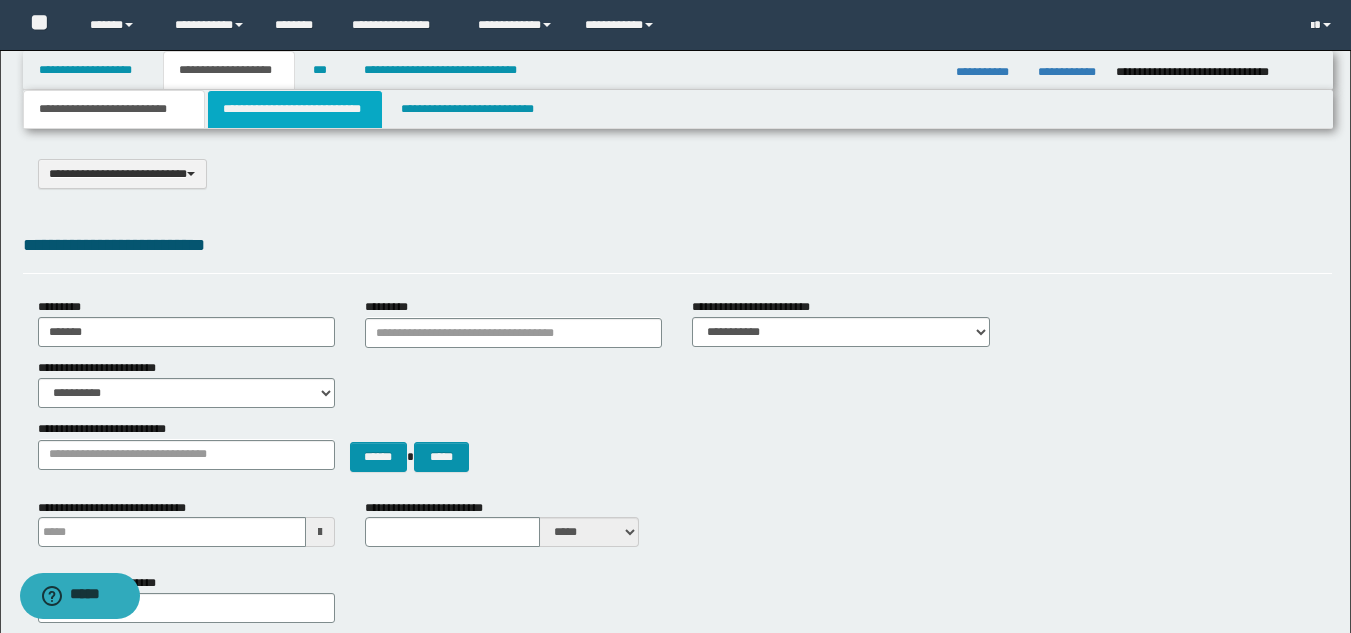click on "**********" at bounding box center (295, 109) 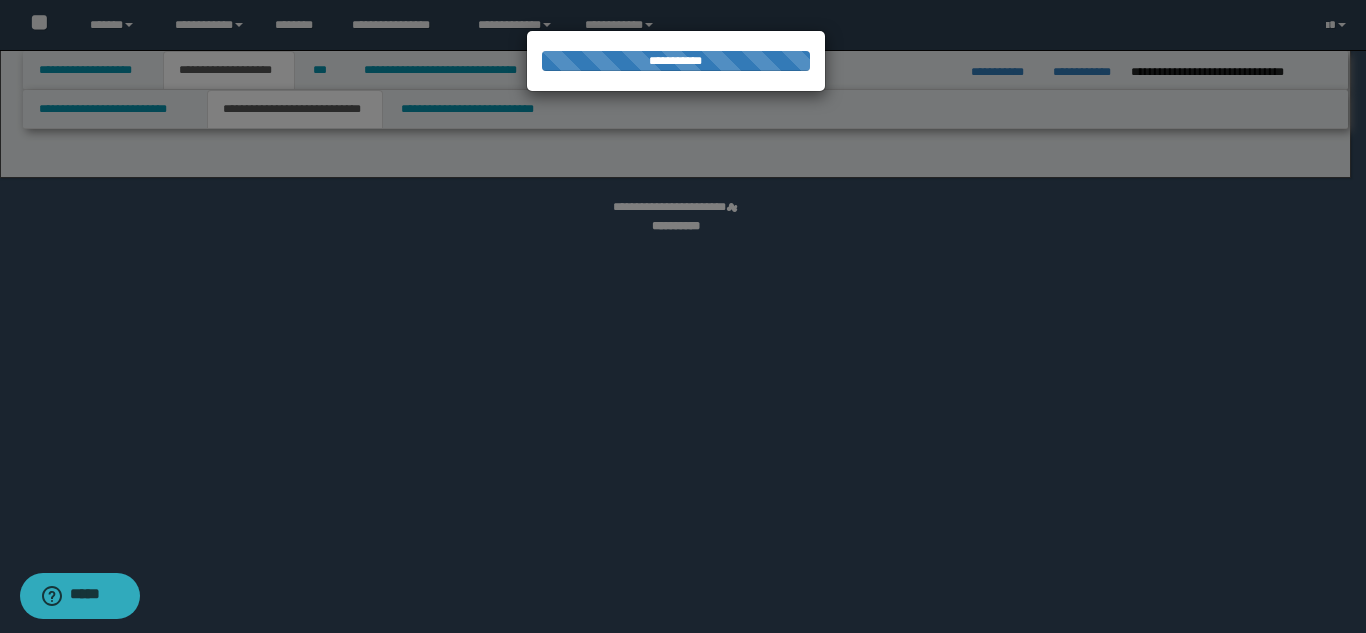 select on "*" 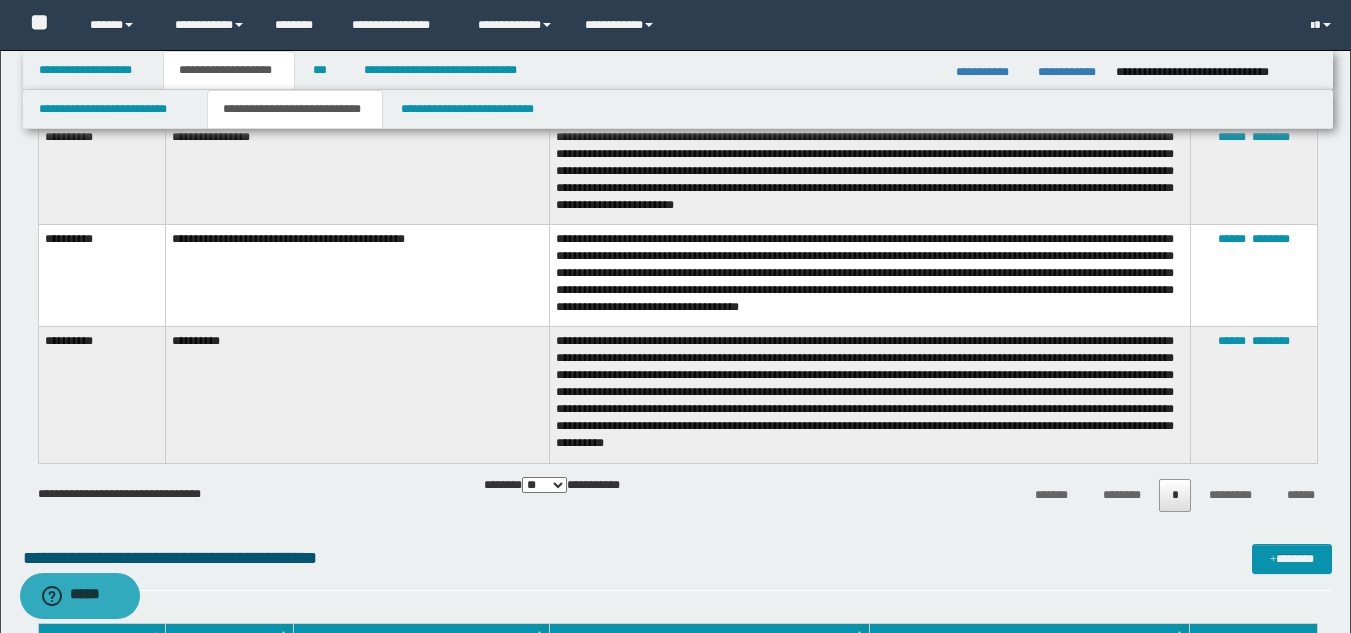 scroll, scrollTop: 4300, scrollLeft: 0, axis: vertical 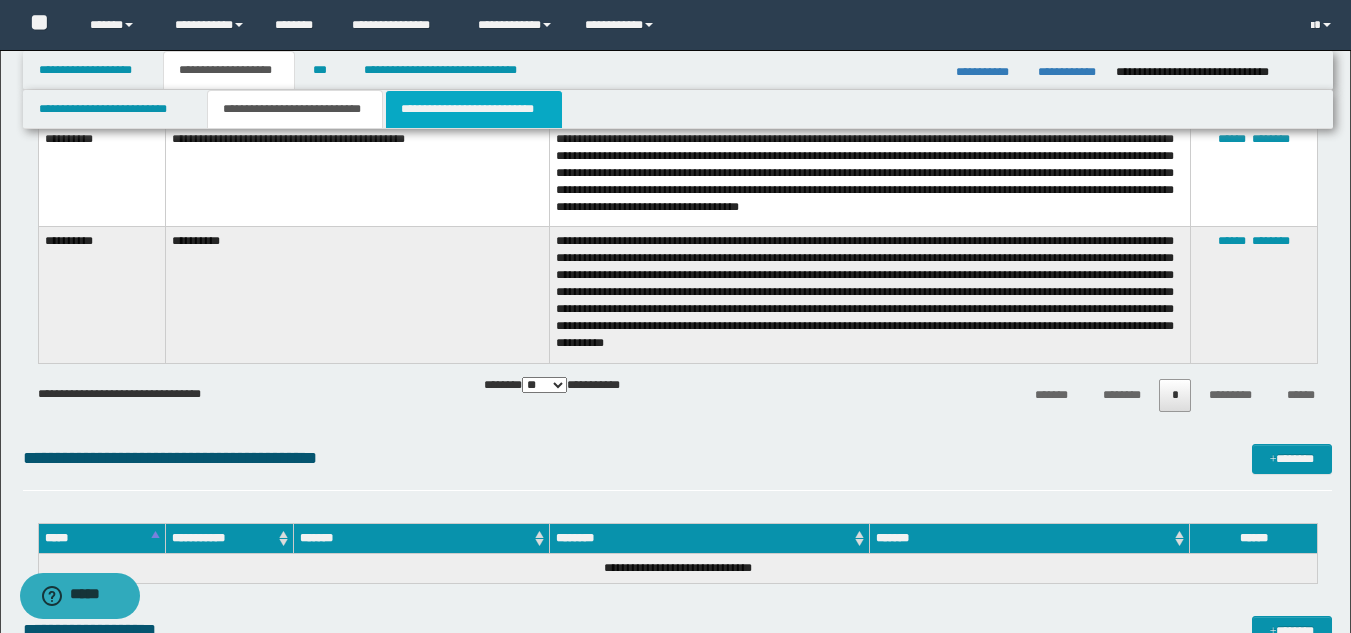 click on "**********" at bounding box center (474, 109) 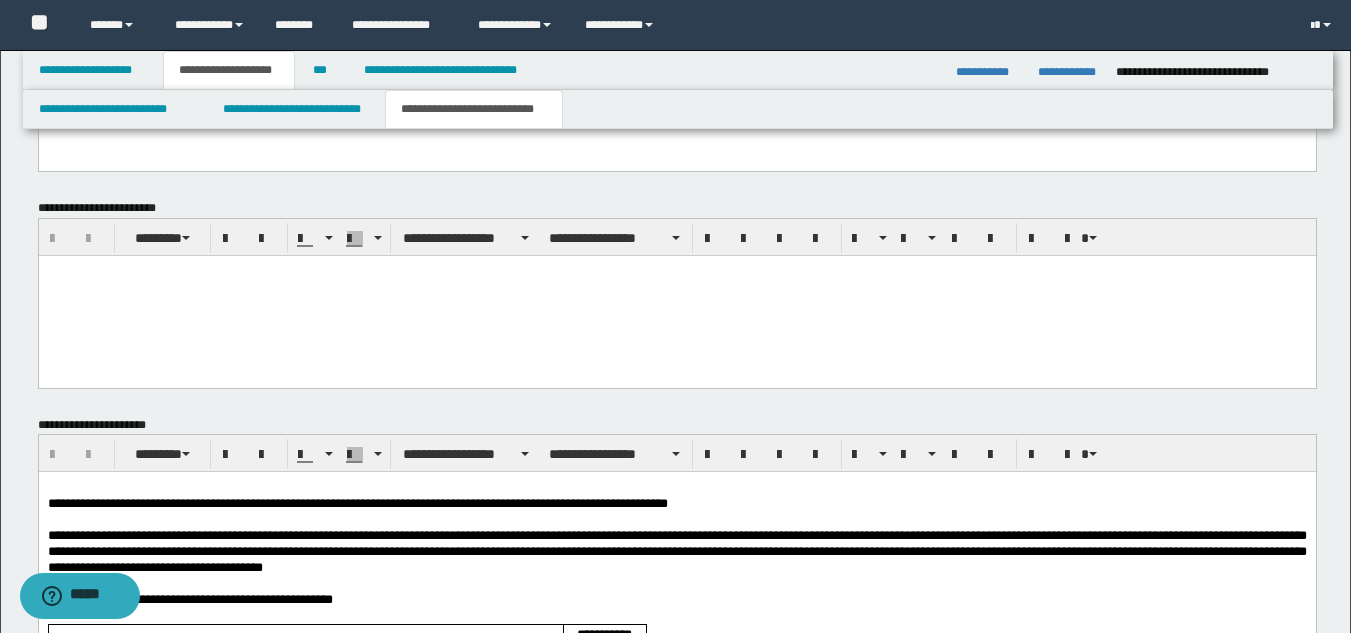 scroll, scrollTop: 1300, scrollLeft: 0, axis: vertical 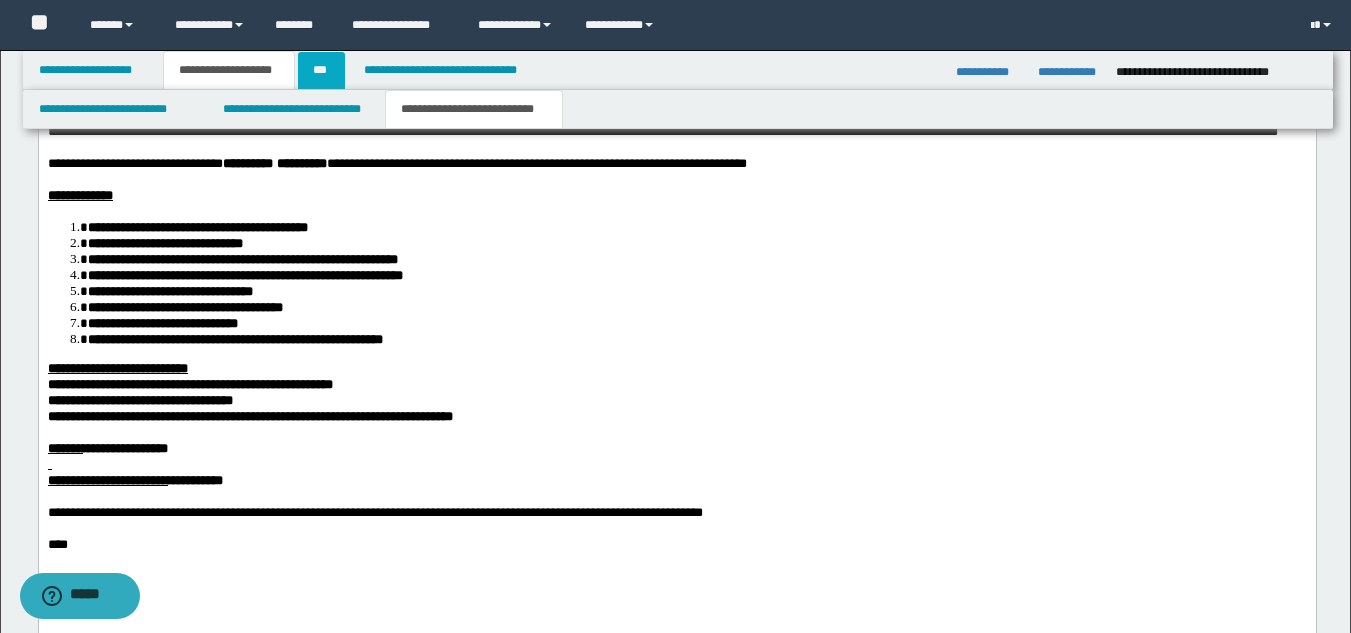 click on "***" at bounding box center [321, 70] 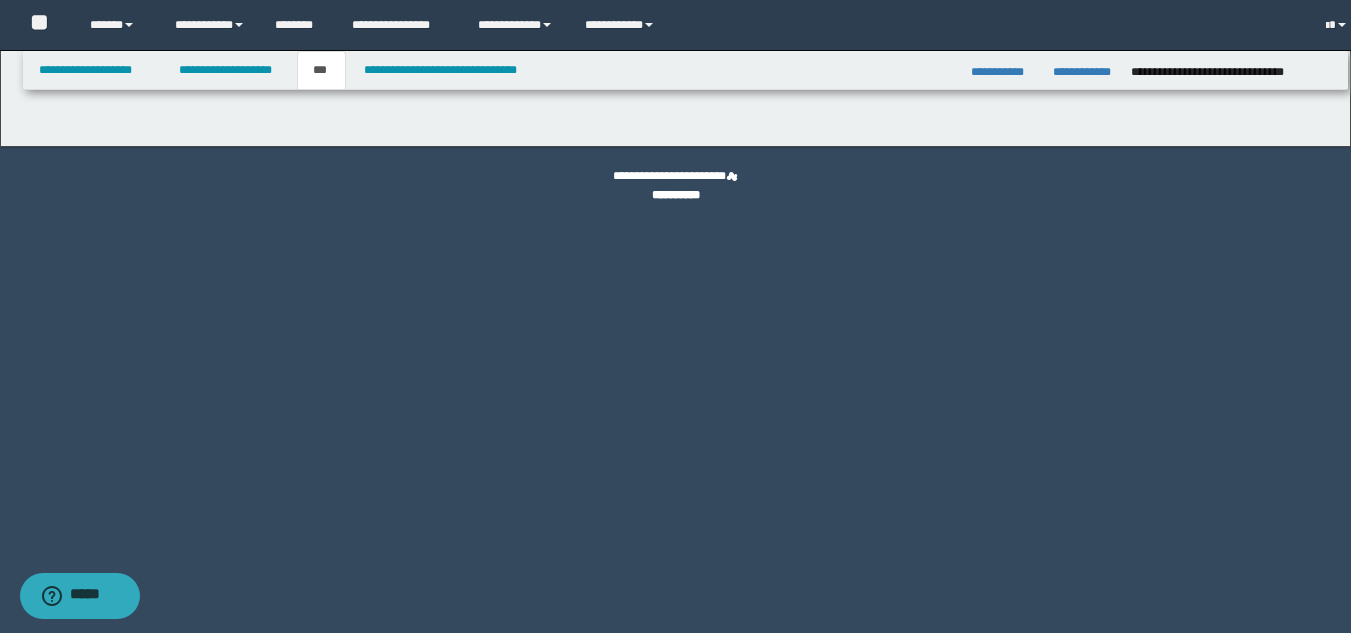 scroll, scrollTop: 0, scrollLeft: 0, axis: both 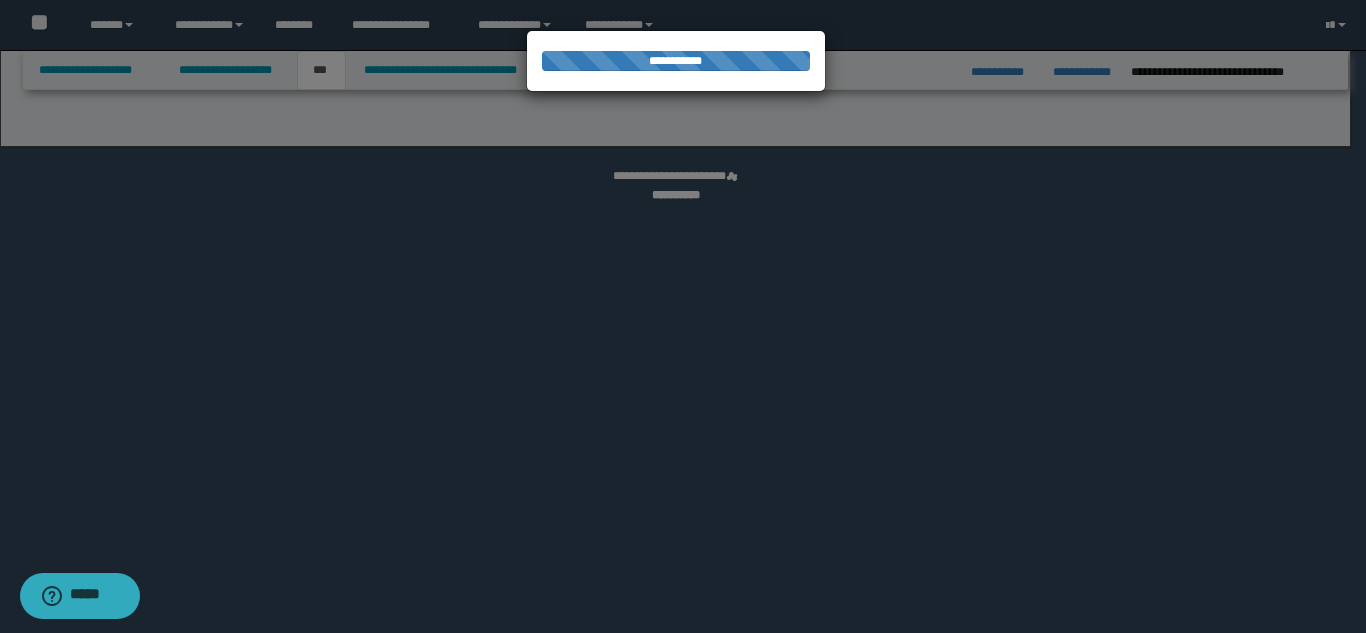 select on "**" 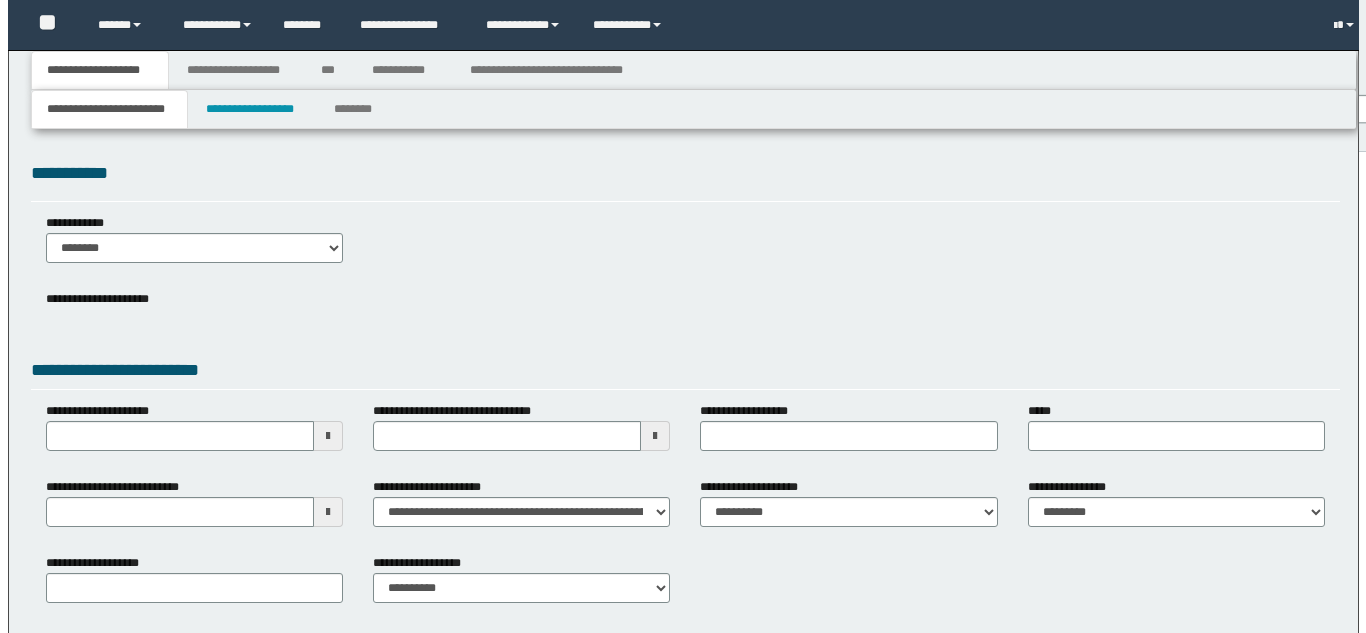 scroll, scrollTop: 0, scrollLeft: 0, axis: both 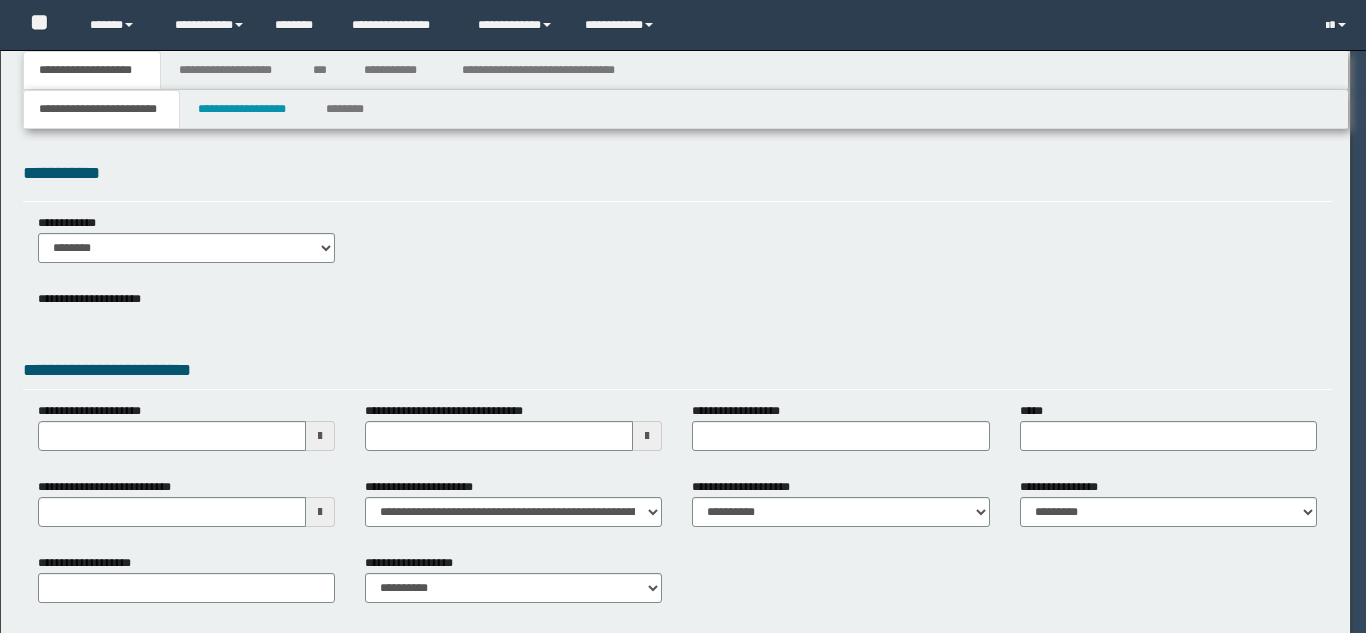 select on "**" 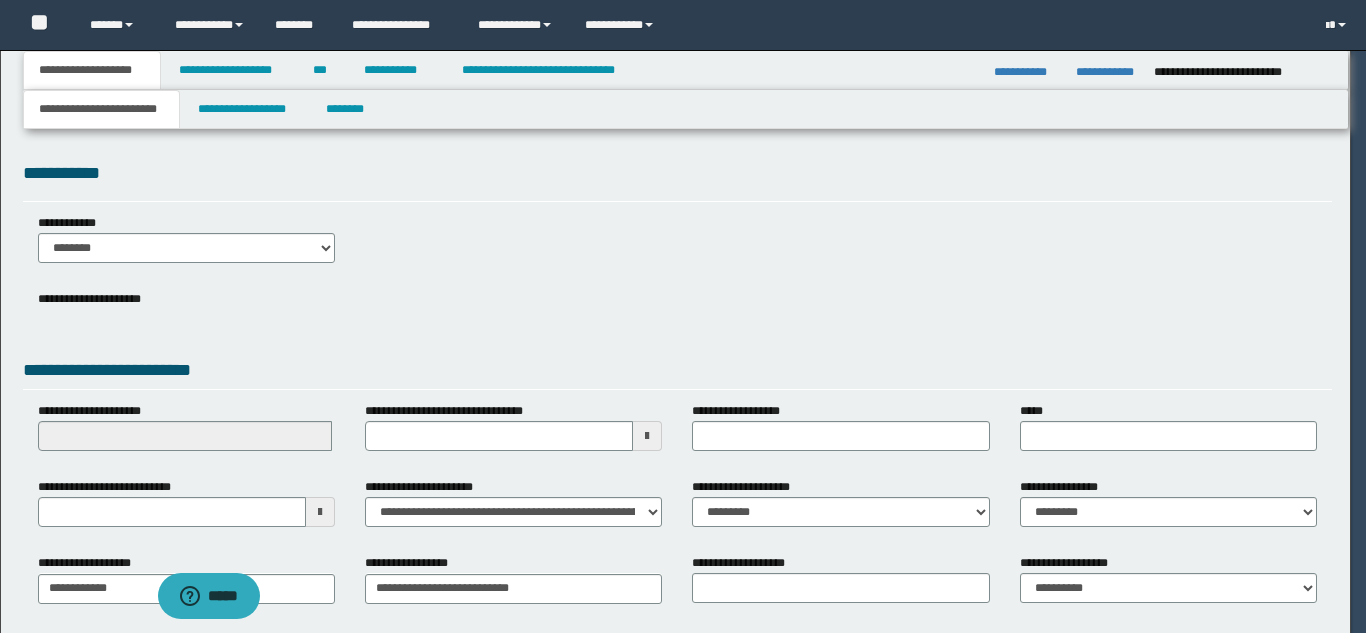 scroll, scrollTop: 0, scrollLeft: 0, axis: both 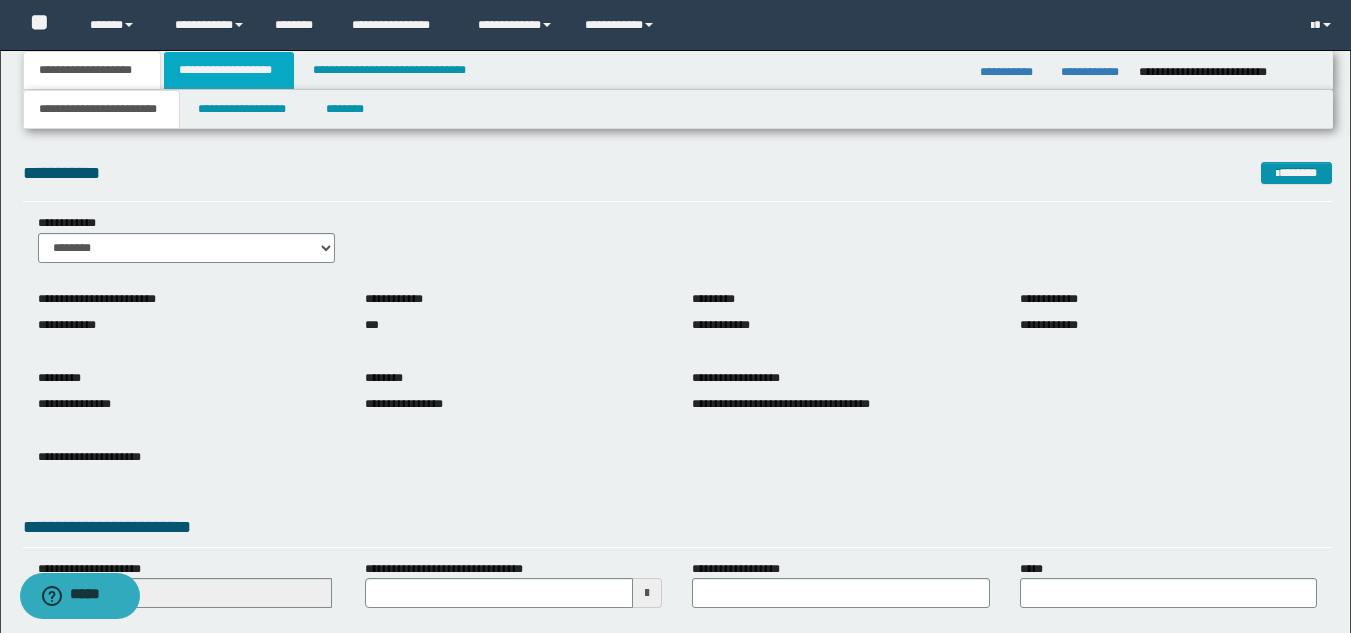 click on "**********" at bounding box center (229, 70) 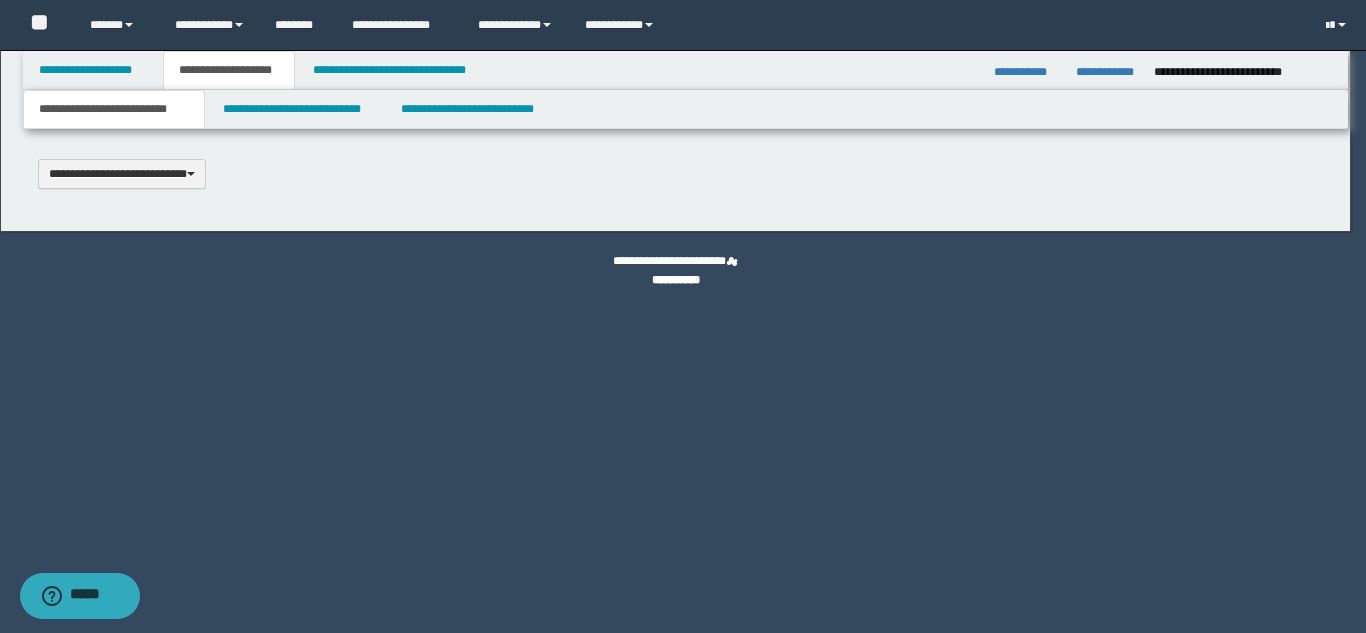 type 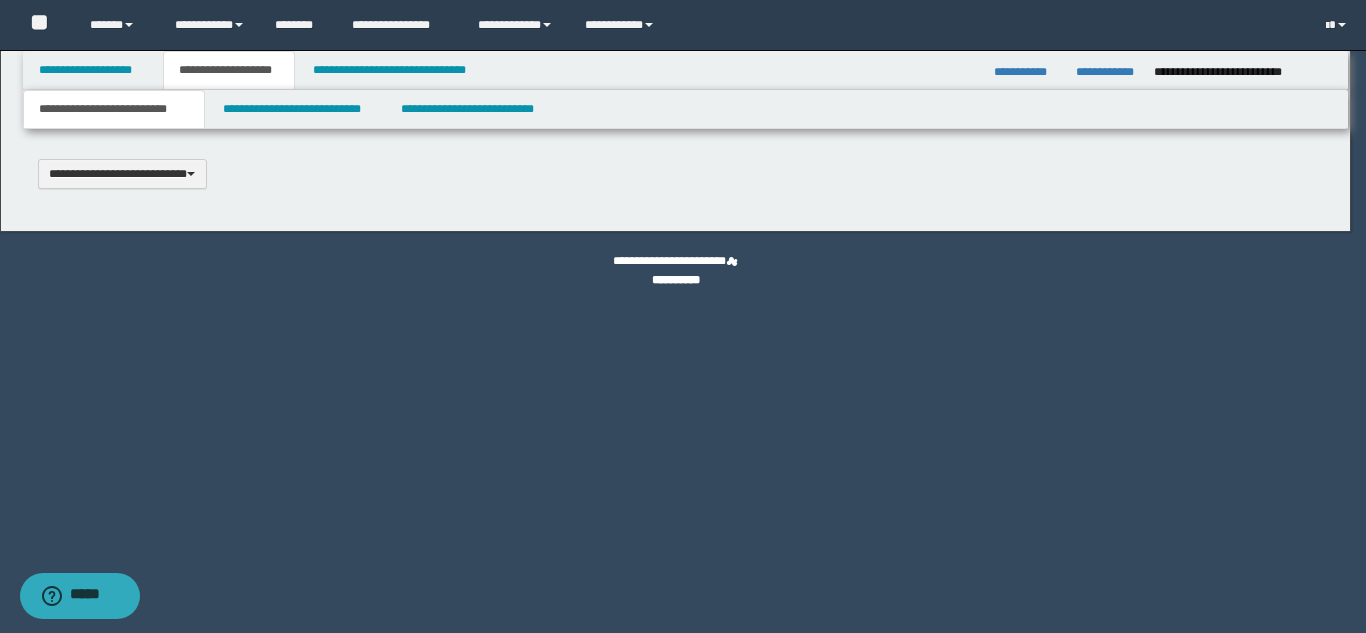 scroll, scrollTop: 0, scrollLeft: 0, axis: both 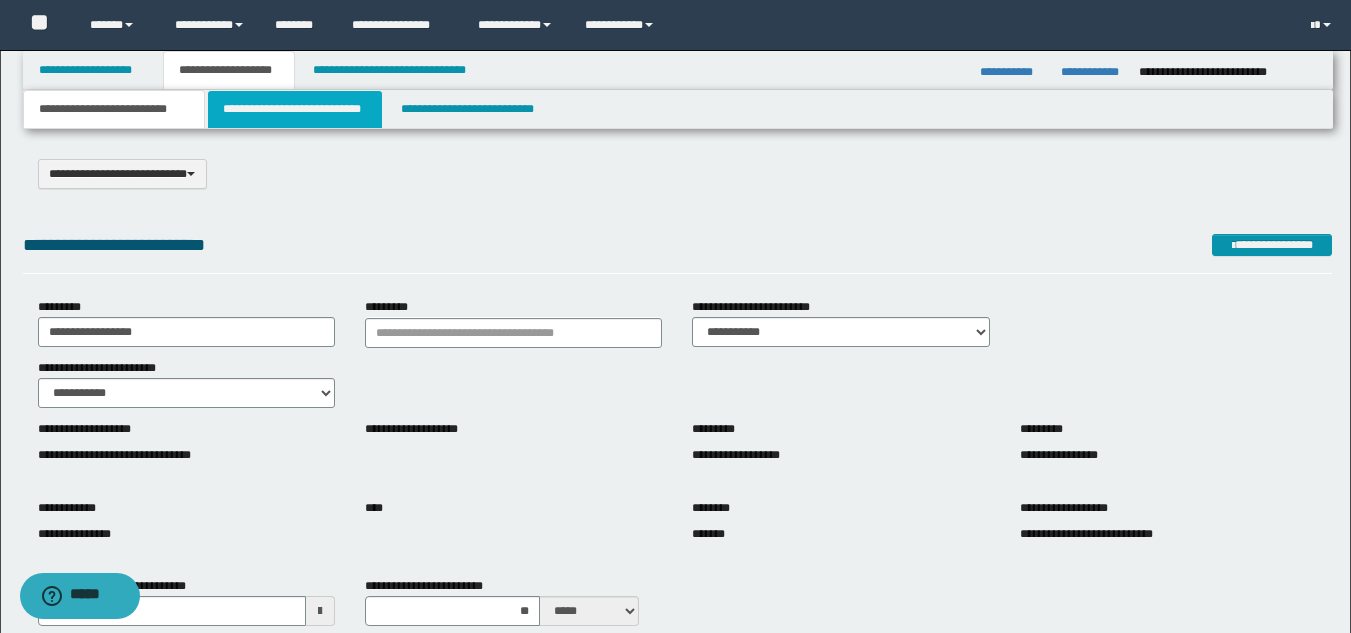 click on "**********" at bounding box center (295, 109) 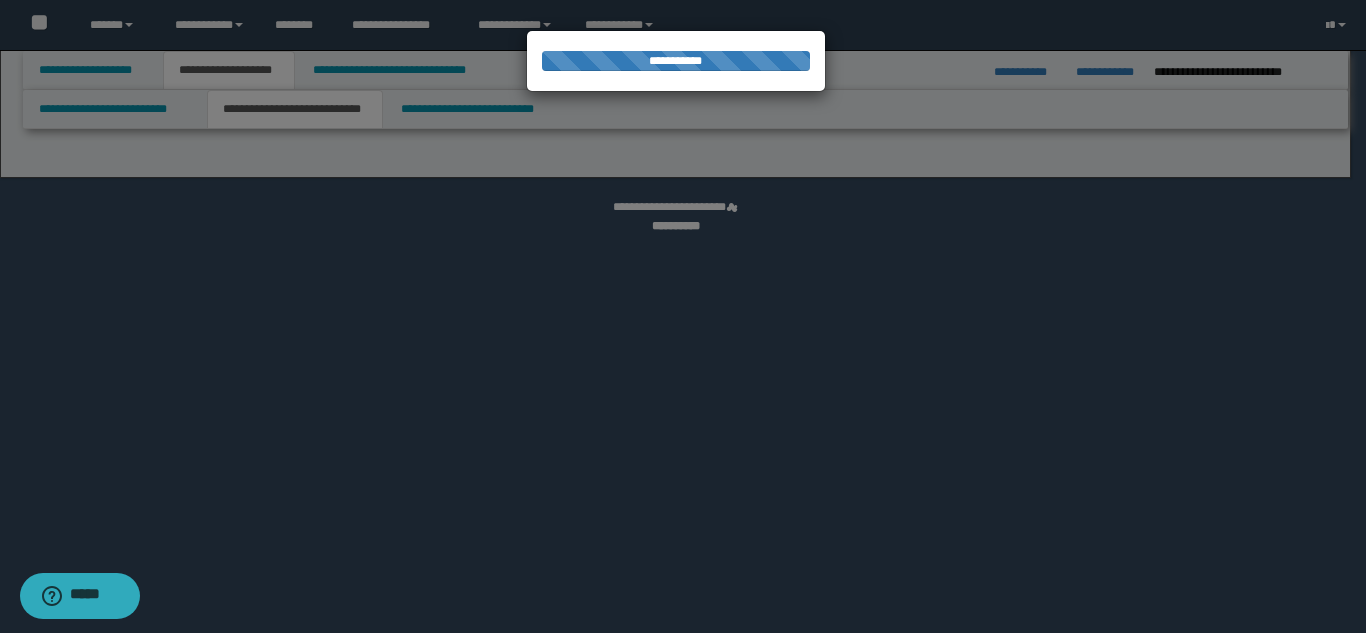 select on "*" 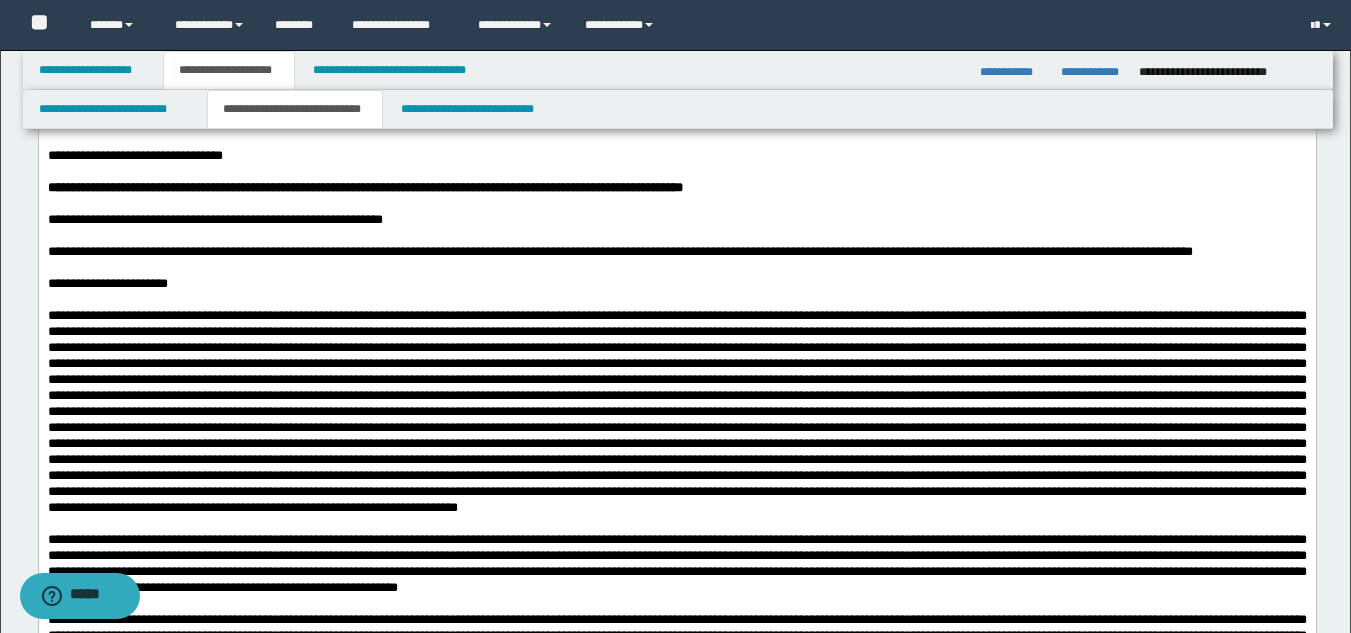scroll, scrollTop: 800, scrollLeft: 0, axis: vertical 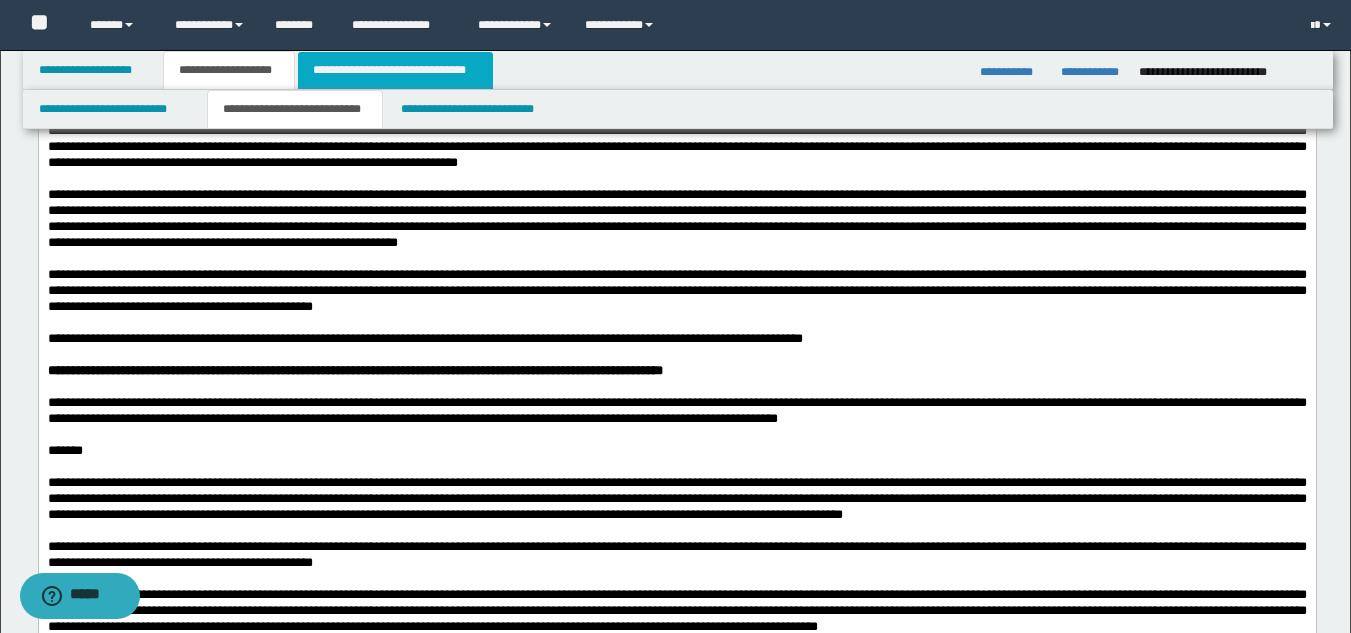 click on "**********" at bounding box center [395, 70] 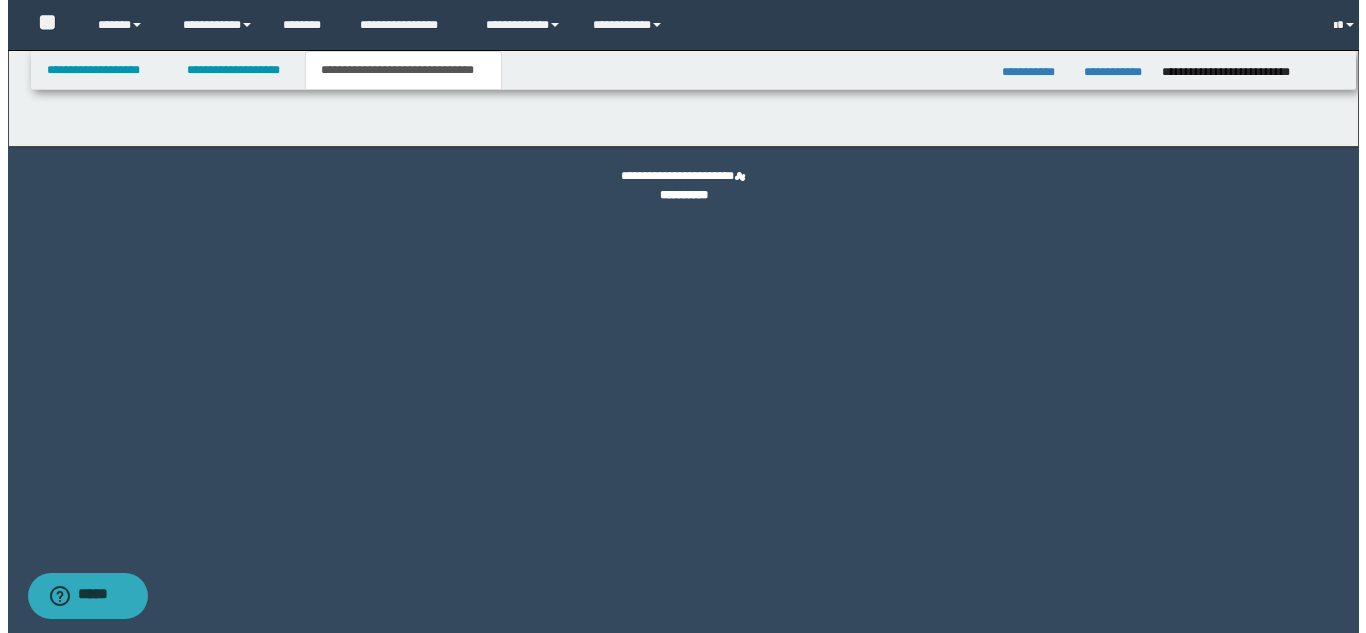 scroll, scrollTop: 0, scrollLeft: 0, axis: both 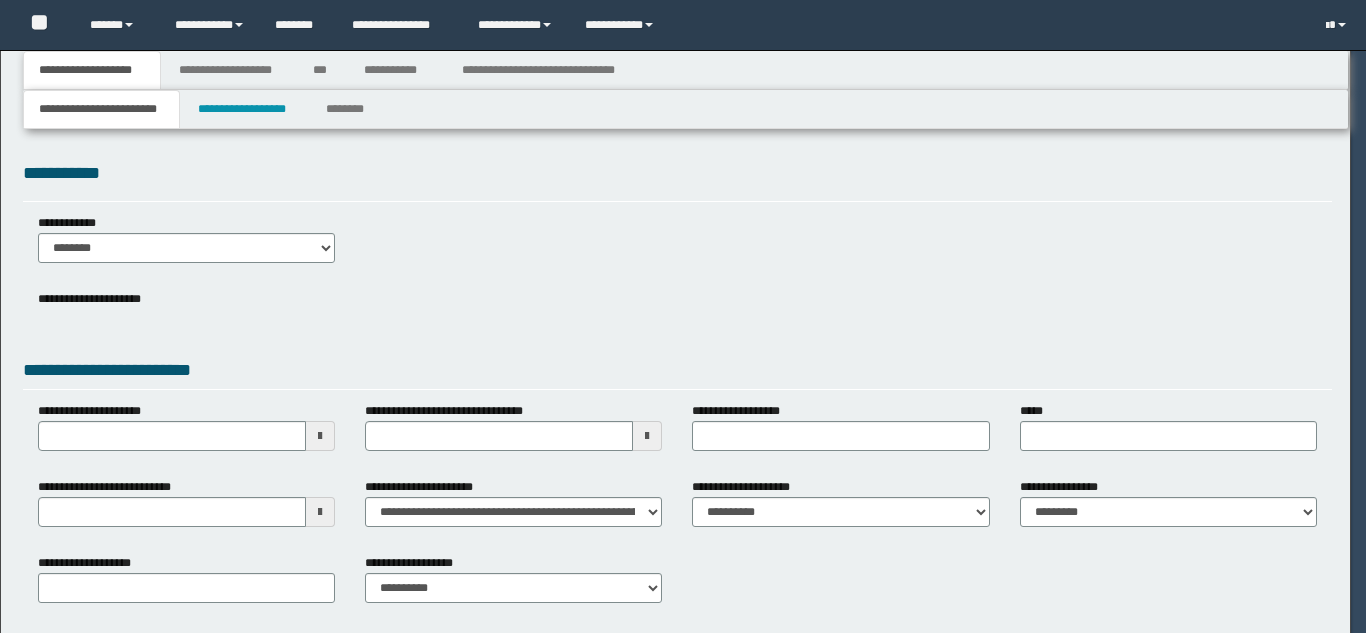 select on "*" 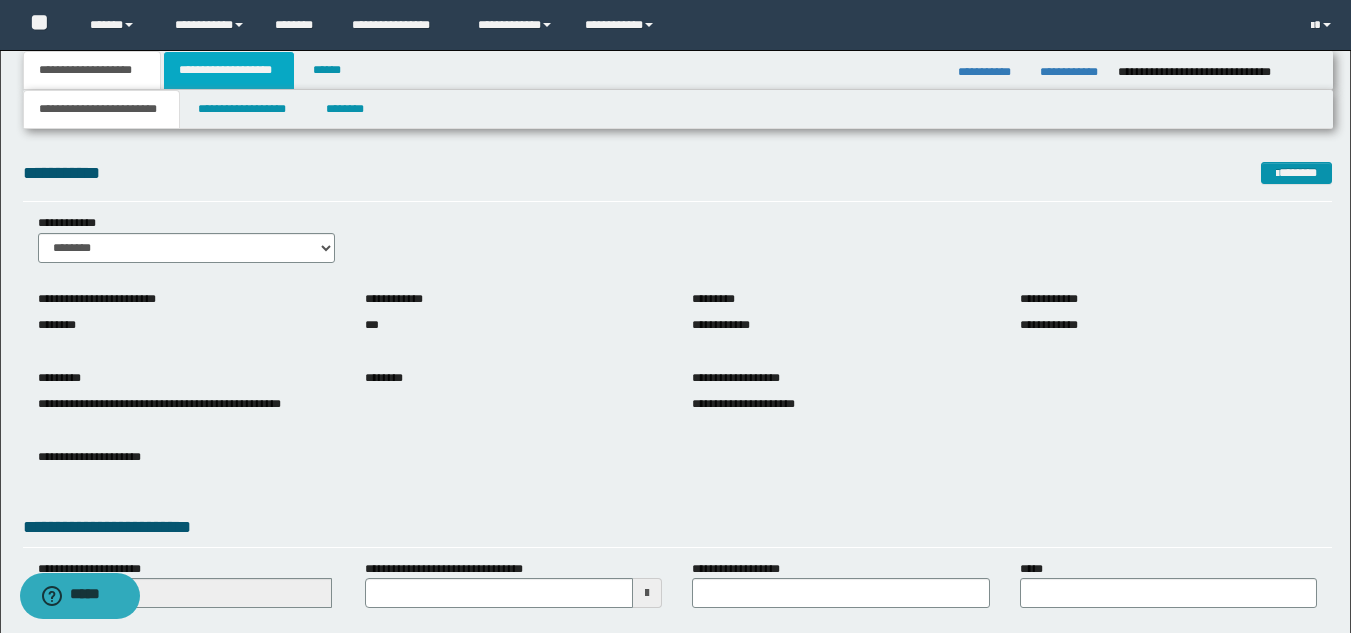click on "**********" at bounding box center [229, 70] 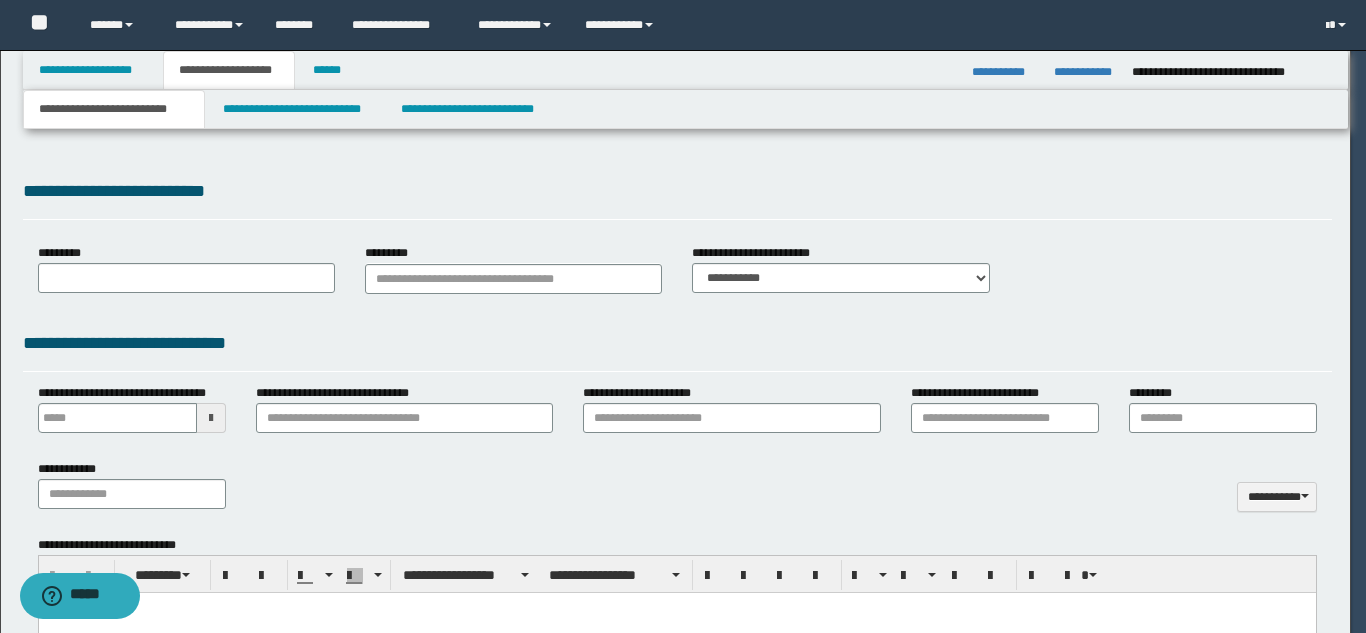 type 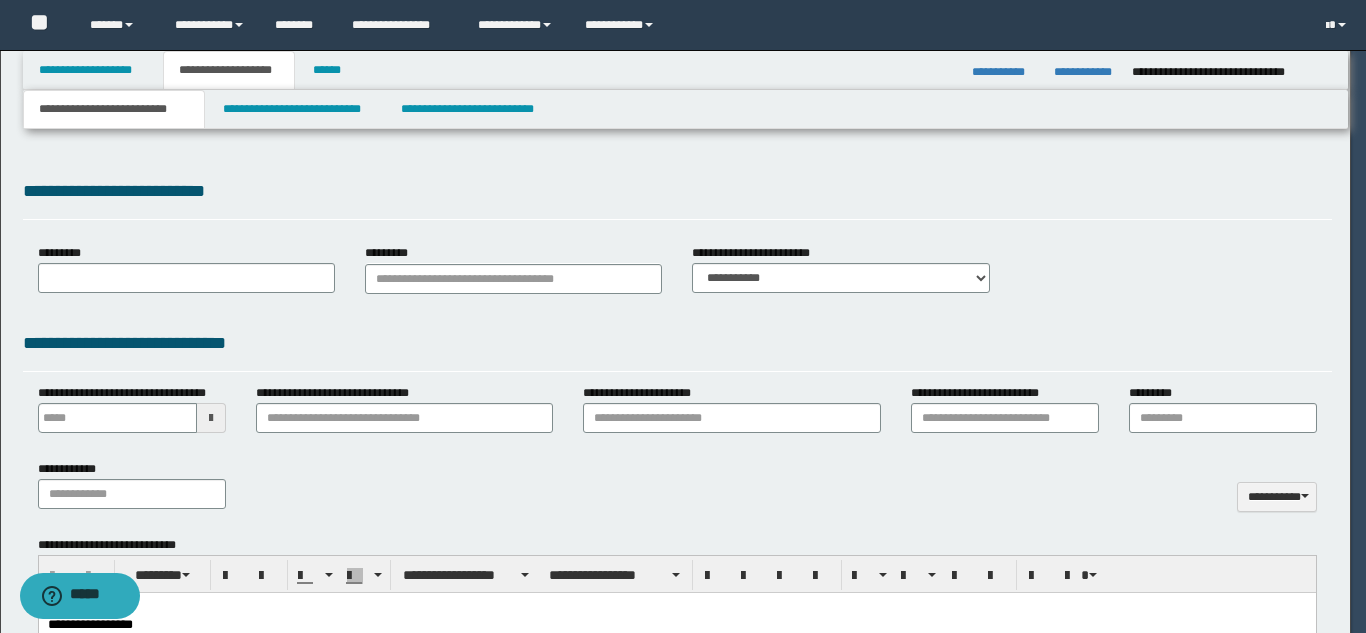 scroll, scrollTop: 0, scrollLeft: 0, axis: both 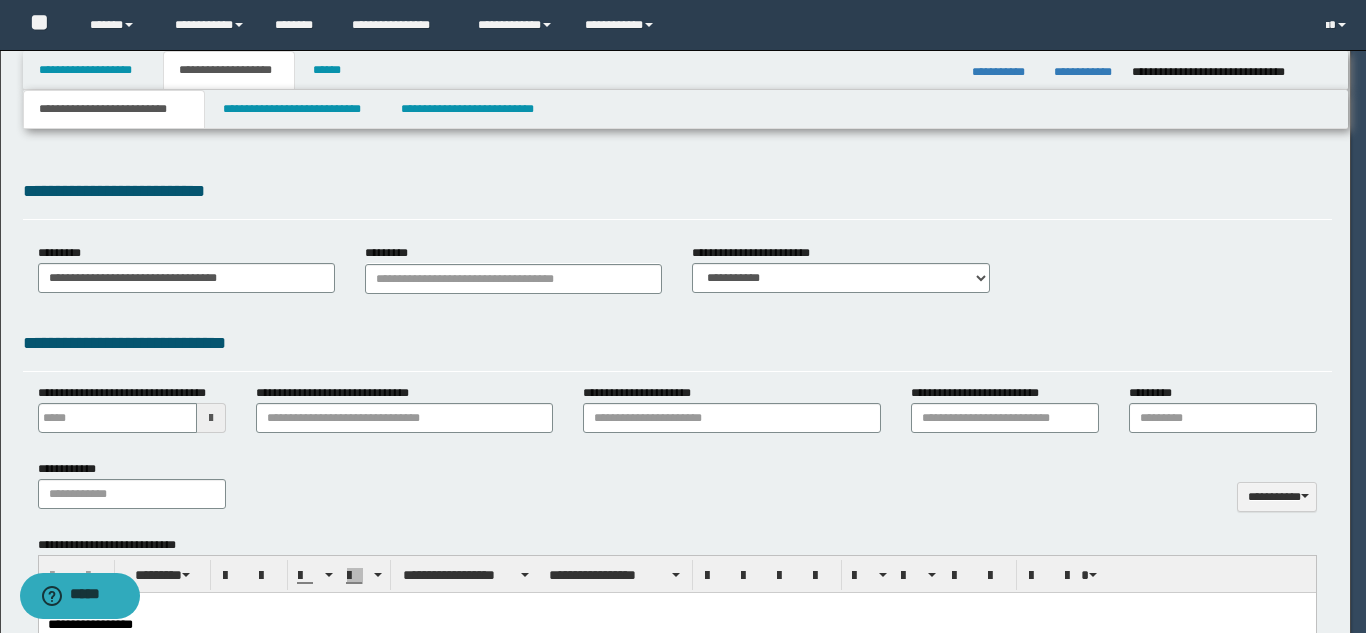 select on "*" 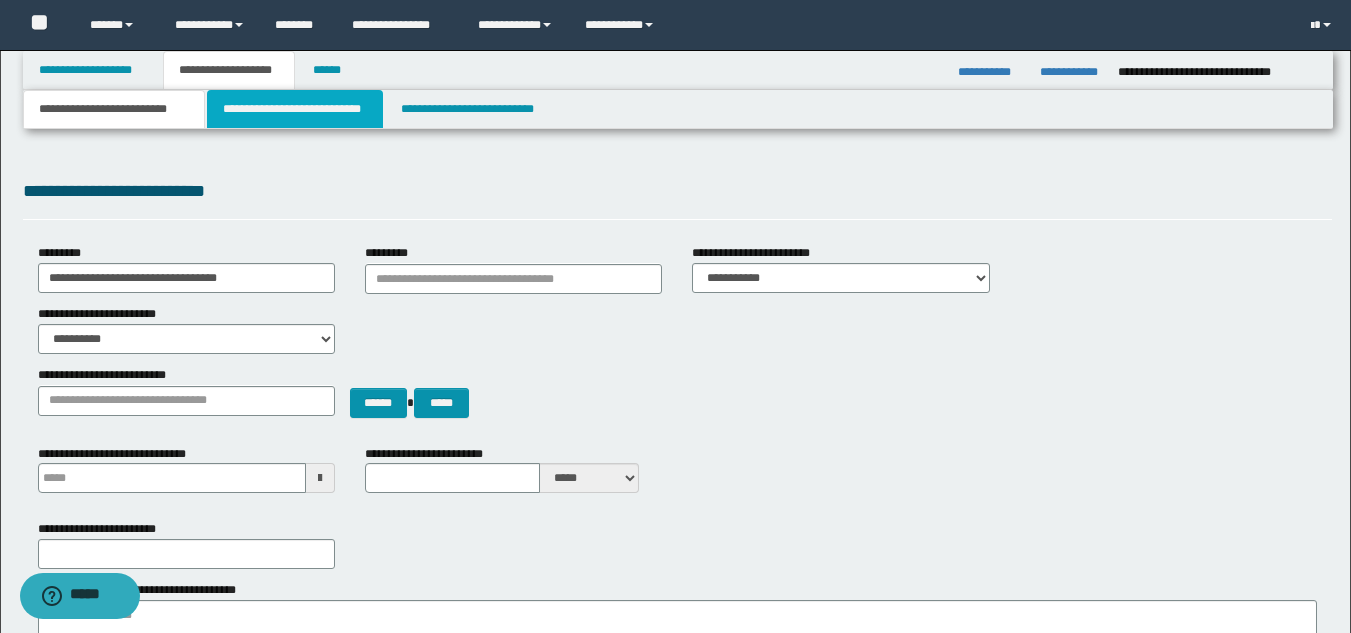 click on "**********" at bounding box center [295, 109] 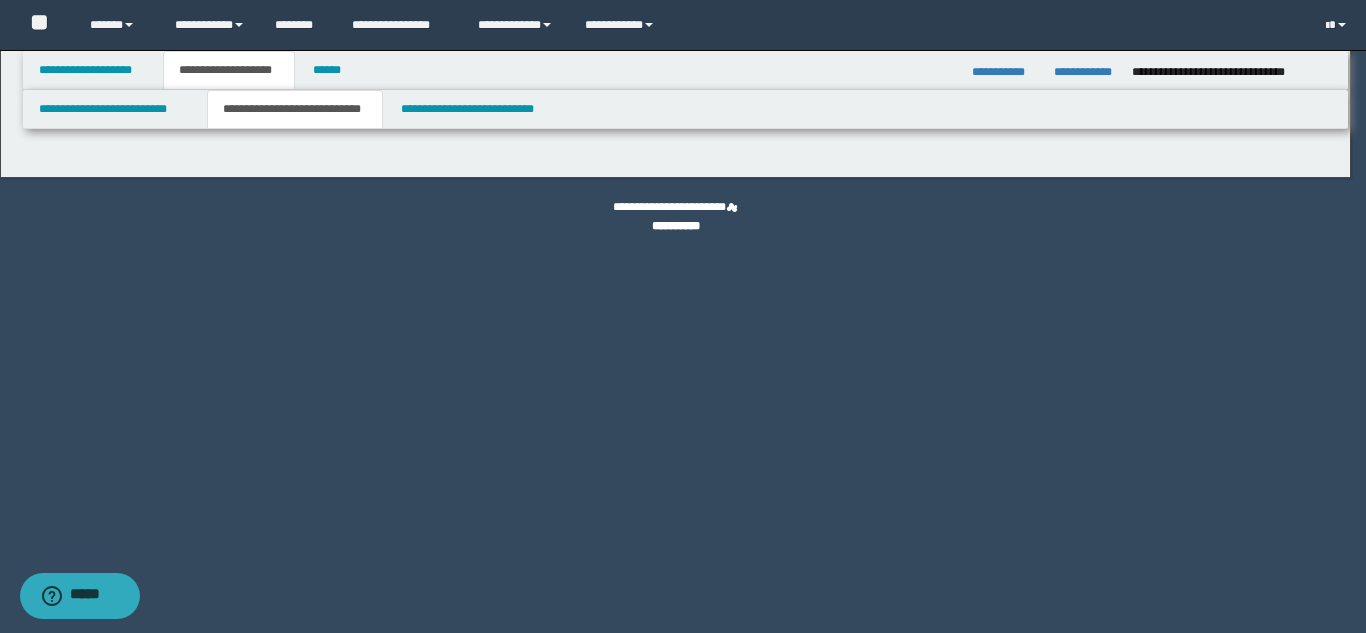select on "*" 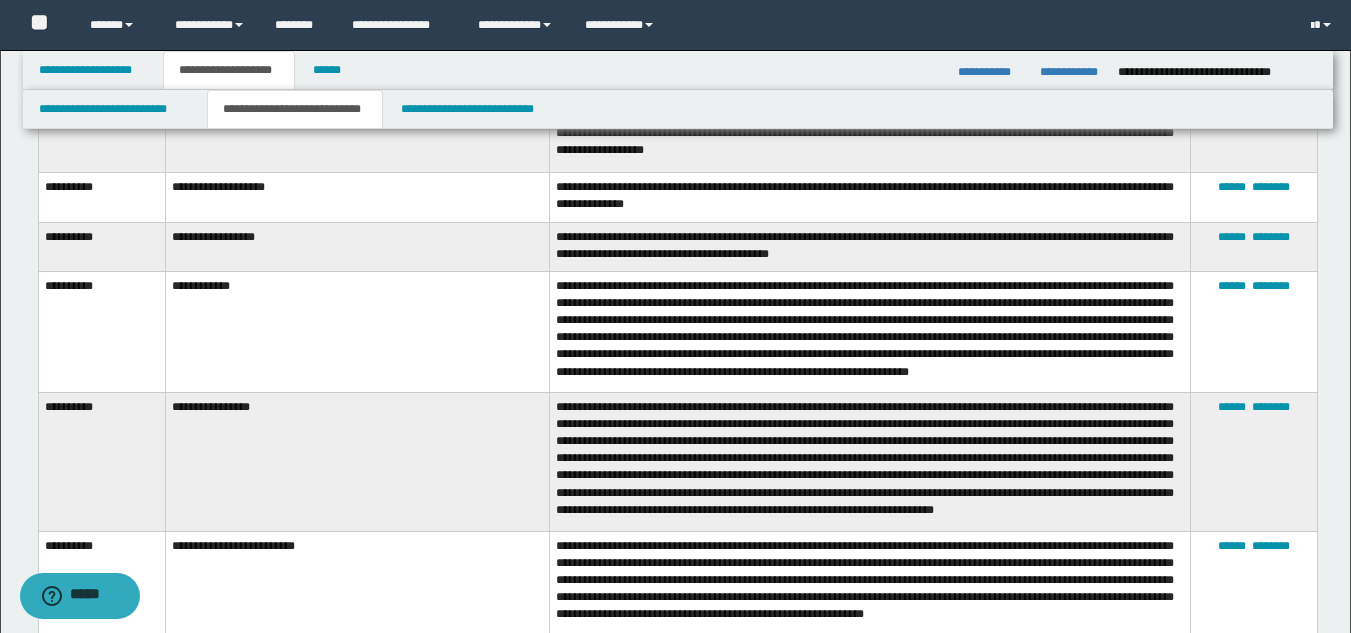 scroll, scrollTop: 3700, scrollLeft: 0, axis: vertical 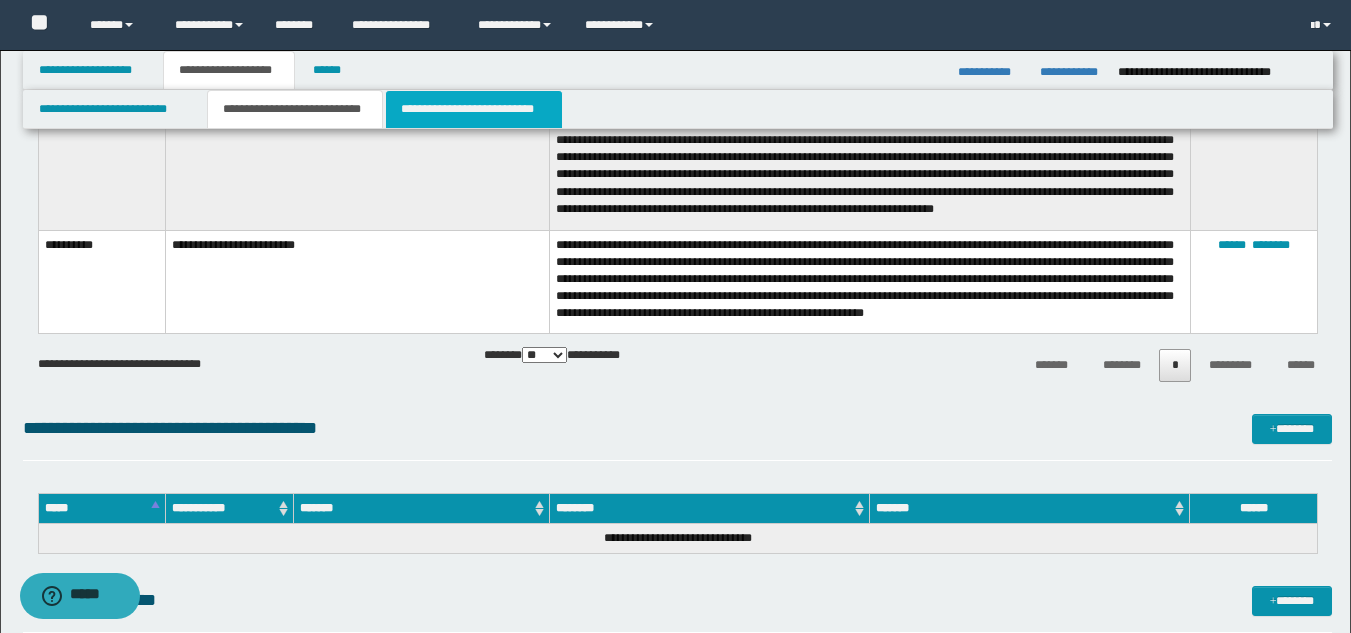 click on "**********" at bounding box center (474, 109) 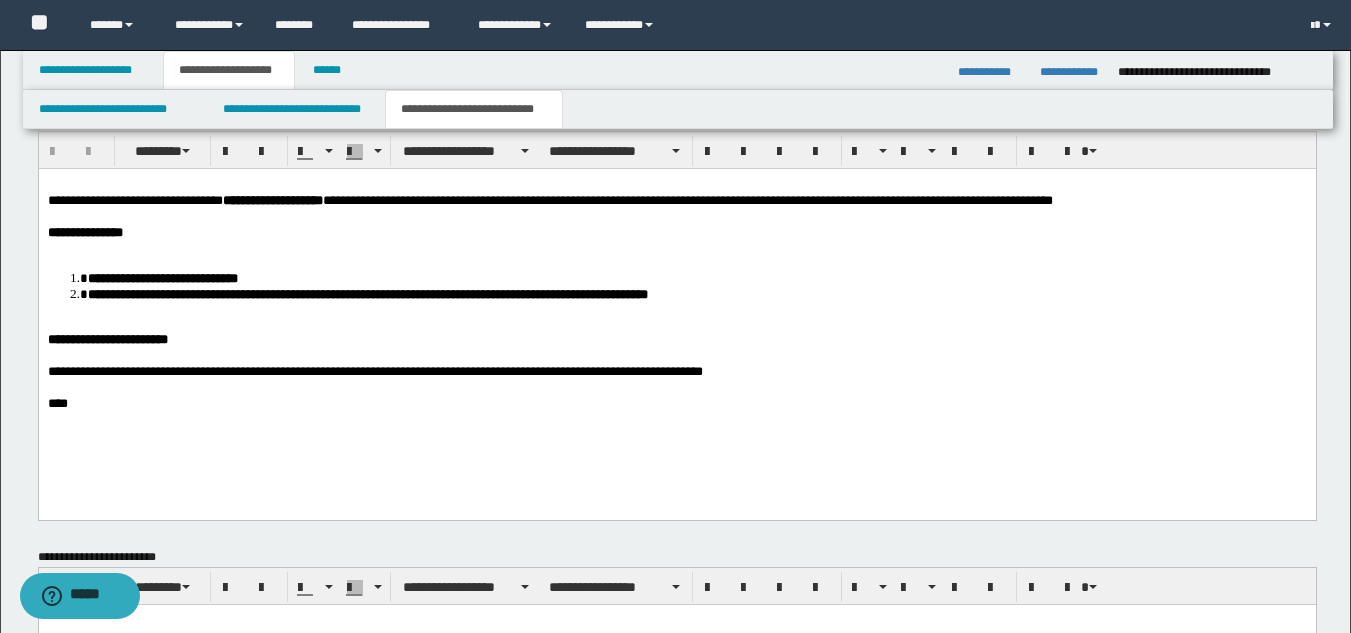 scroll, scrollTop: 1100, scrollLeft: 0, axis: vertical 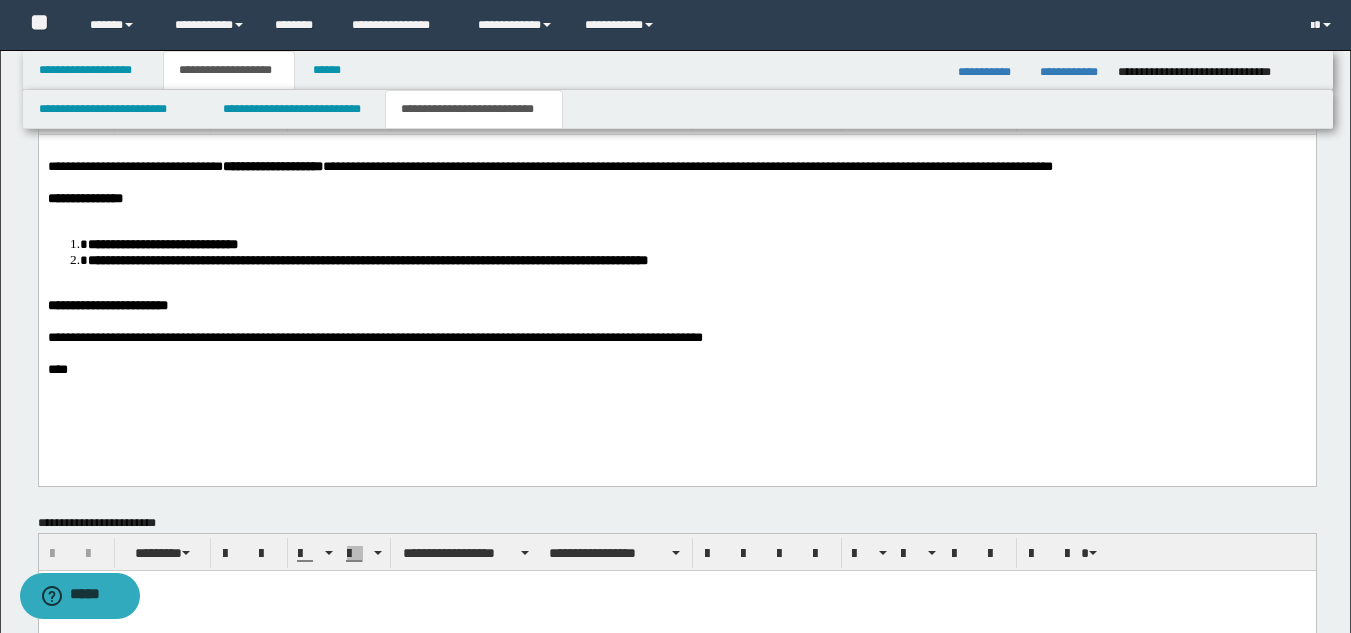 click at bounding box center (676, 214) 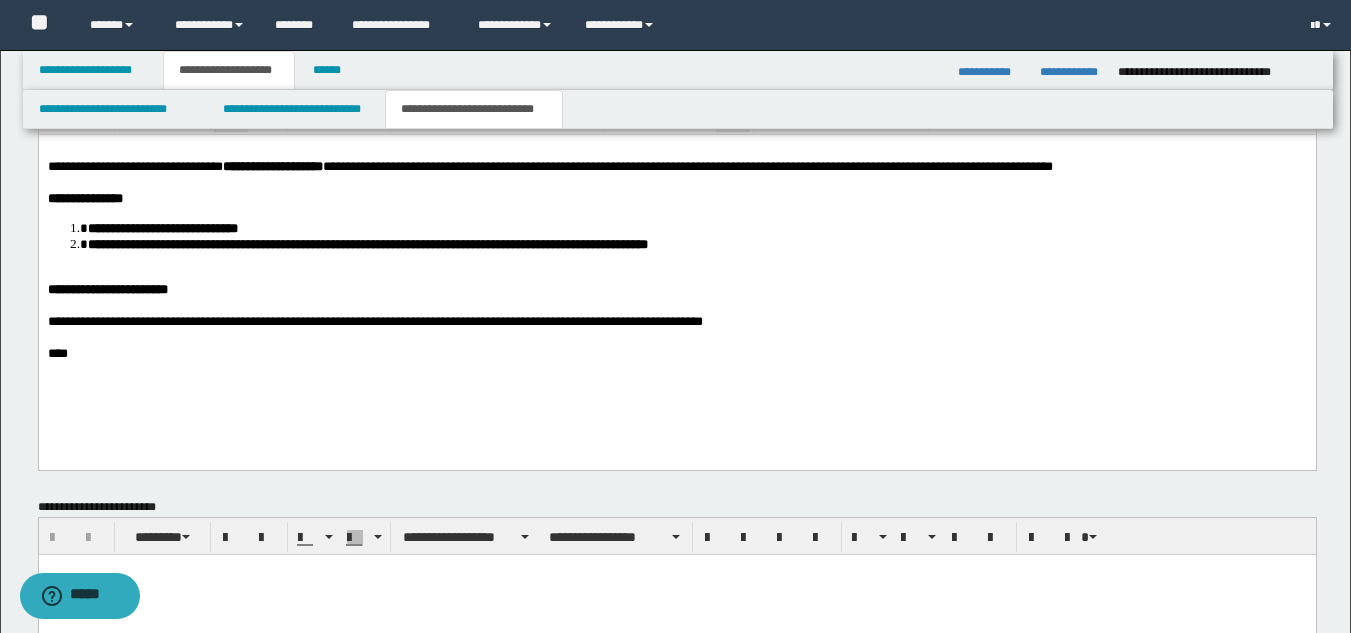 click on "**********" at bounding box center (676, 276) 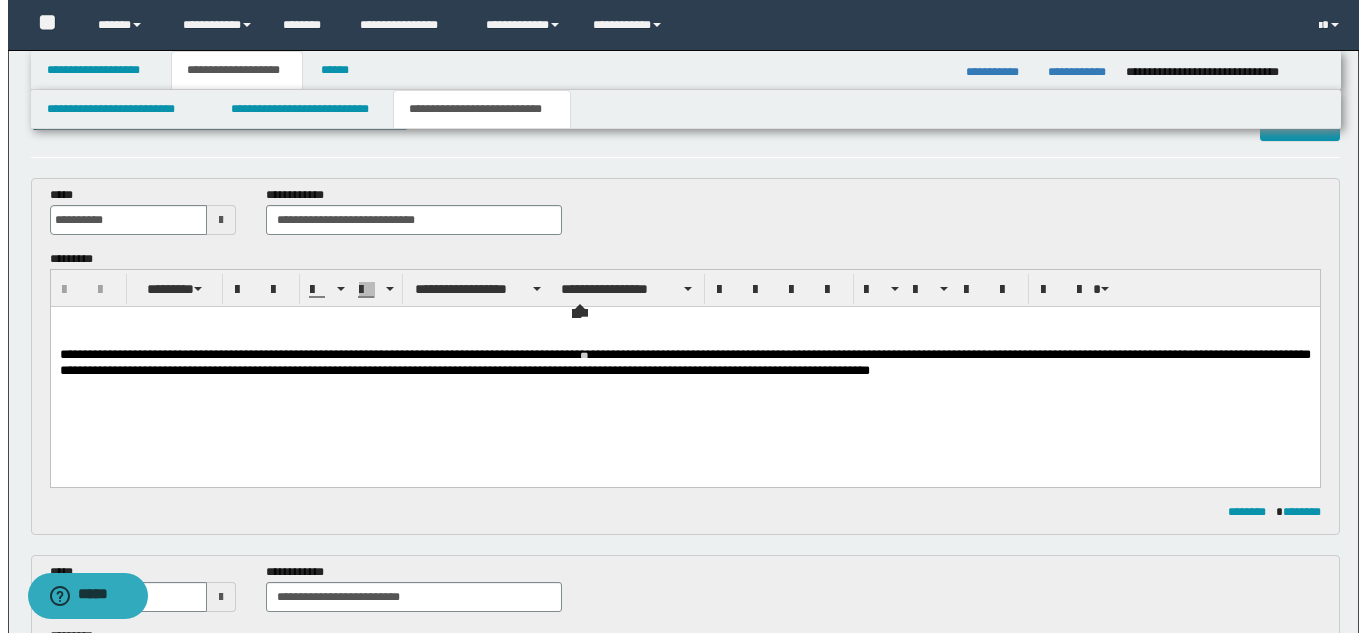 scroll, scrollTop: 0, scrollLeft: 0, axis: both 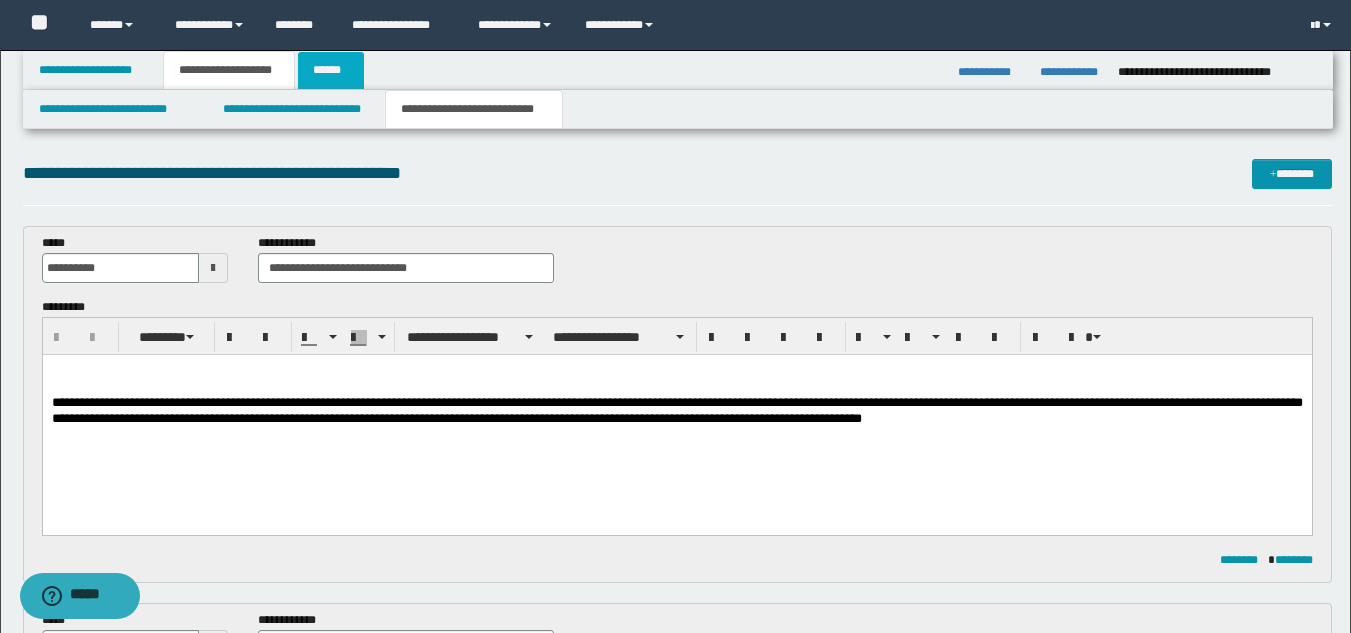 click on "******" at bounding box center [331, 70] 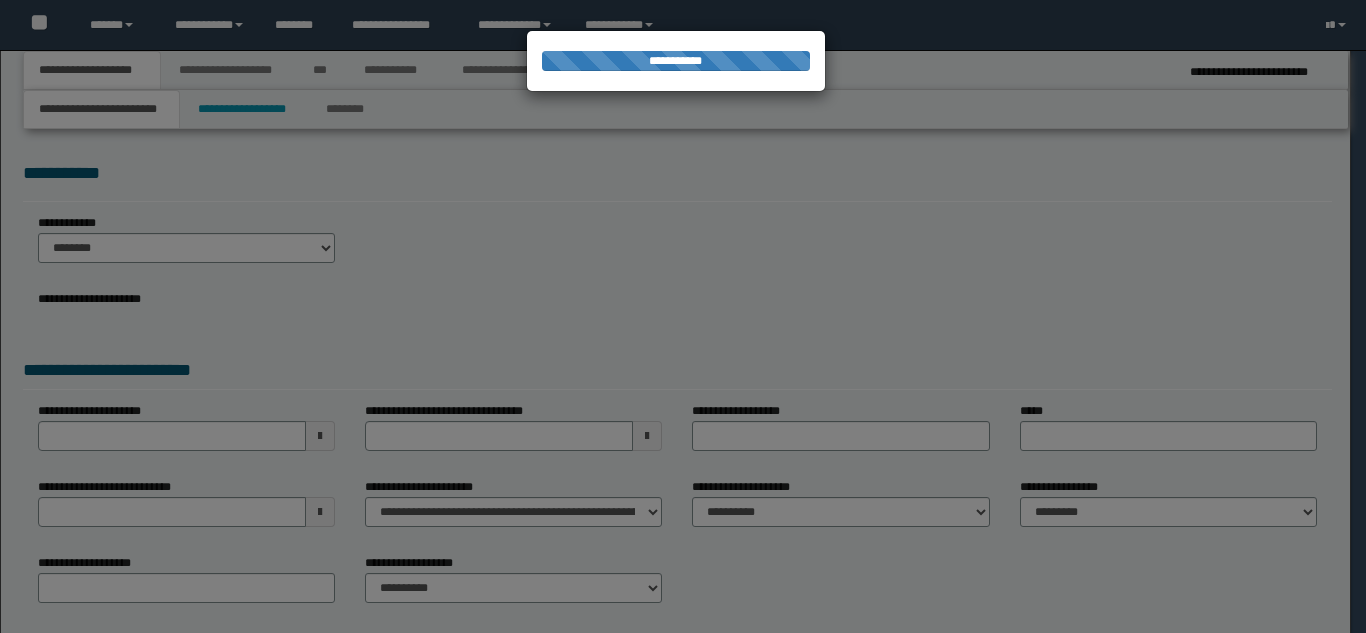 scroll, scrollTop: 0, scrollLeft: 0, axis: both 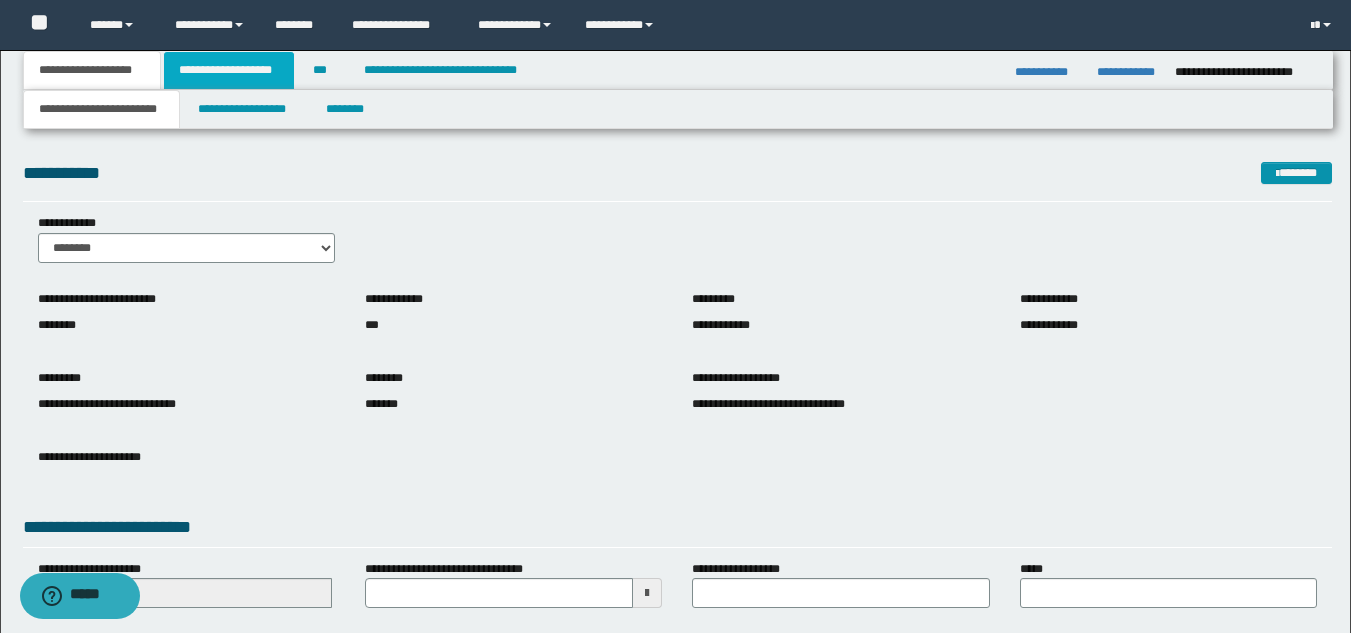 click on "**********" at bounding box center (229, 70) 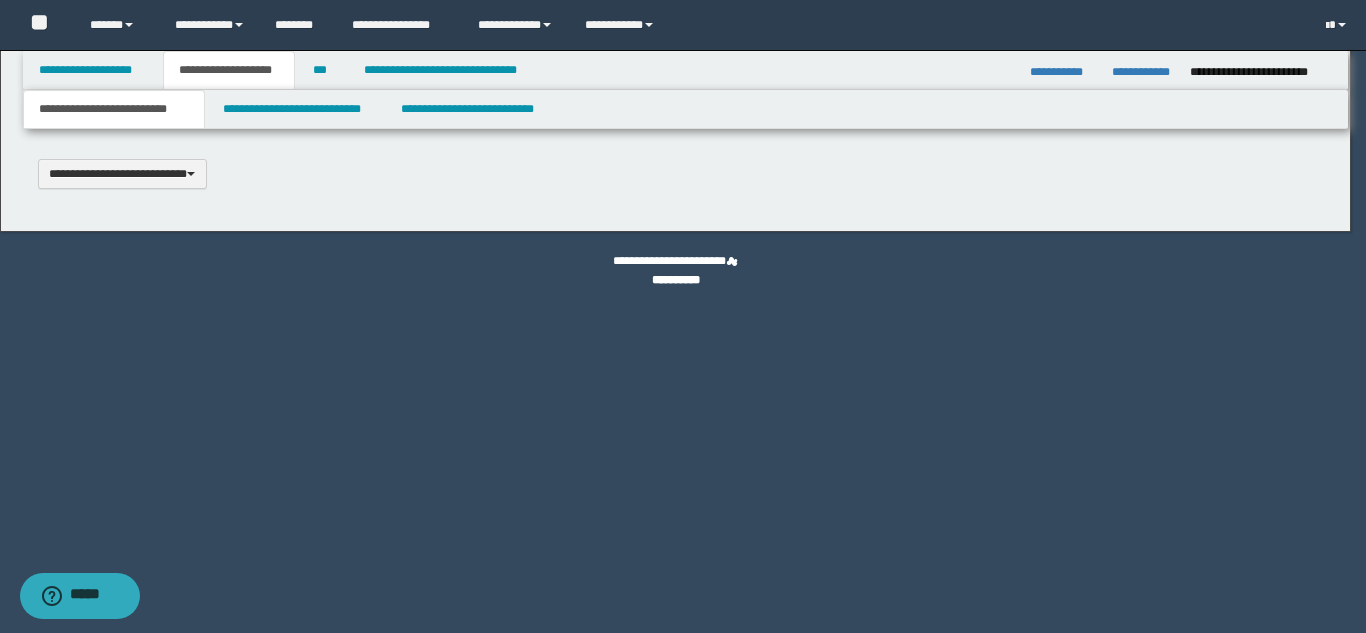 type 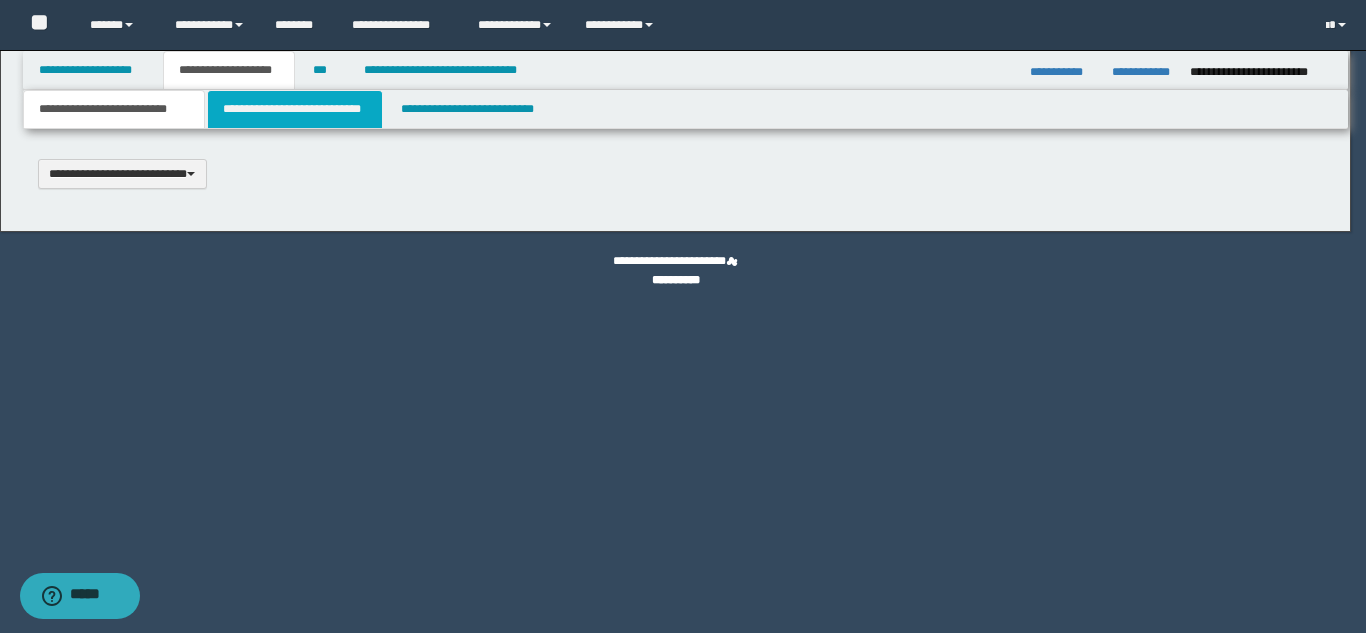 scroll, scrollTop: 0, scrollLeft: 0, axis: both 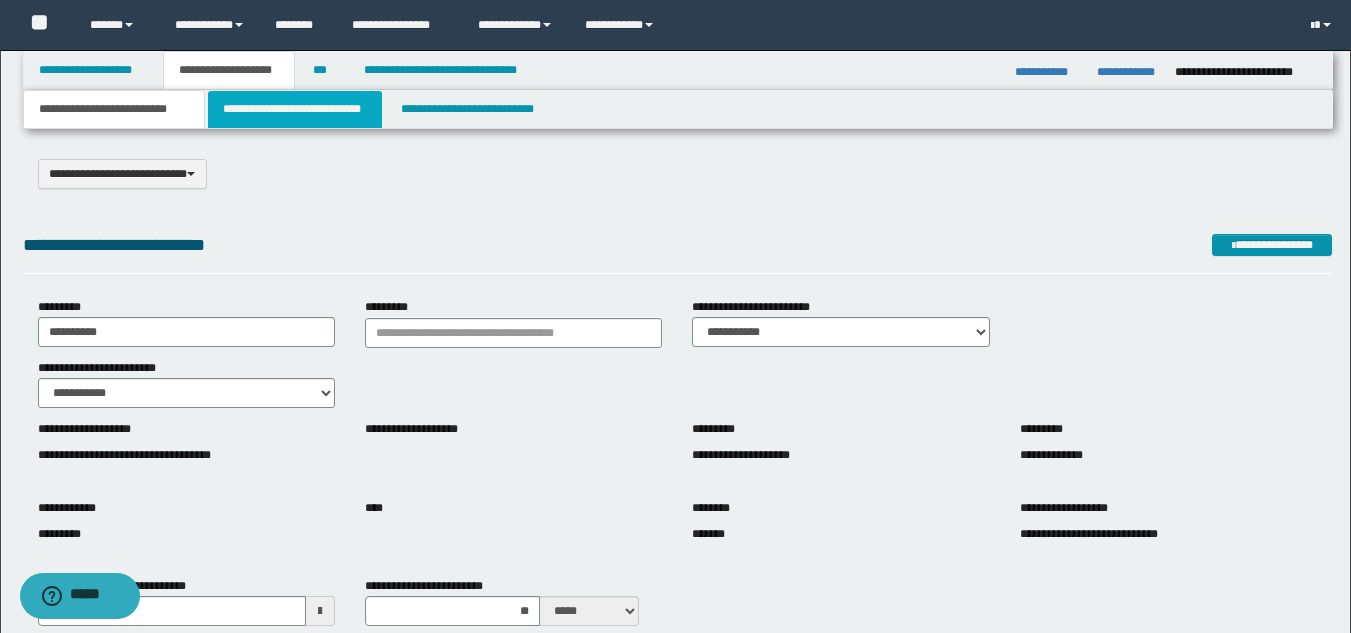 click on "**********" at bounding box center [295, 109] 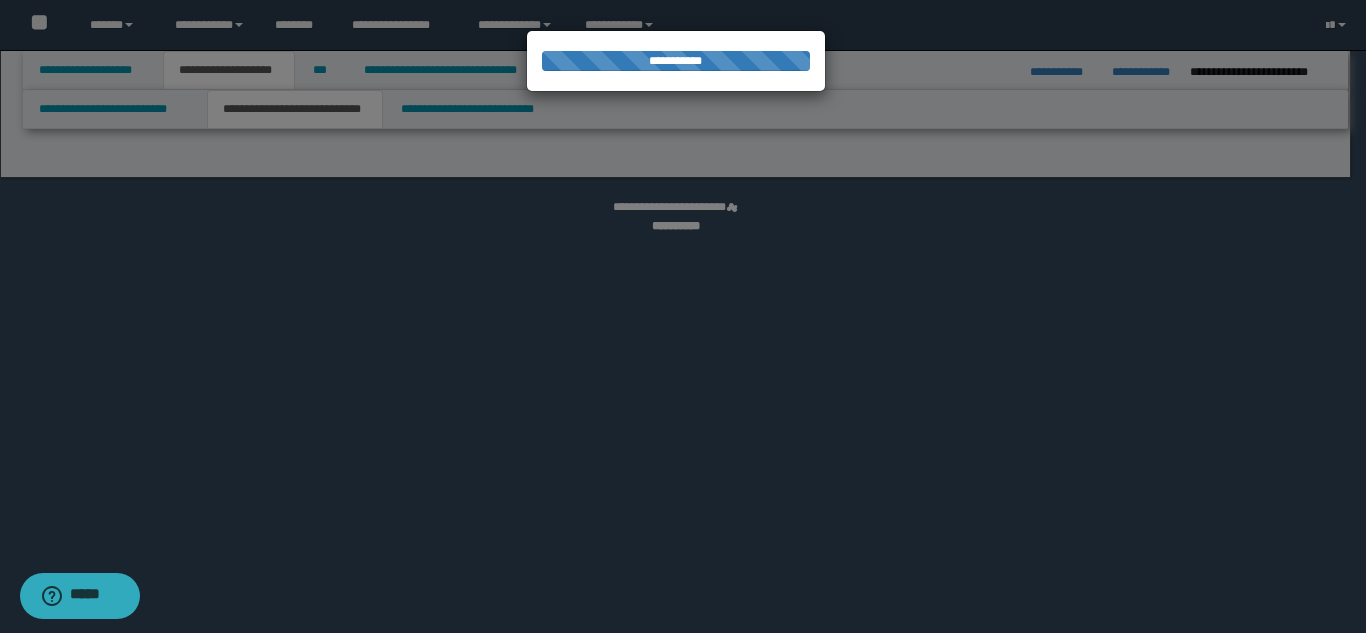 select on "*" 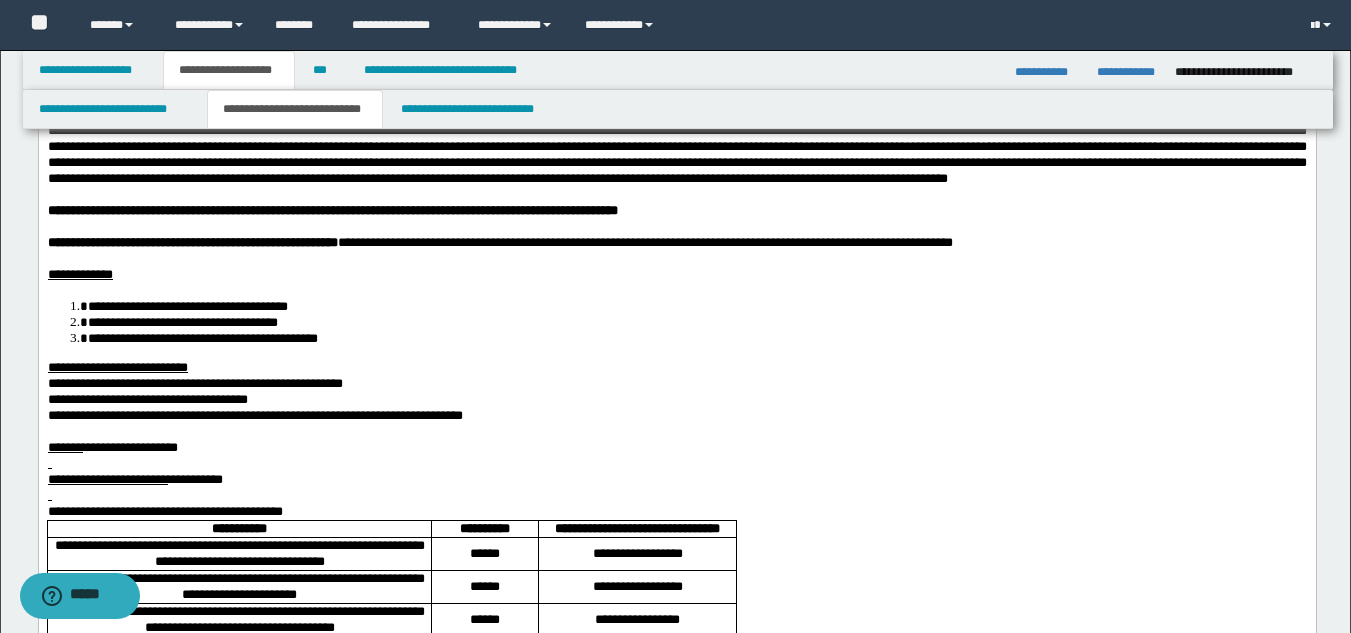 scroll, scrollTop: 200, scrollLeft: 0, axis: vertical 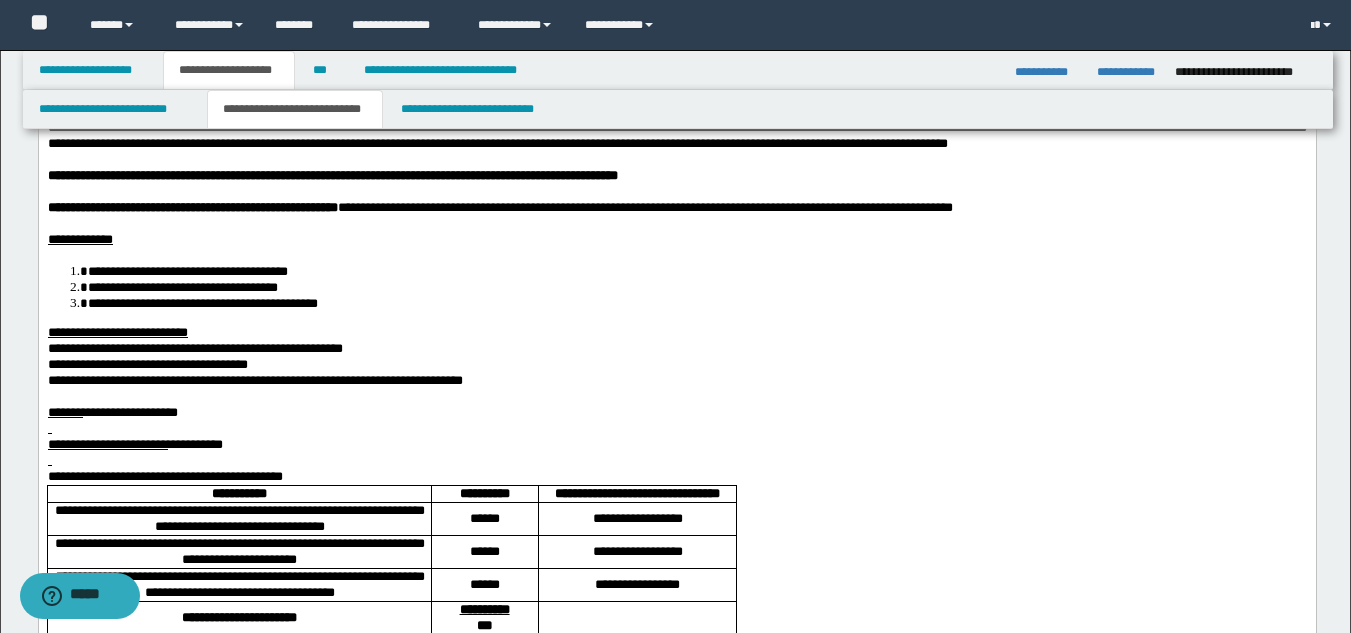 click on "**********" at bounding box center [676, 476] 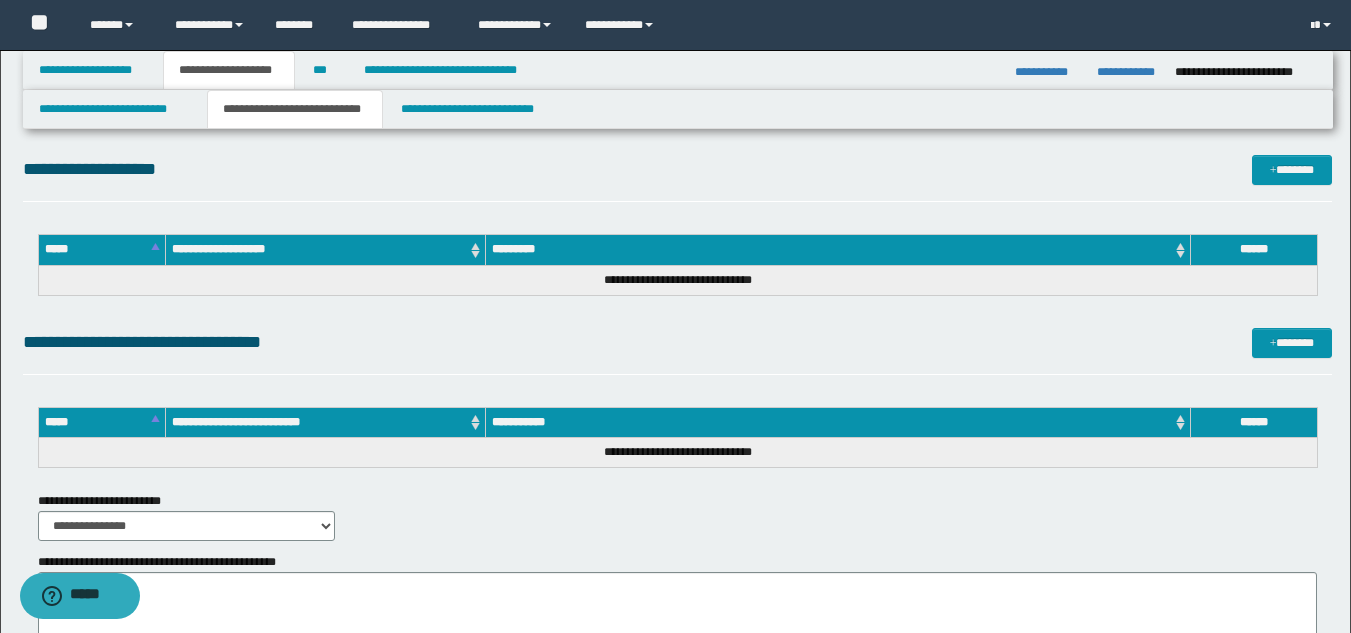 scroll, scrollTop: 3785, scrollLeft: 0, axis: vertical 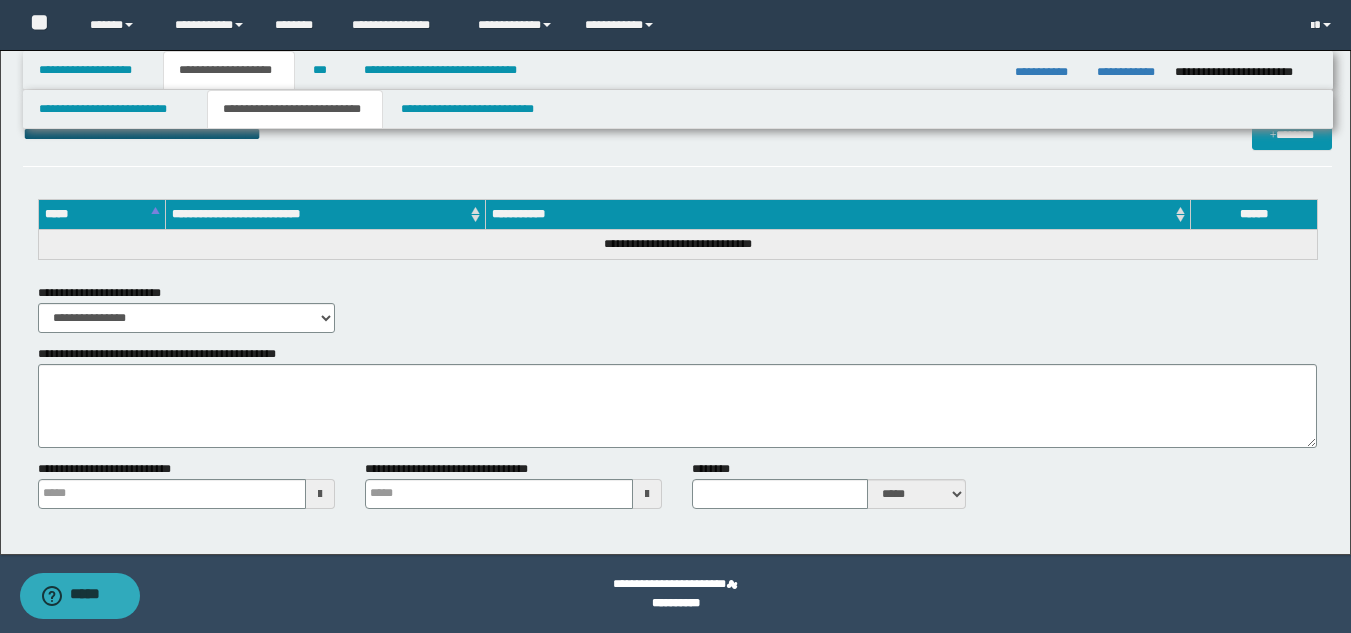 click on "**********" at bounding box center [678, 109] 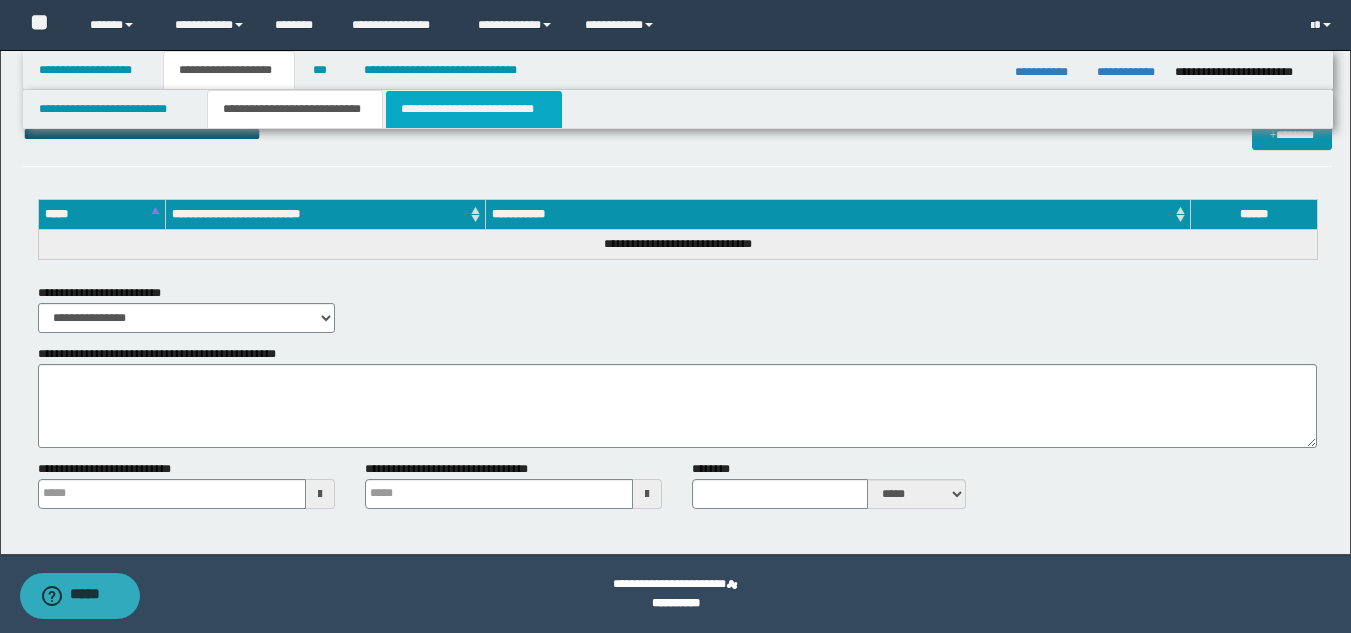click on "**********" at bounding box center [474, 109] 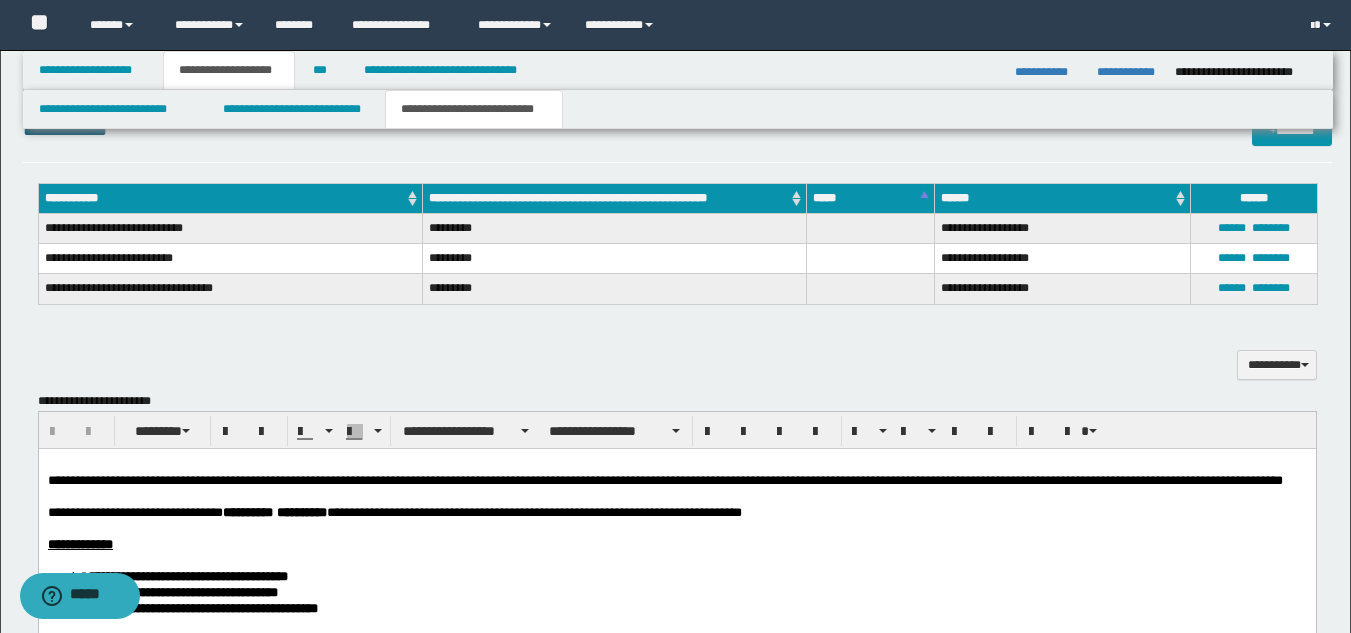 scroll, scrollTop: 1200, scrollLeft: 0, axis: vertical 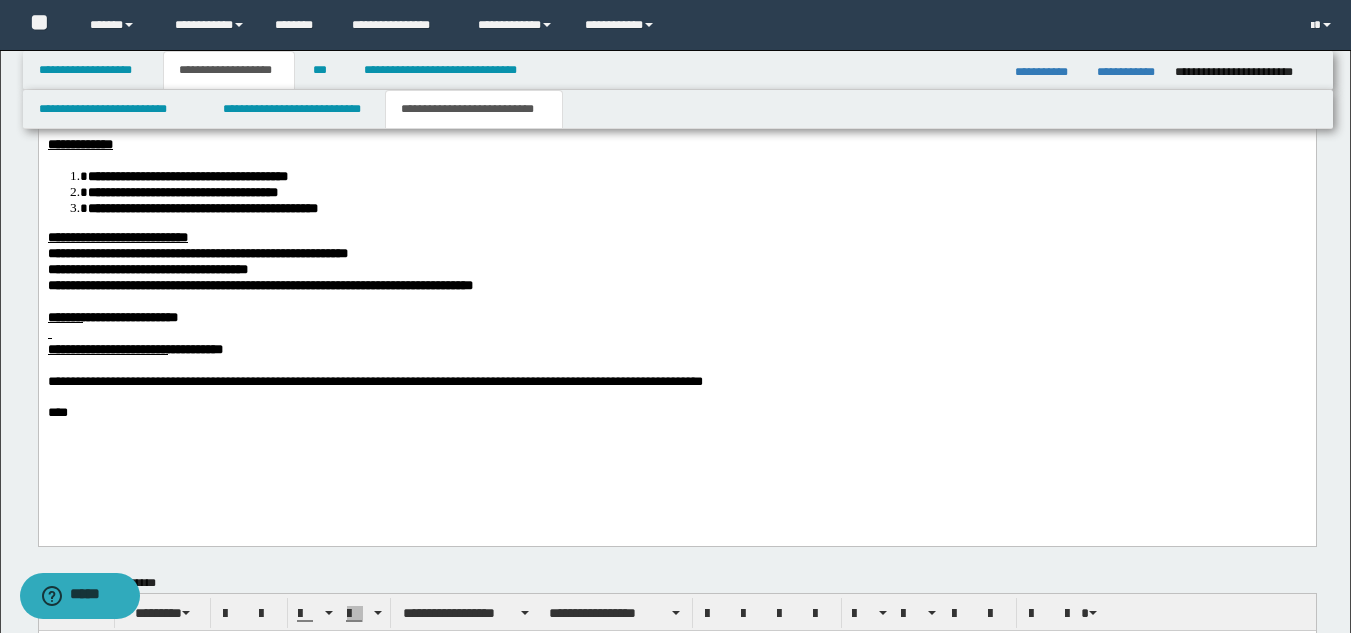 click on "**********" at bounding box center [259, 285] 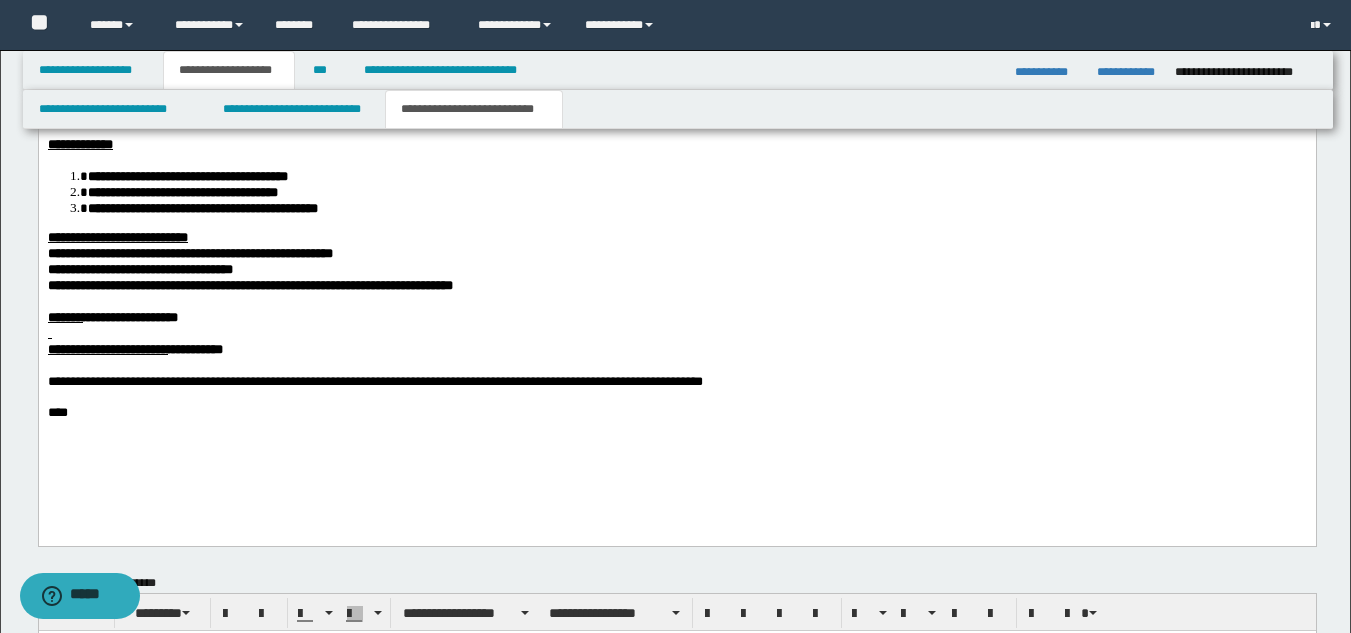click on "**********" at bounding box center [676, 350] 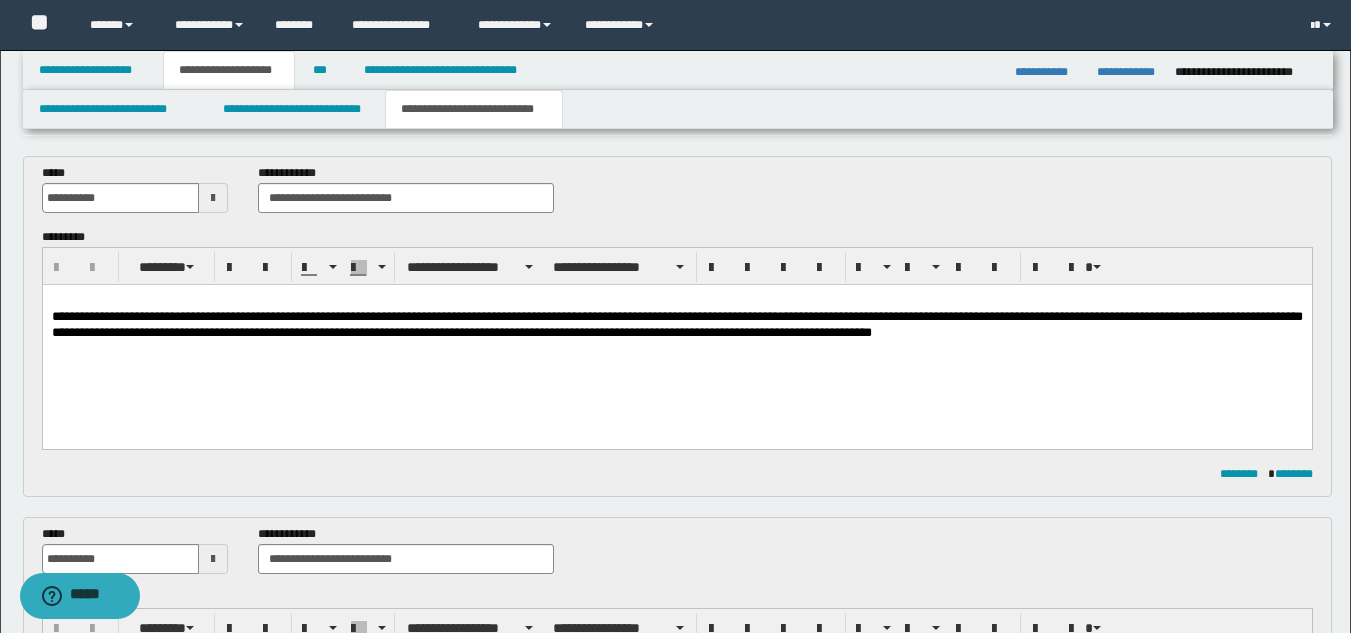 scroll, scrollTop: 0, scrollLeft: 0, axis: both 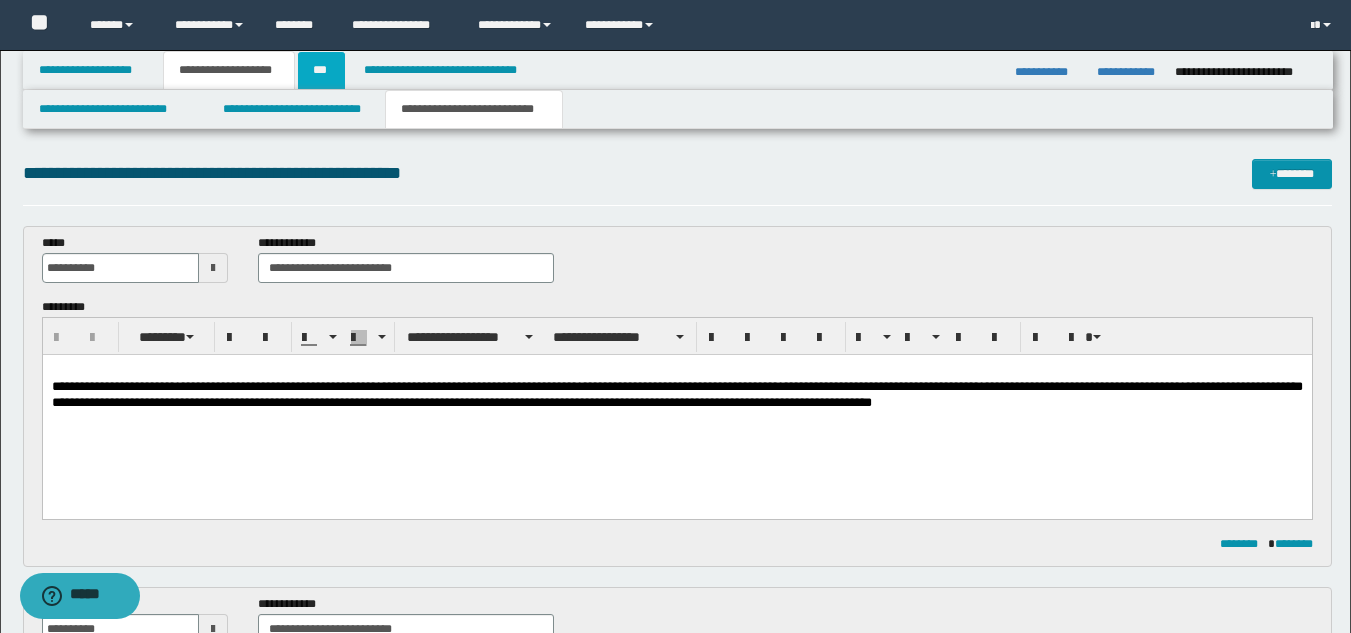 click on "***" at bounding box center (321, 70) 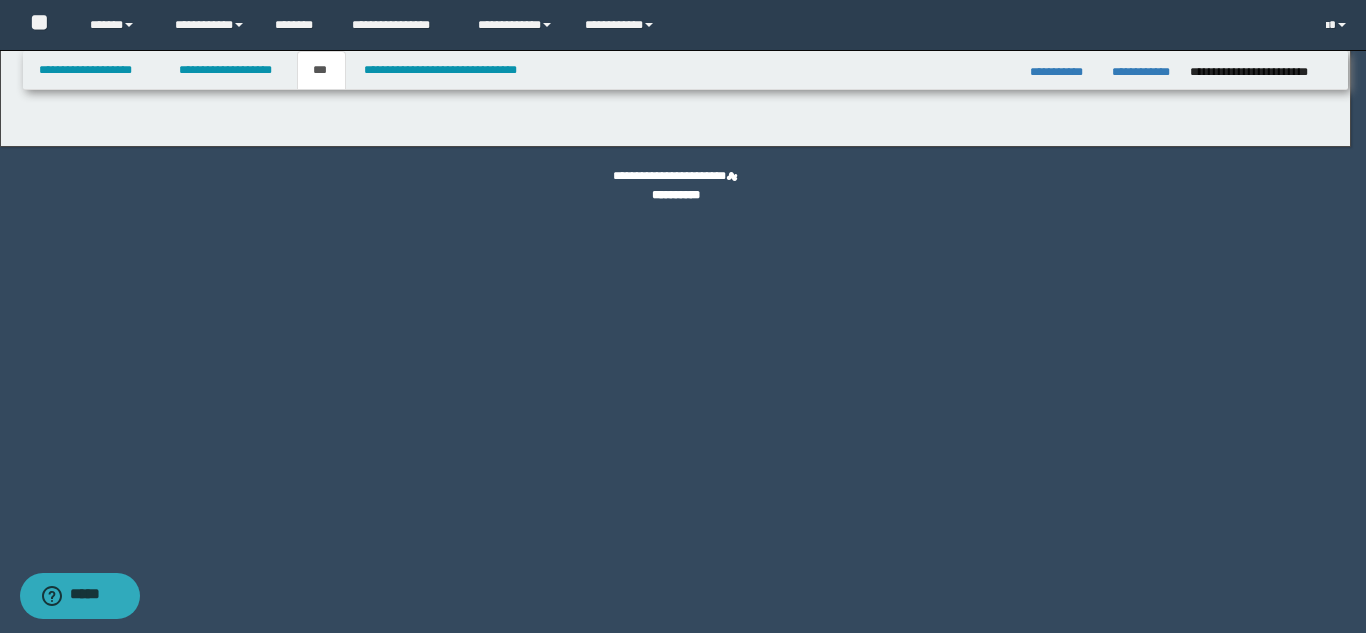 select on "*" 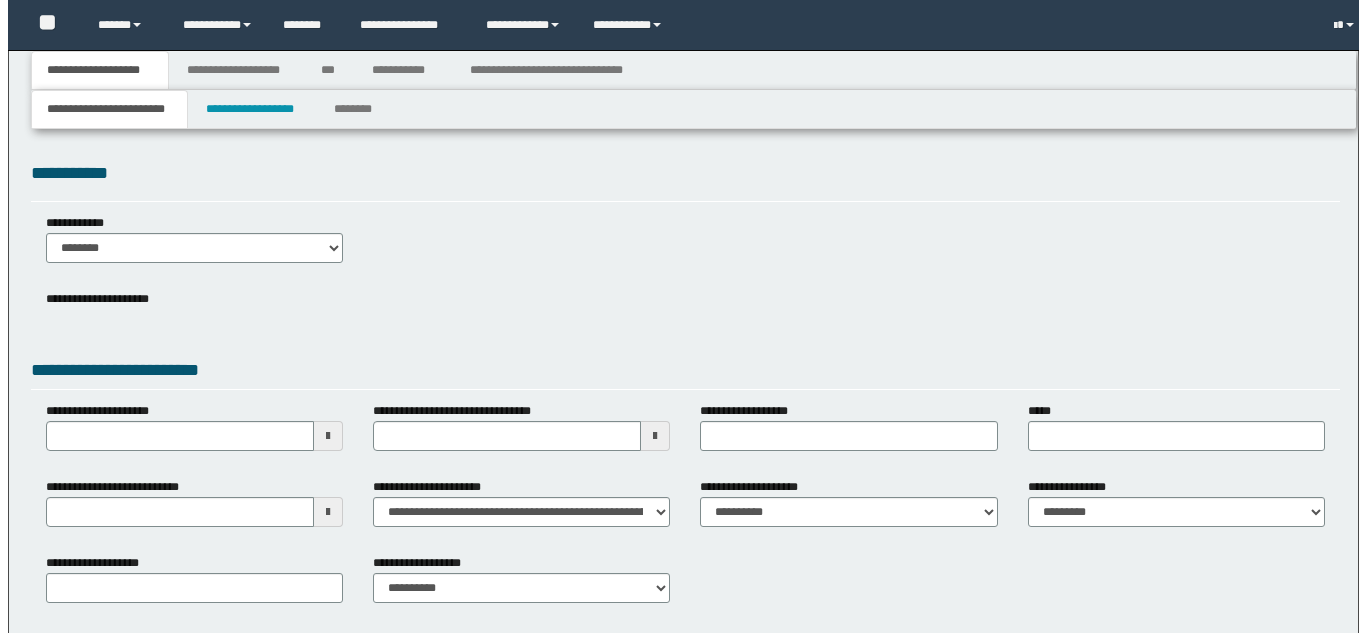 scroll, scrollTop: 0, scrollLeft: 0, axis: both 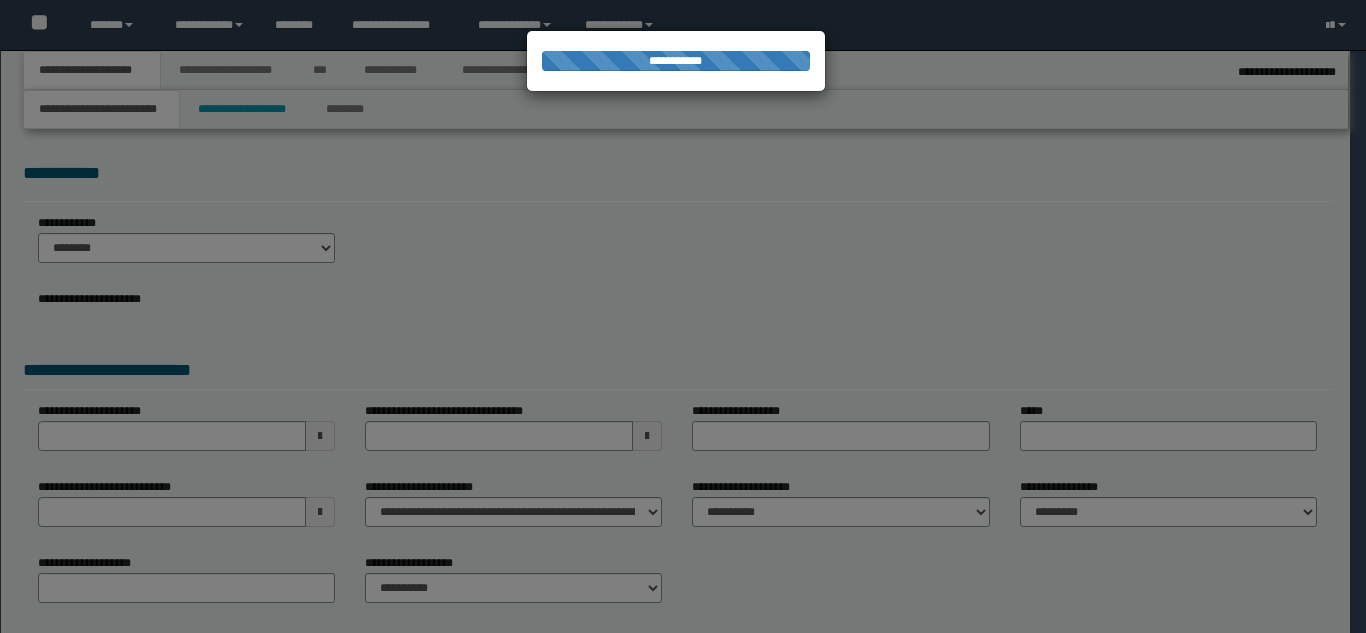 select on "*" 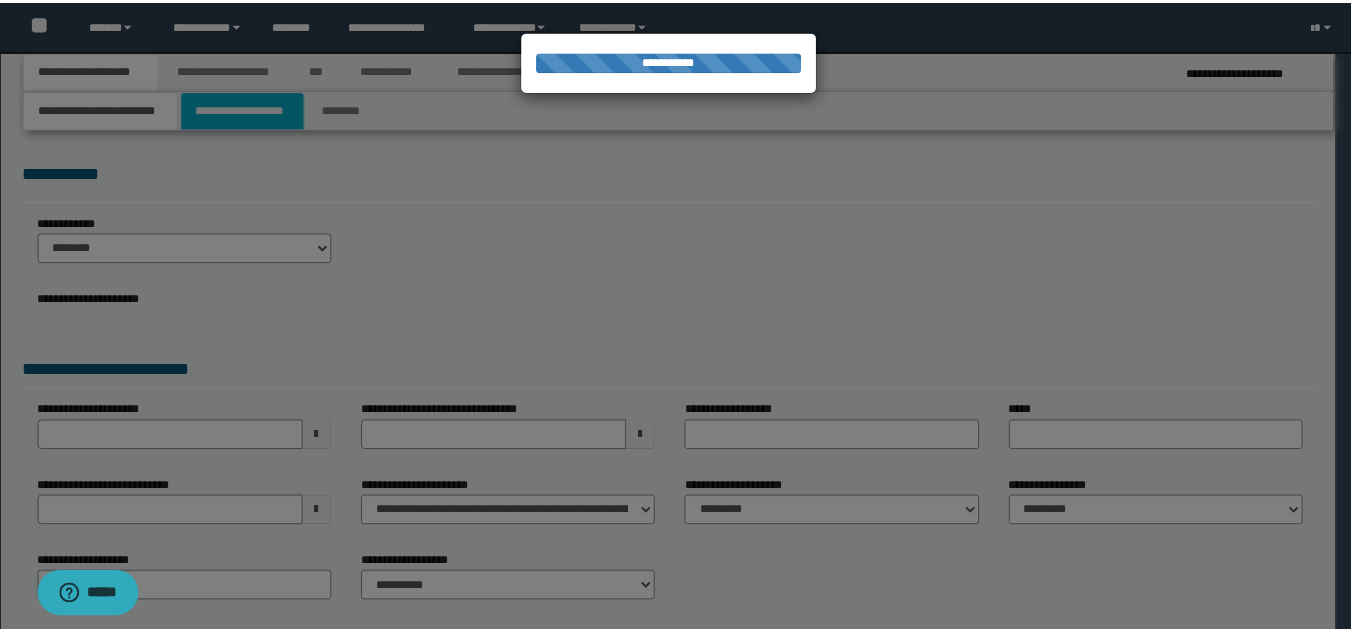 scroll, scrollTop: 0, scrollLeft: 0, axis: both 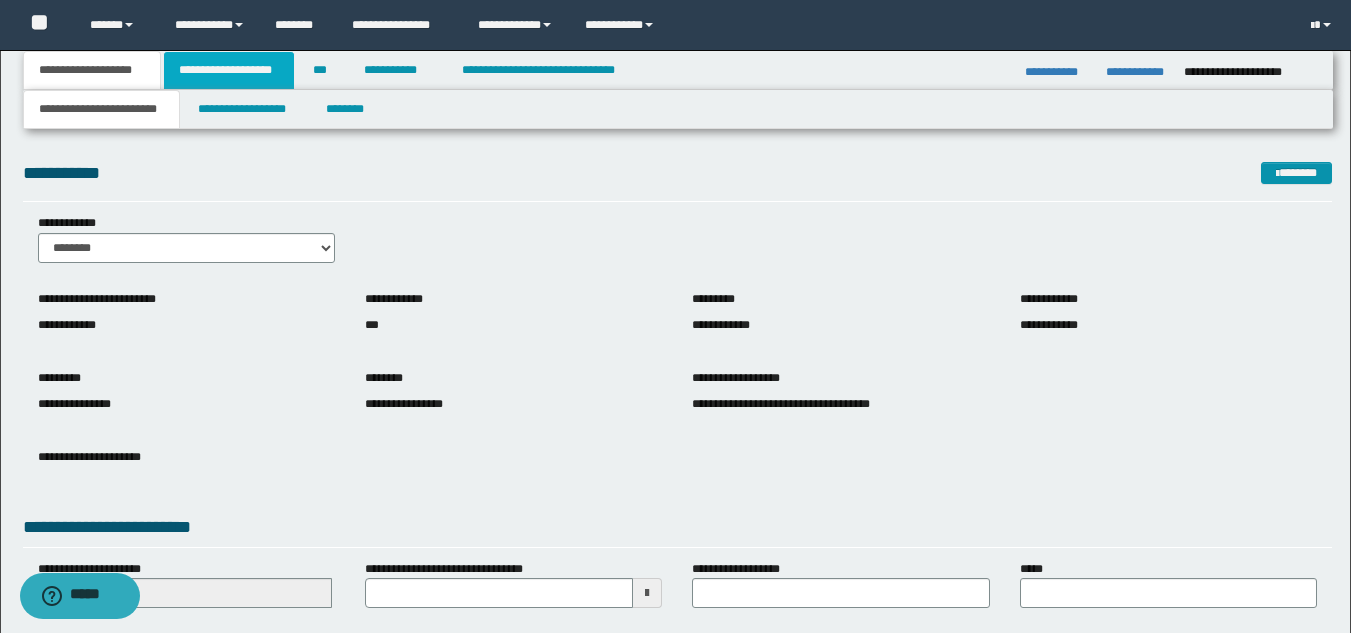 click on "**********" at bounding box center (229, 70) 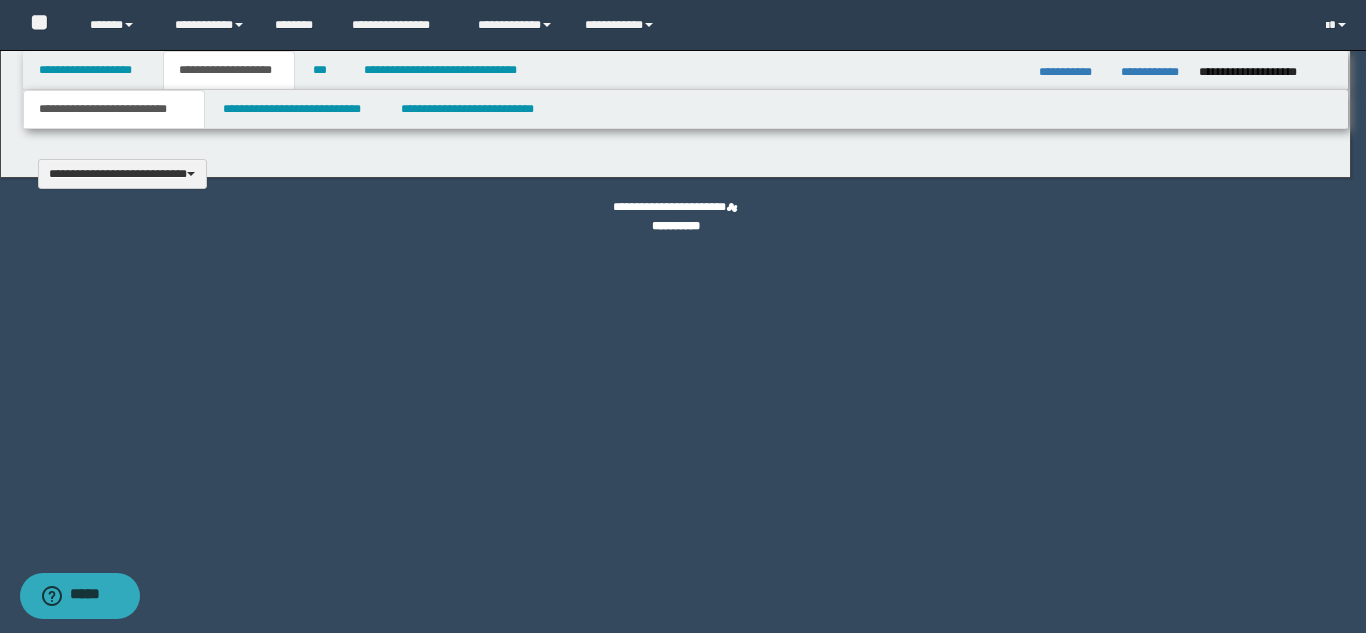 type 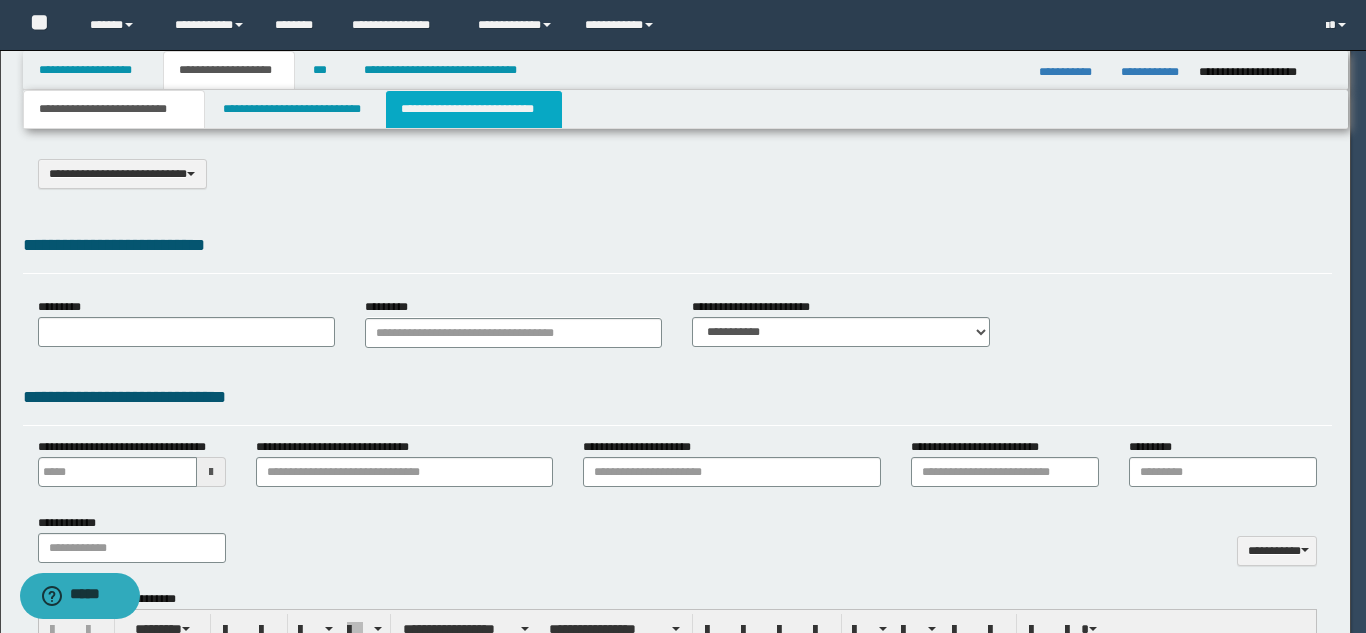 type on "**********" 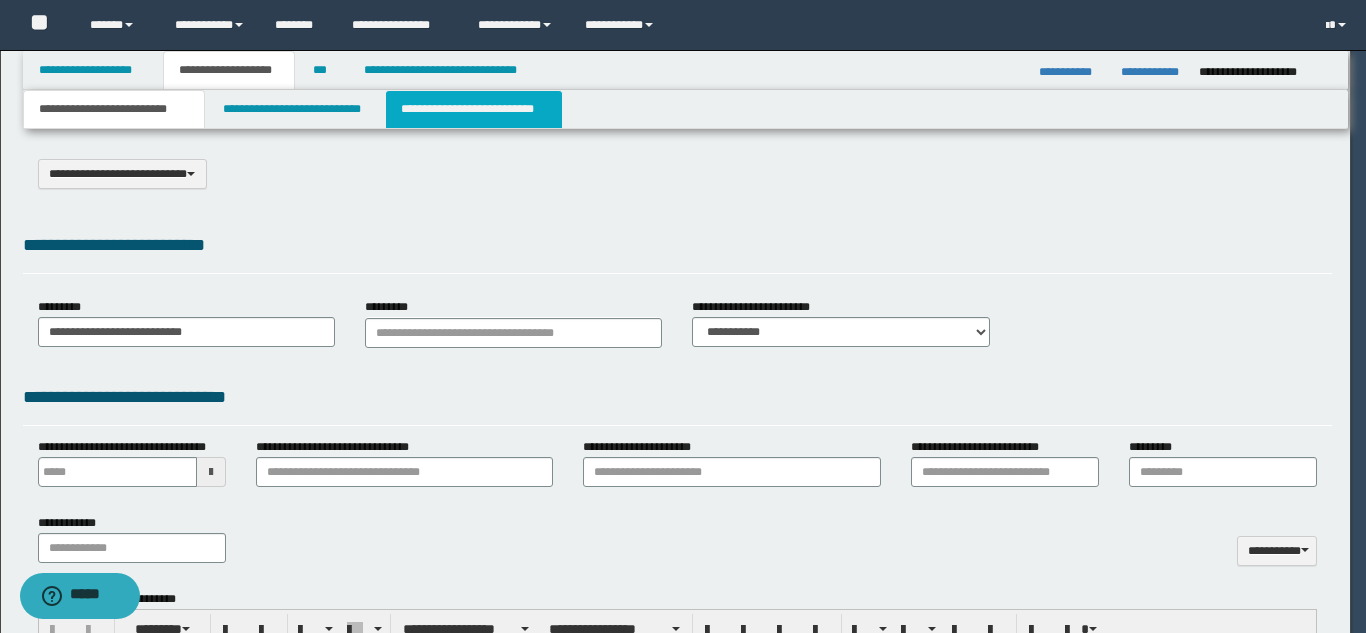 scroll, scrollTop: 0, scrollLeft: 0, axis: both 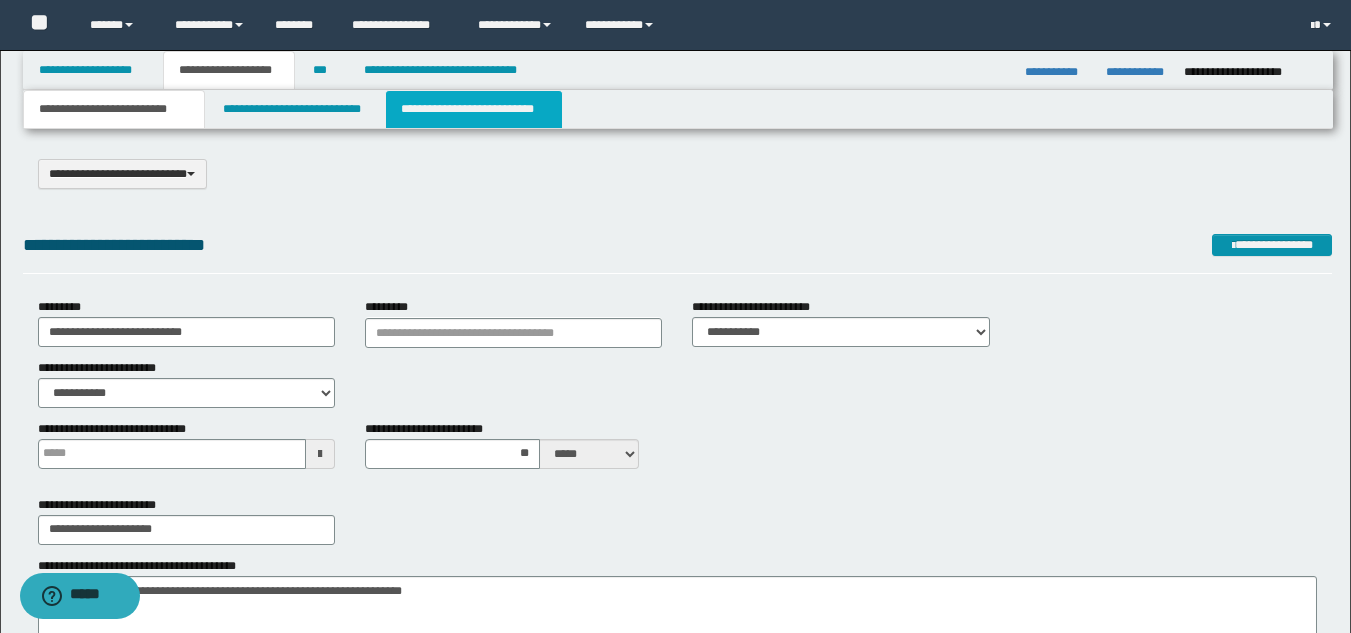 click on "**********" at bounding box center [474, 109] 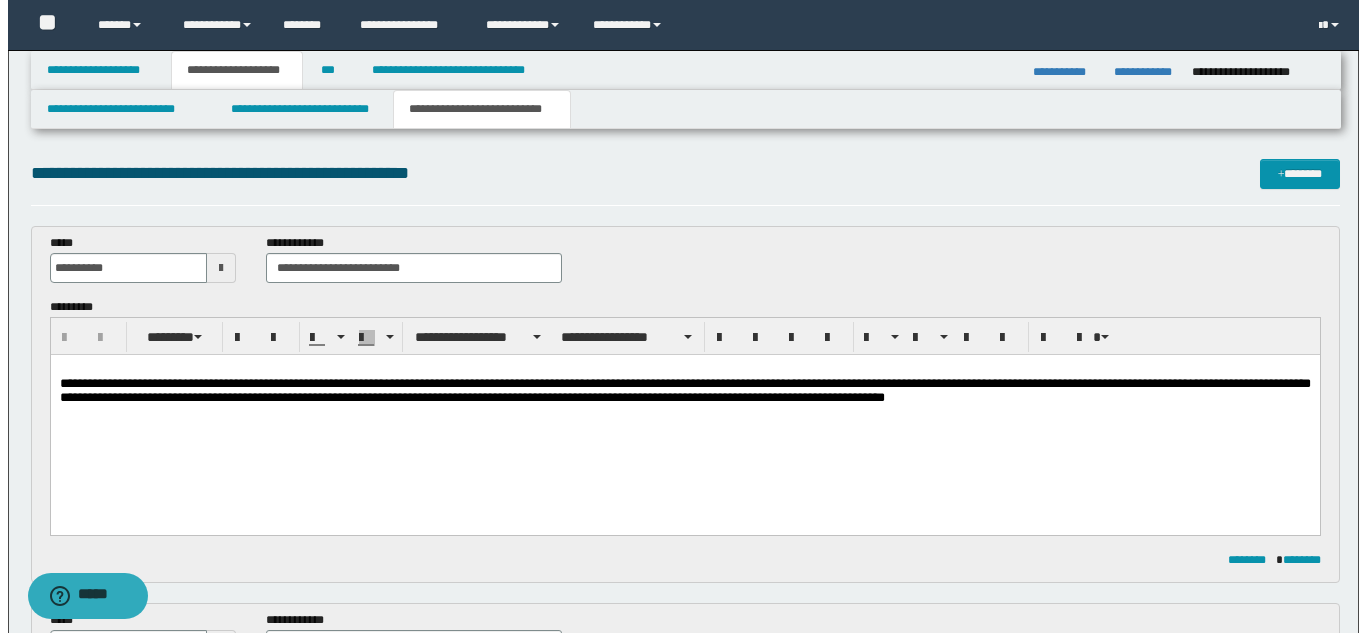 scroll, scrollTop: 0, scrollLeft: 0, axis: both 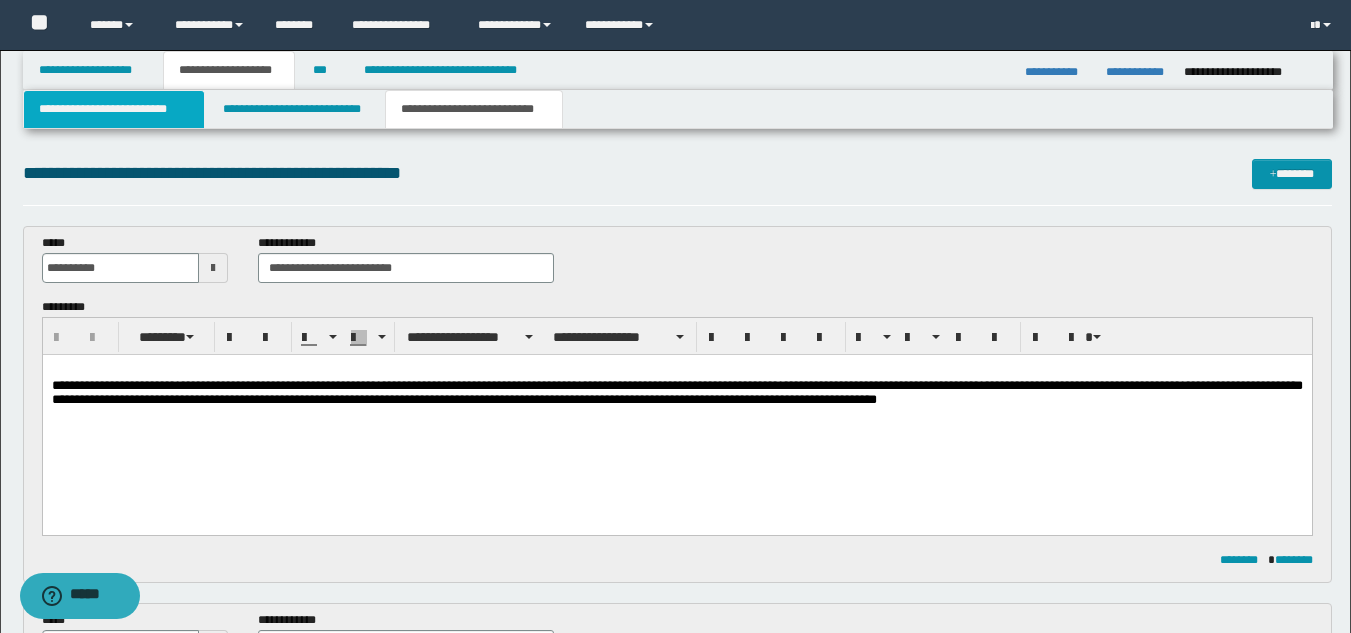click on "**********" at bounding box center (114, 109) 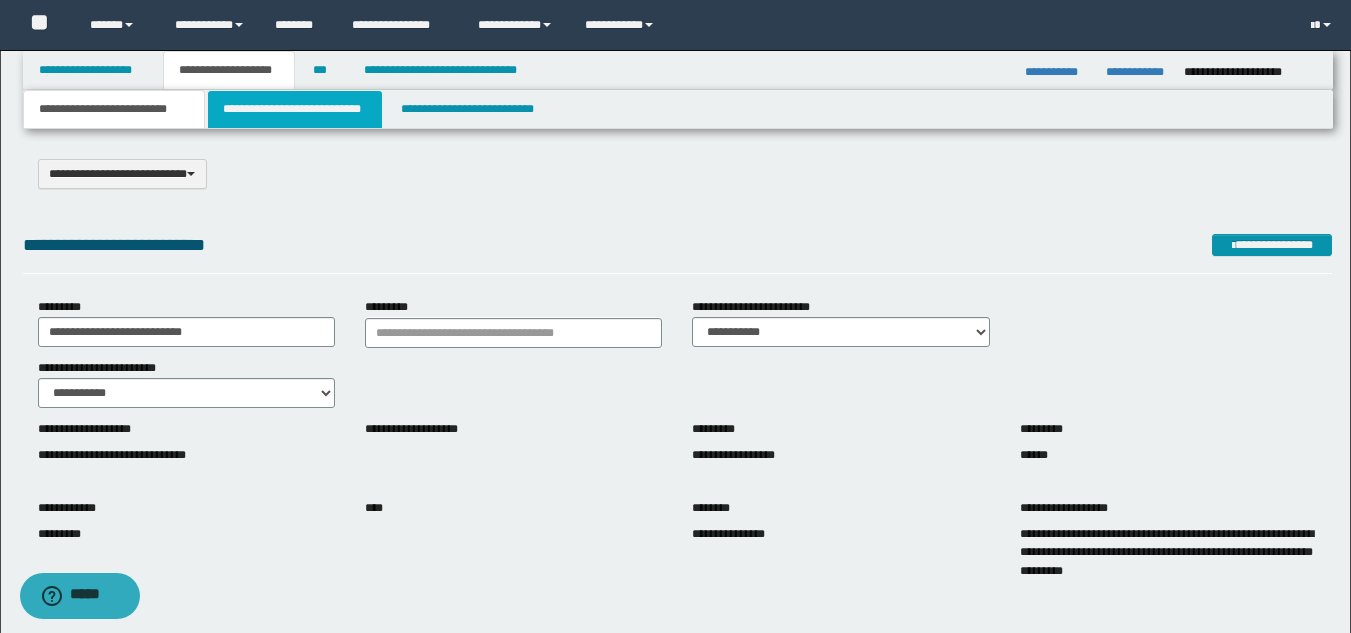 click on "**********" at bounding box center [295, 109] 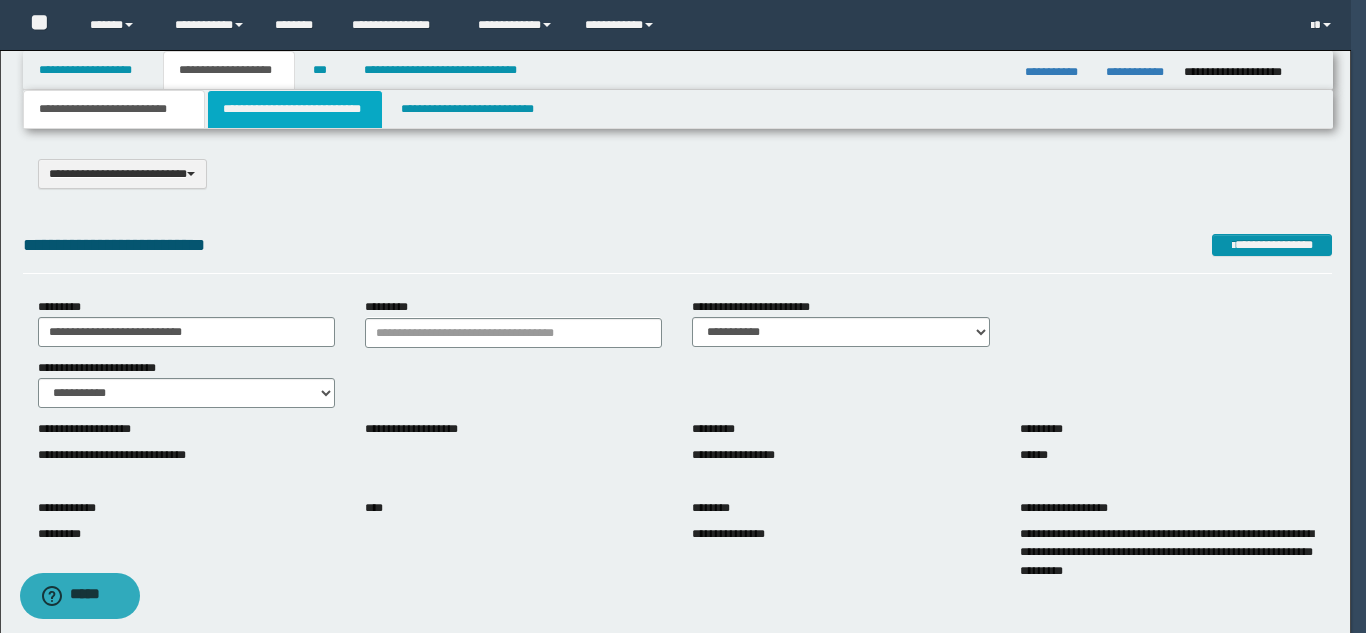 select on "*" 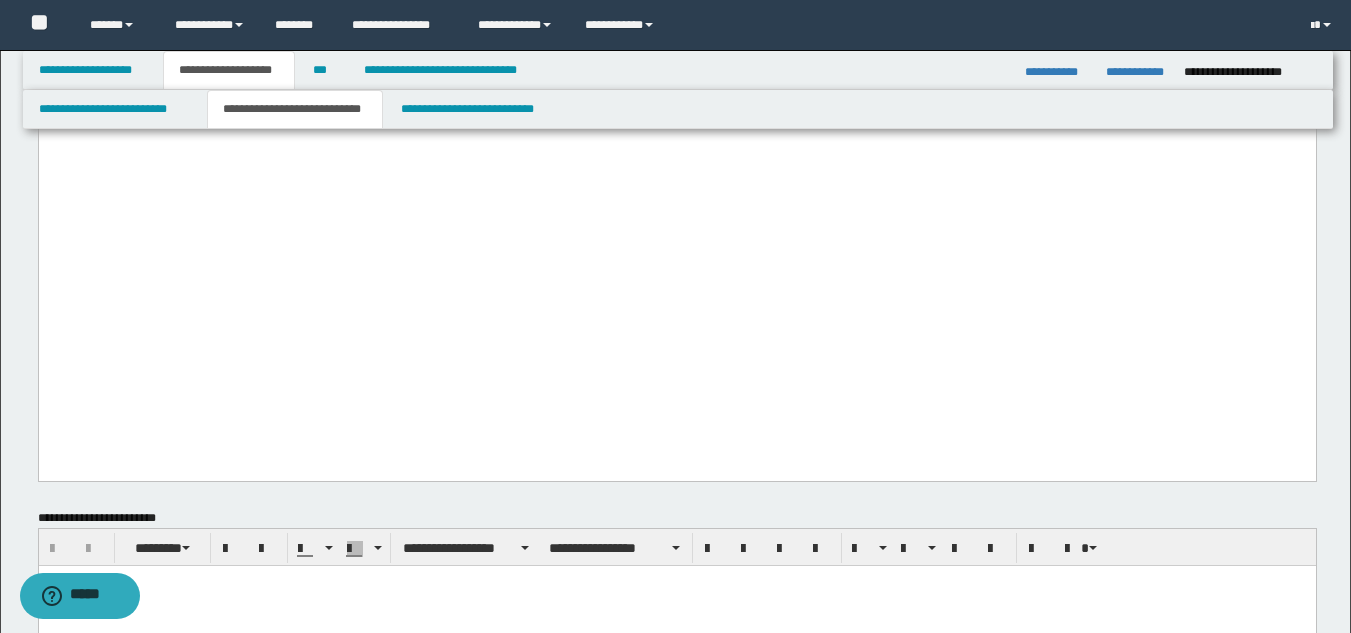 scroll, scrollTop: 2100, scrollLeft: 0, axis: vertical 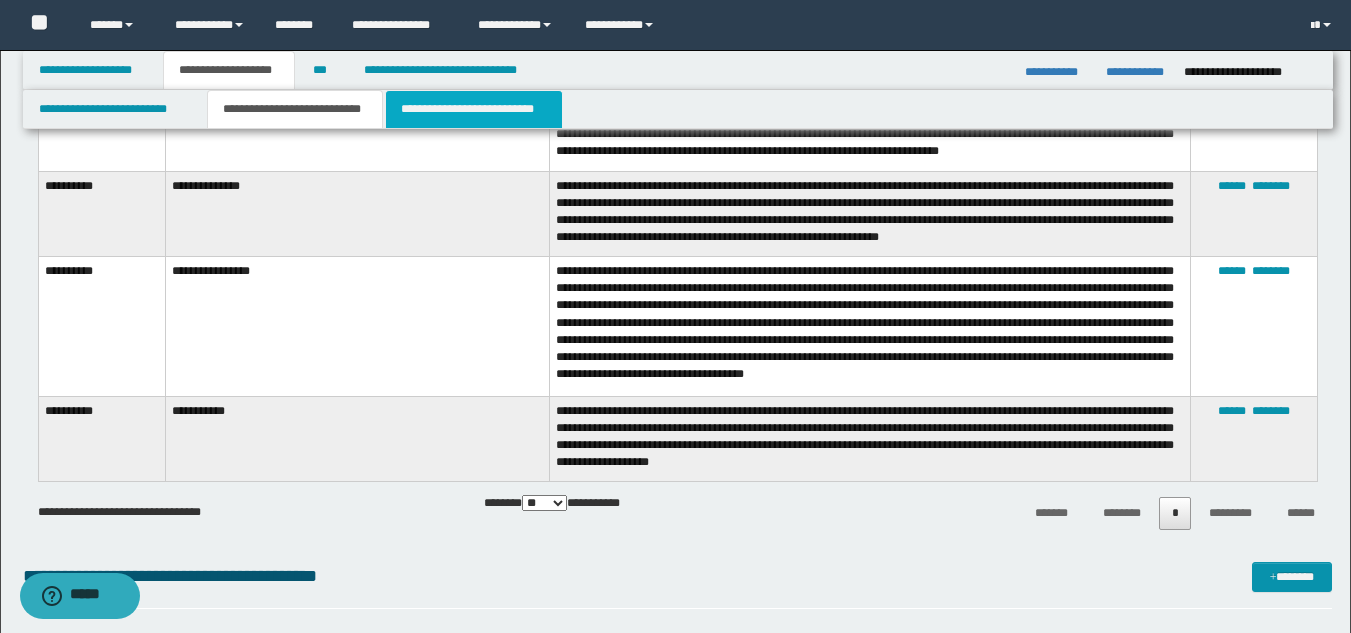 click on "**********" at bounding box center [474, 109] 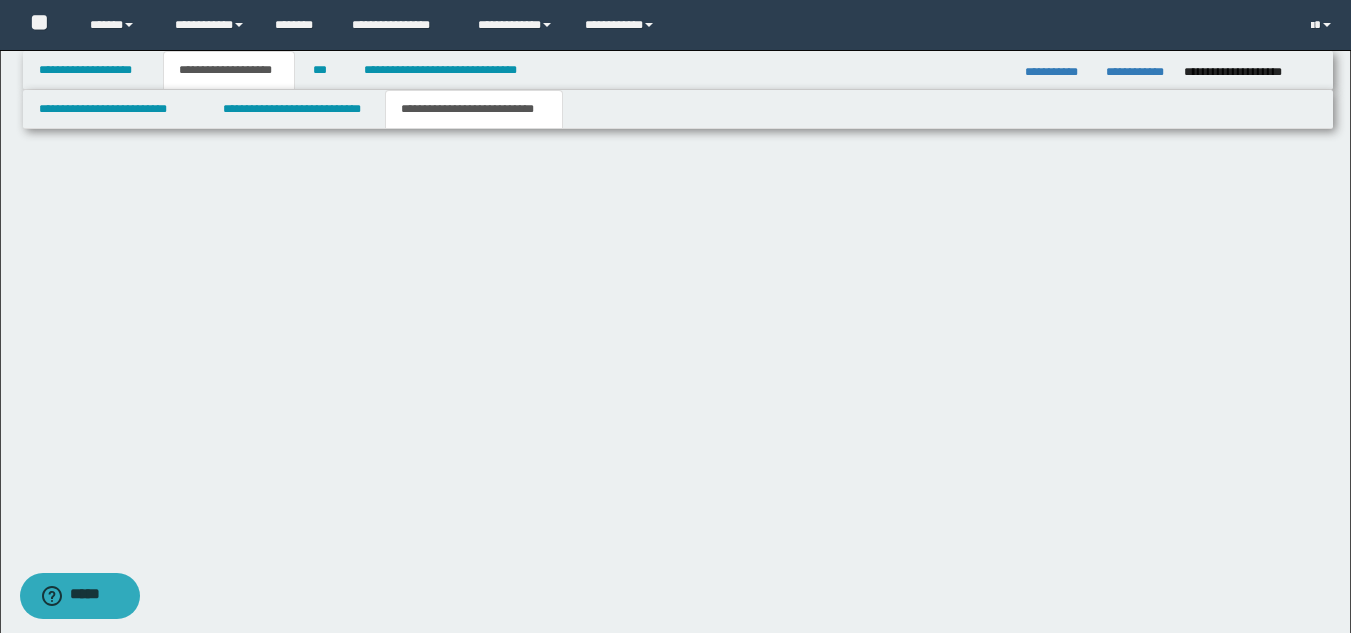 scroll, scrollTop: 1179, scrollLeft: 0, axis: vertical 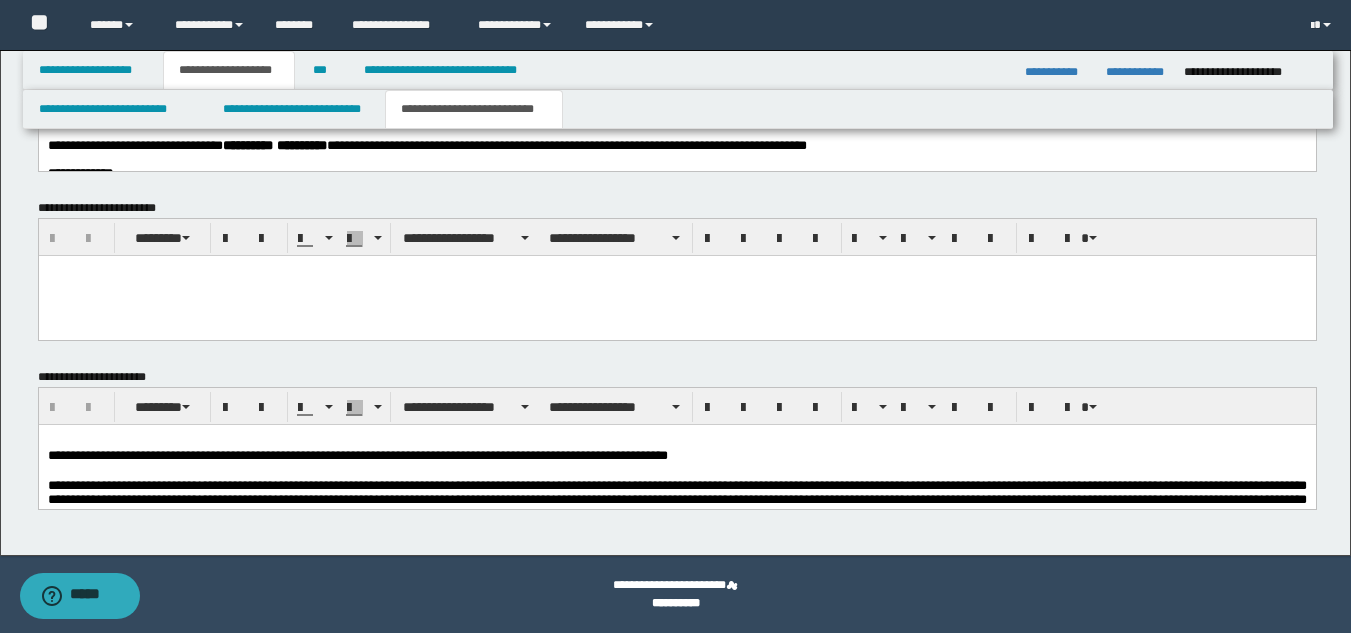 click at bounding box center (676, 470) 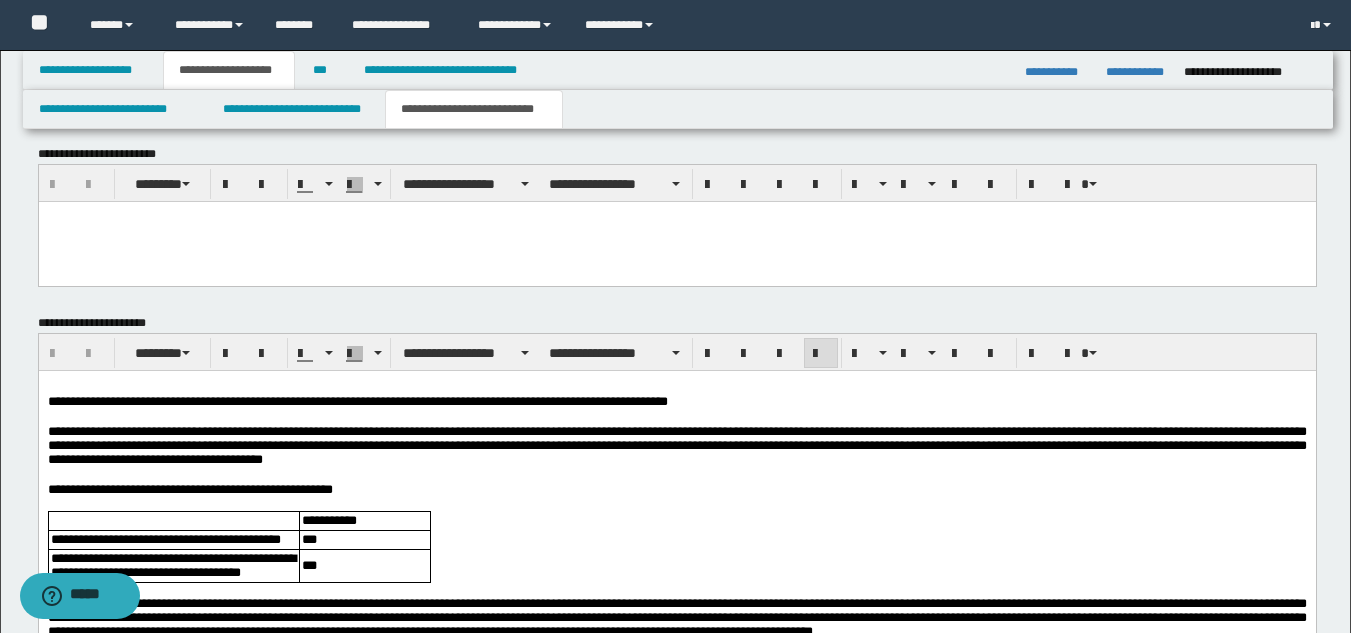 scroll, scrollTop: 1279, scrollLeft: 0, axis: vertical 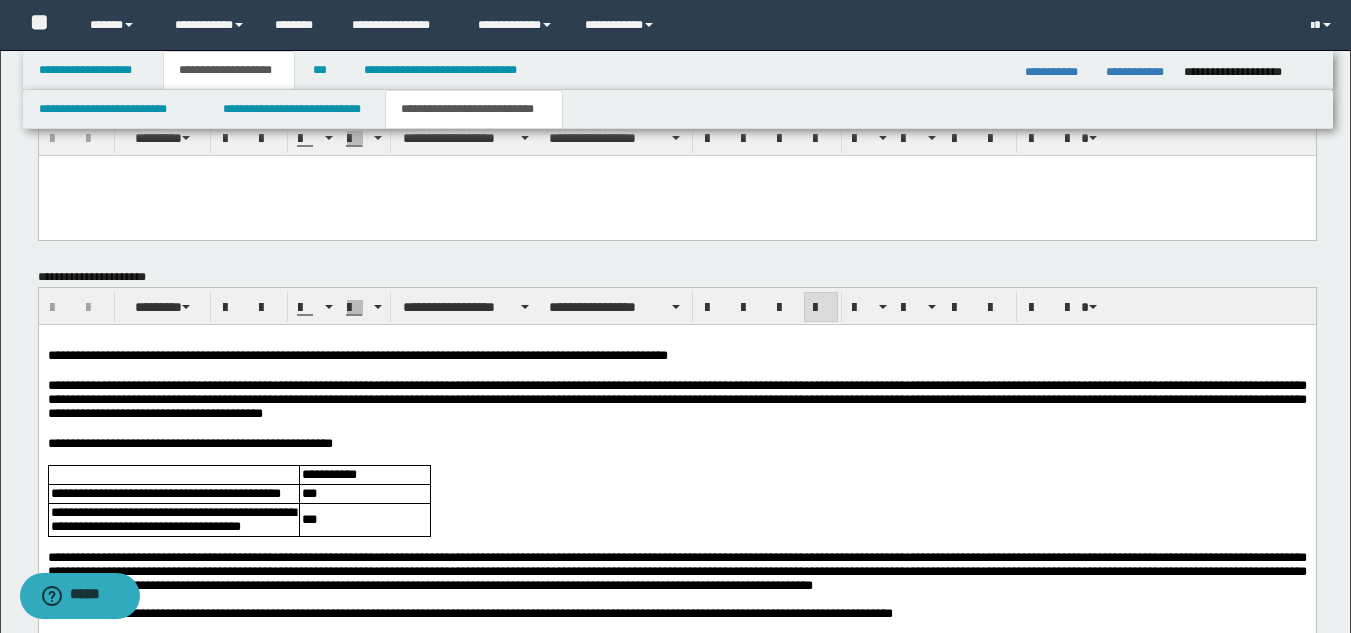 click on "**********" at bounding box center (676, 399) 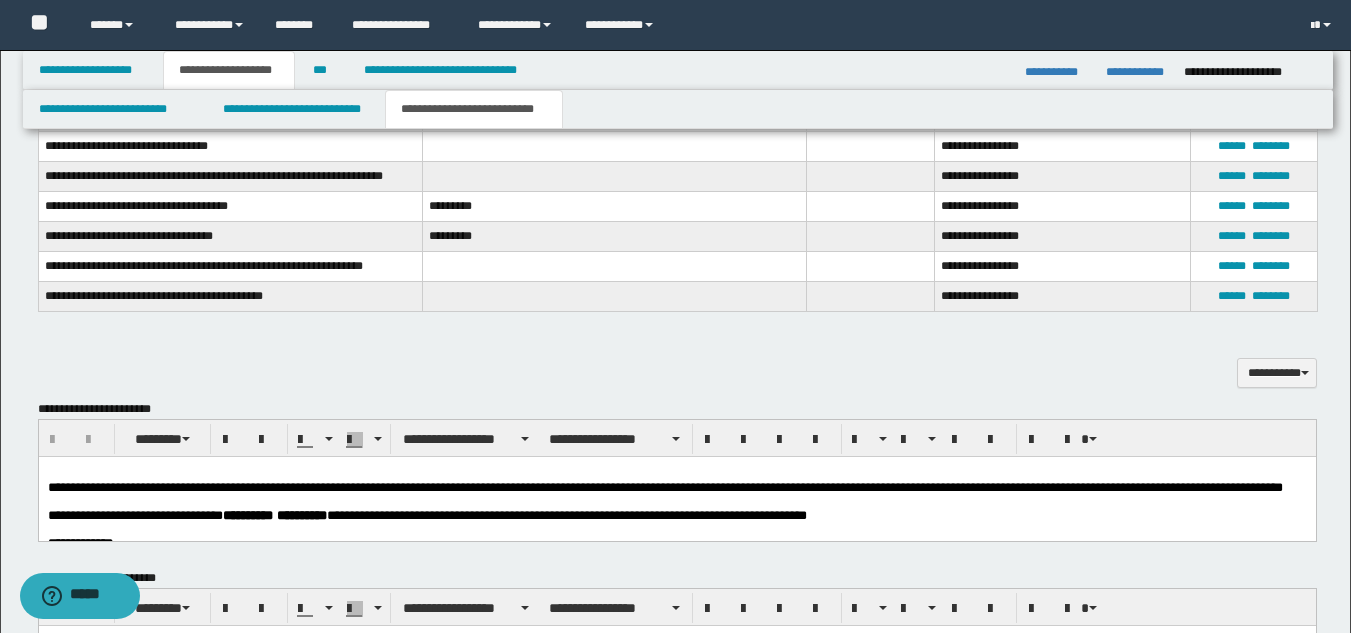 scroll, scrollTop: 940, scrollLeft: 0, axis: vertical 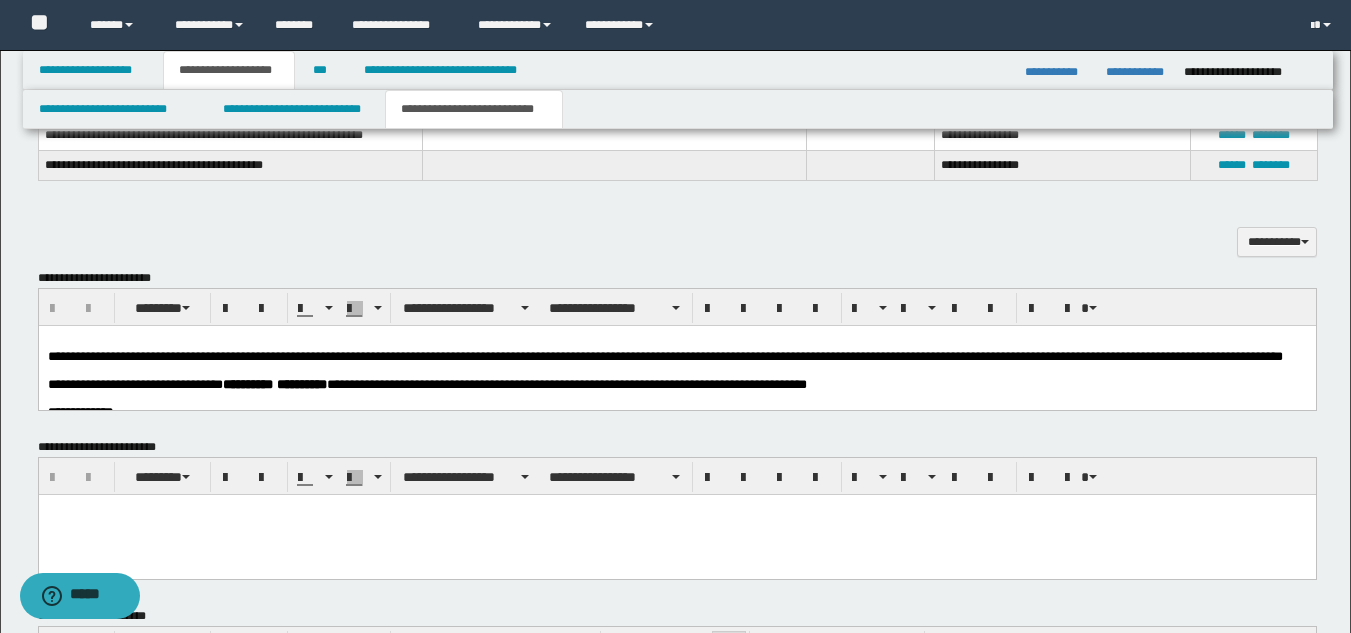 click on "**********" at bounding box center [676, 384] 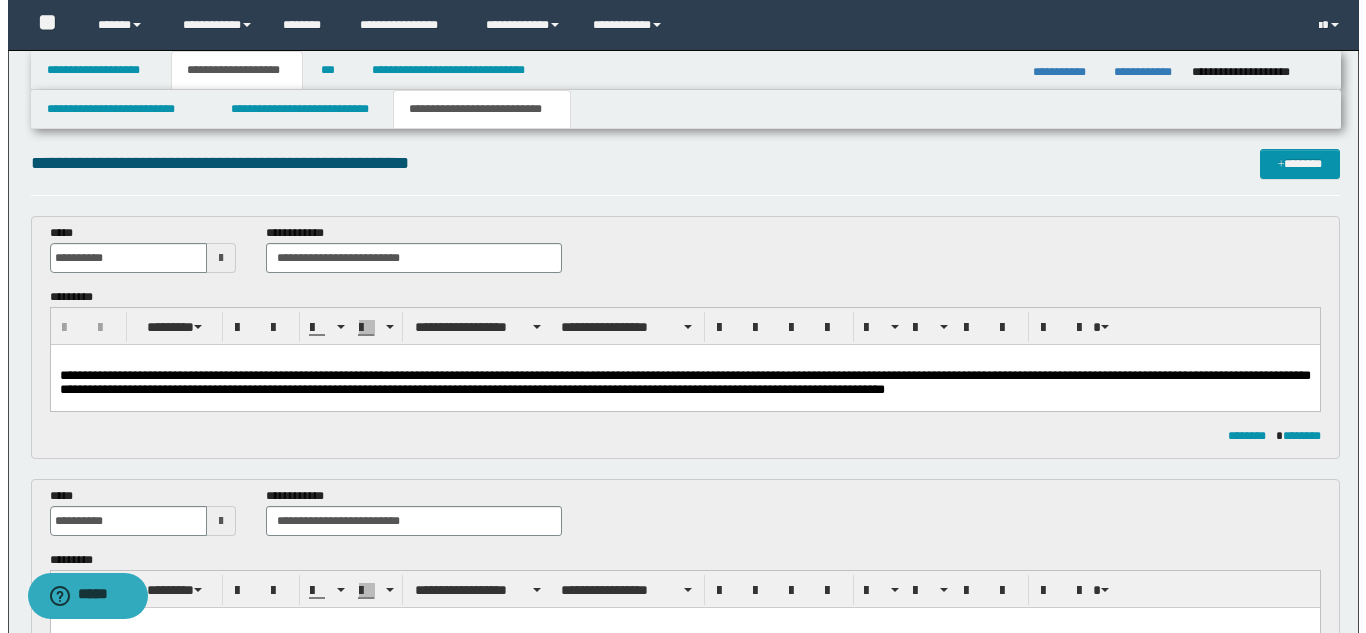 scroll, scrollTop: 0, scrollLeft: 0, axis: both 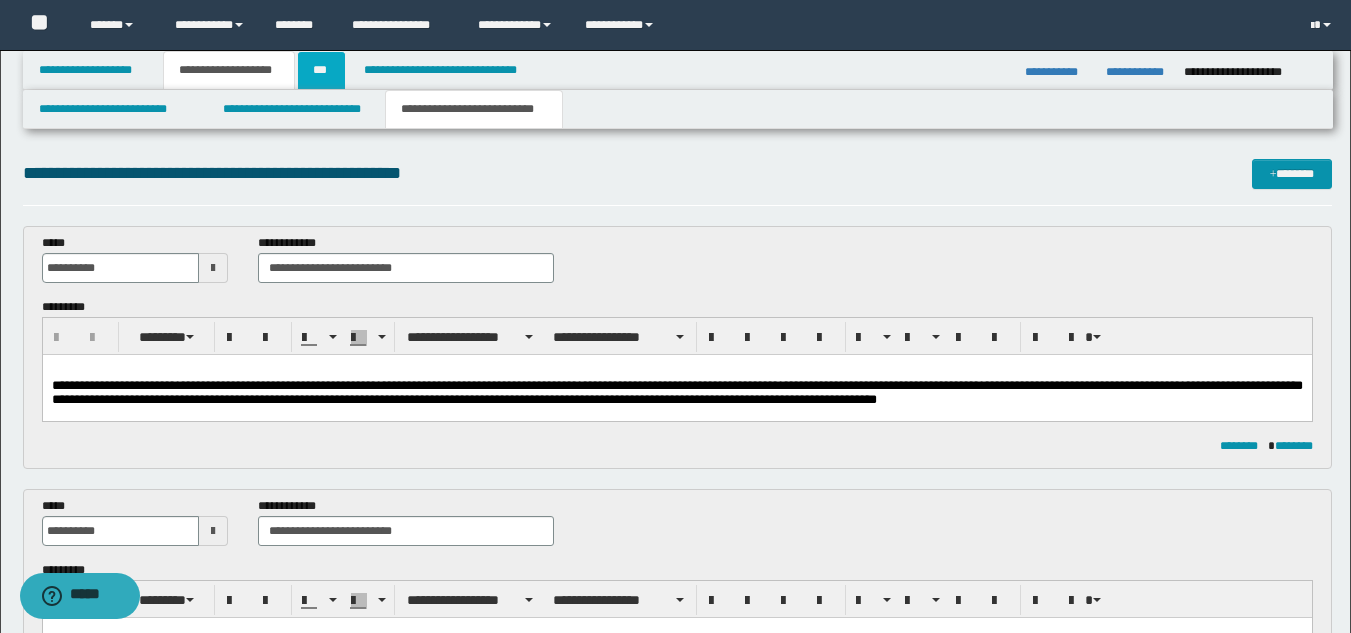 click on "***" at bounding box center (321, 70) 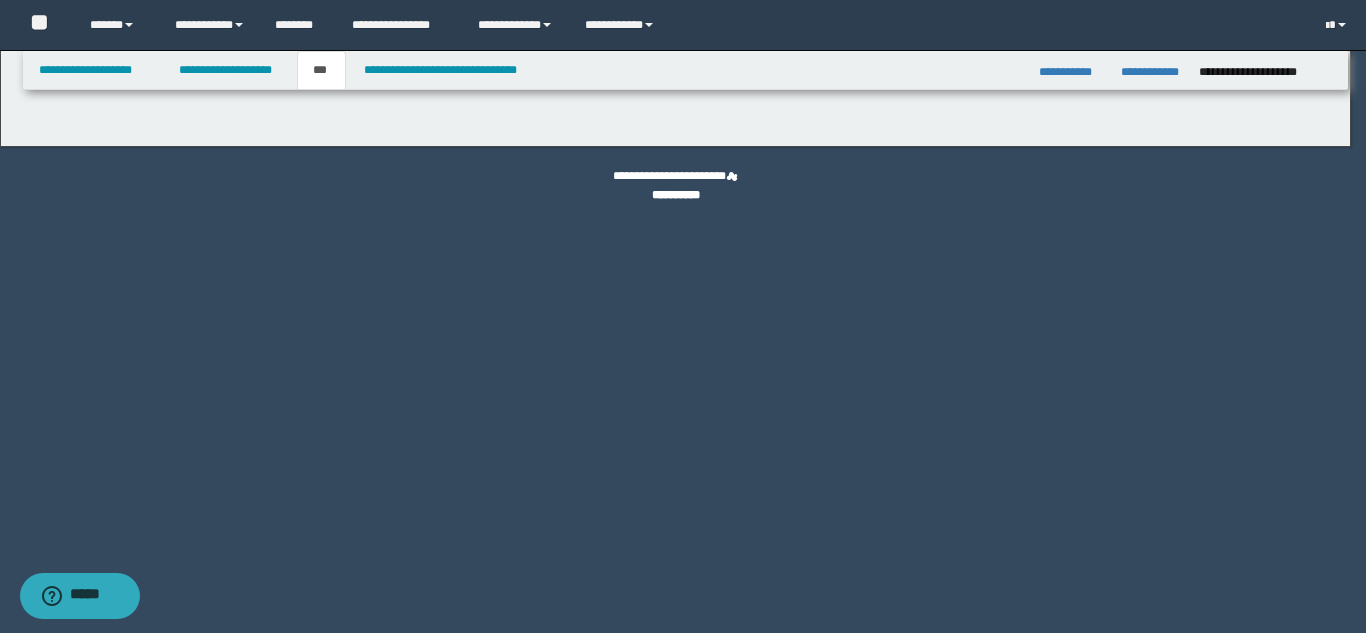 select on "**" 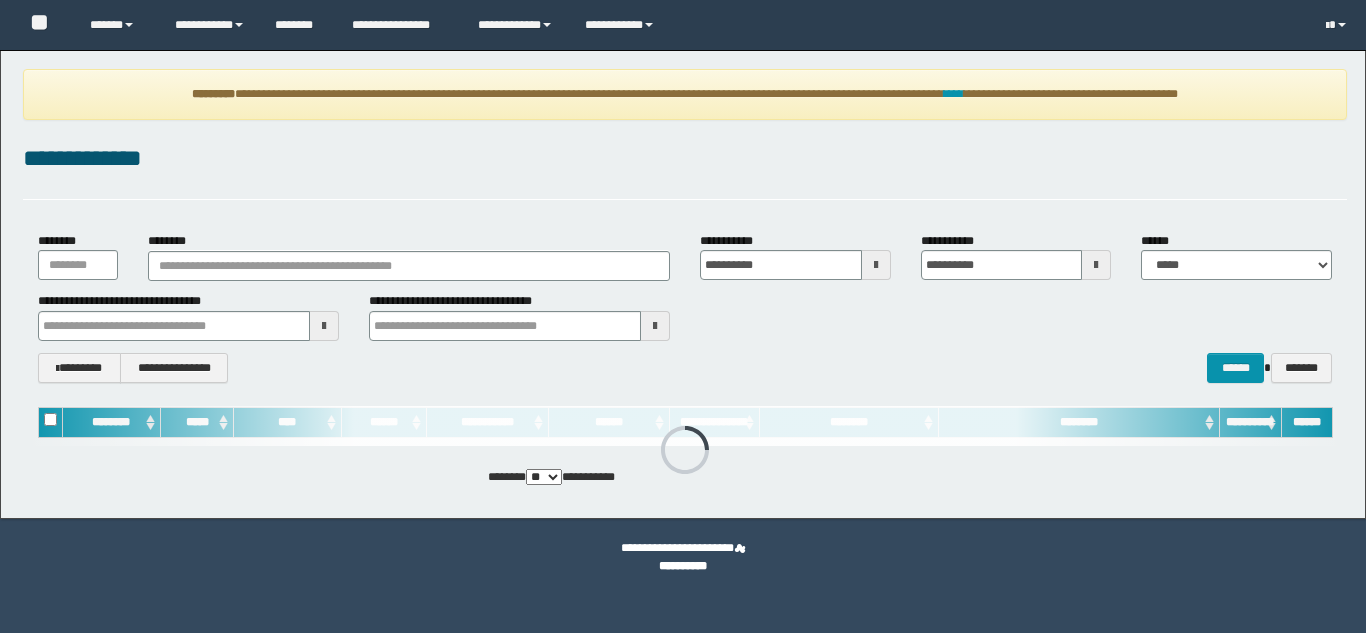 scroll, scrollTop: 0, scrollLeft: 0, axis: both 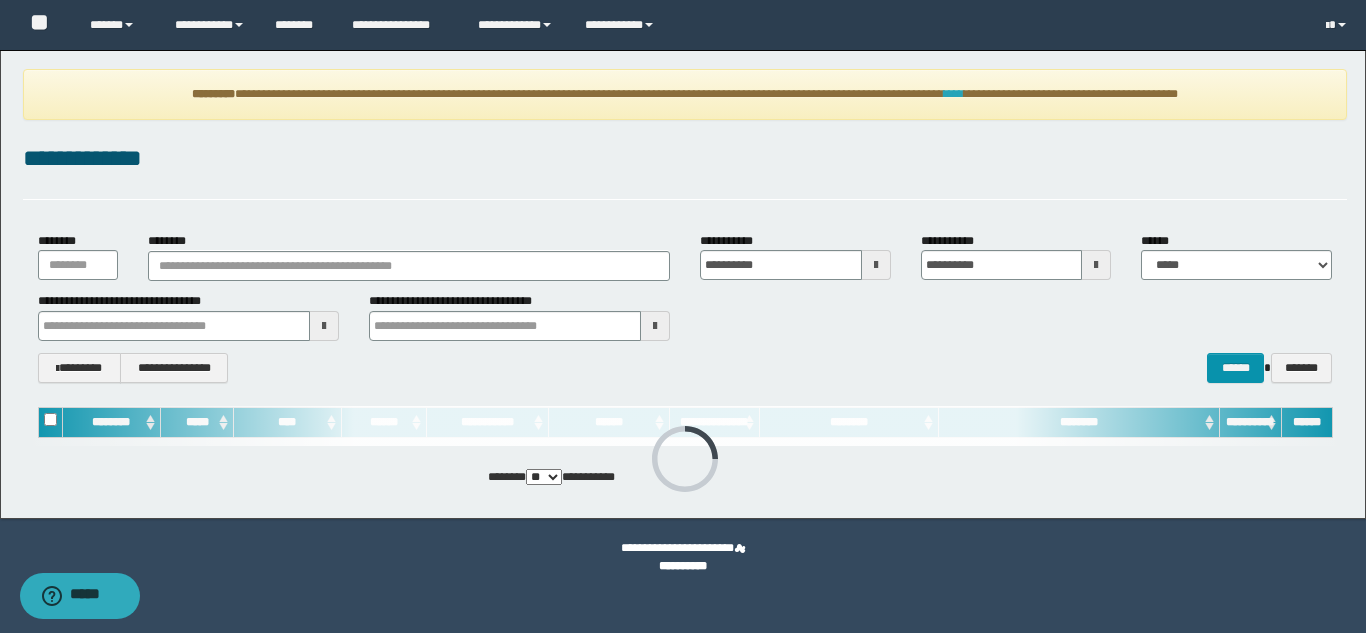 click on "****" at bounding box center (954, 94) 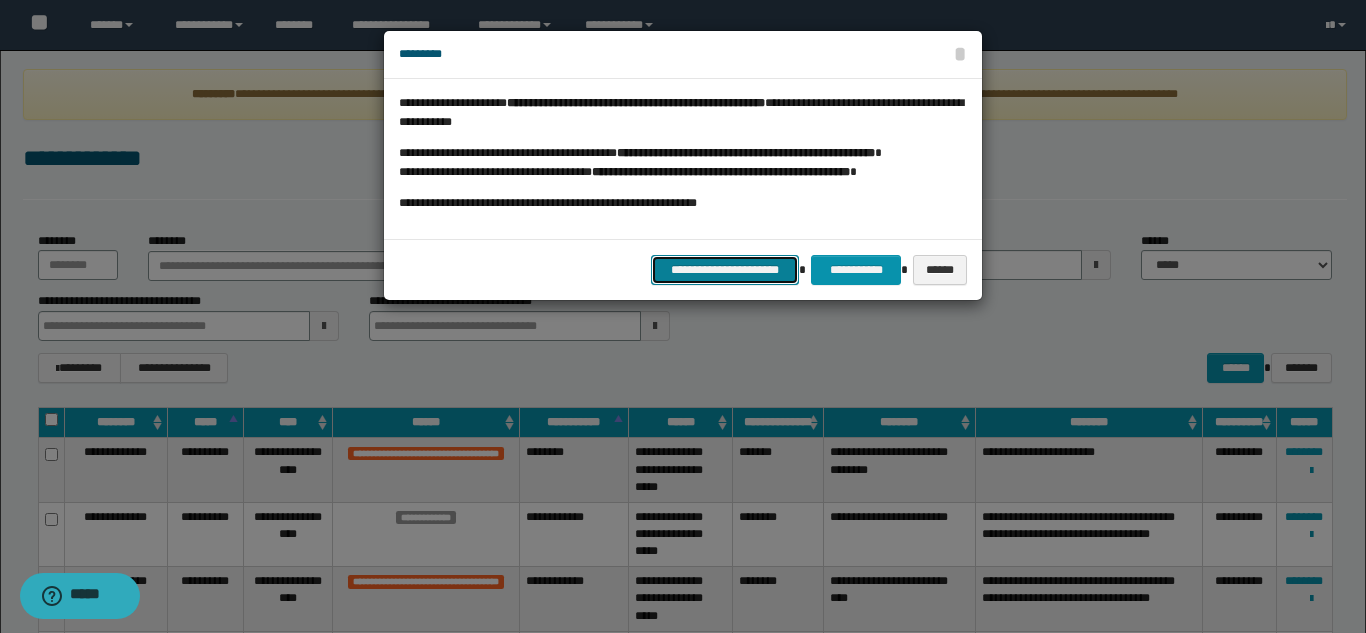 click on "**********" at bounding box center (725, 270) 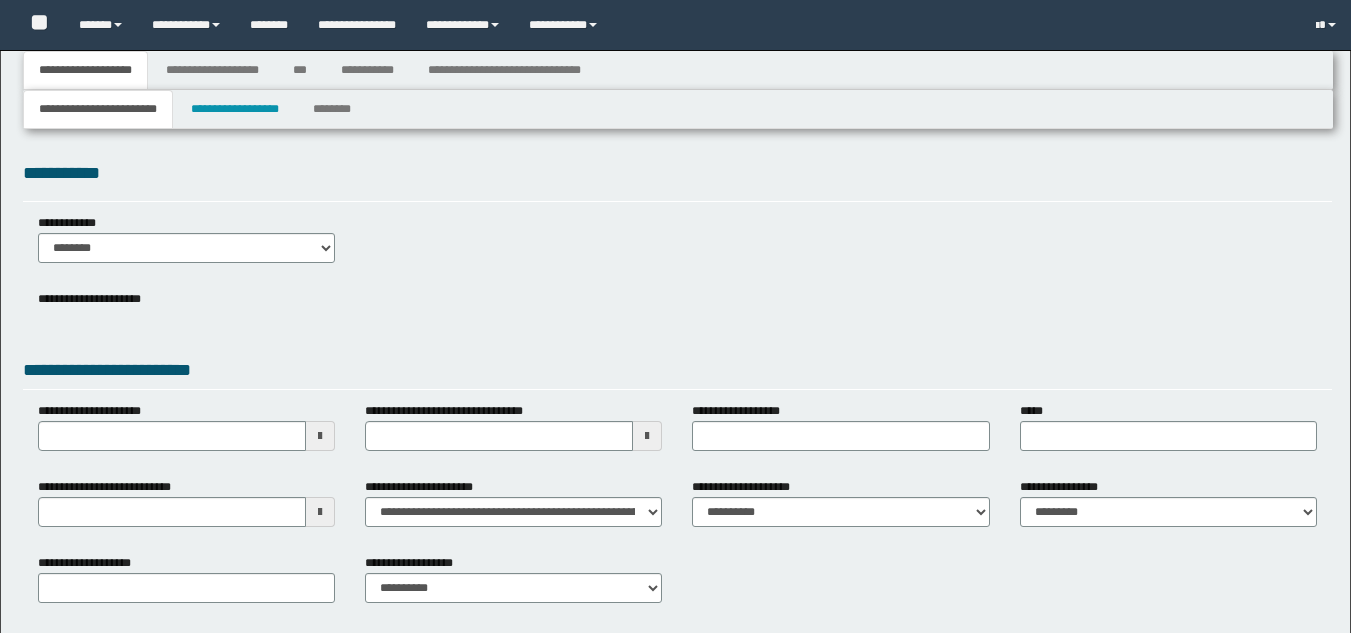 type 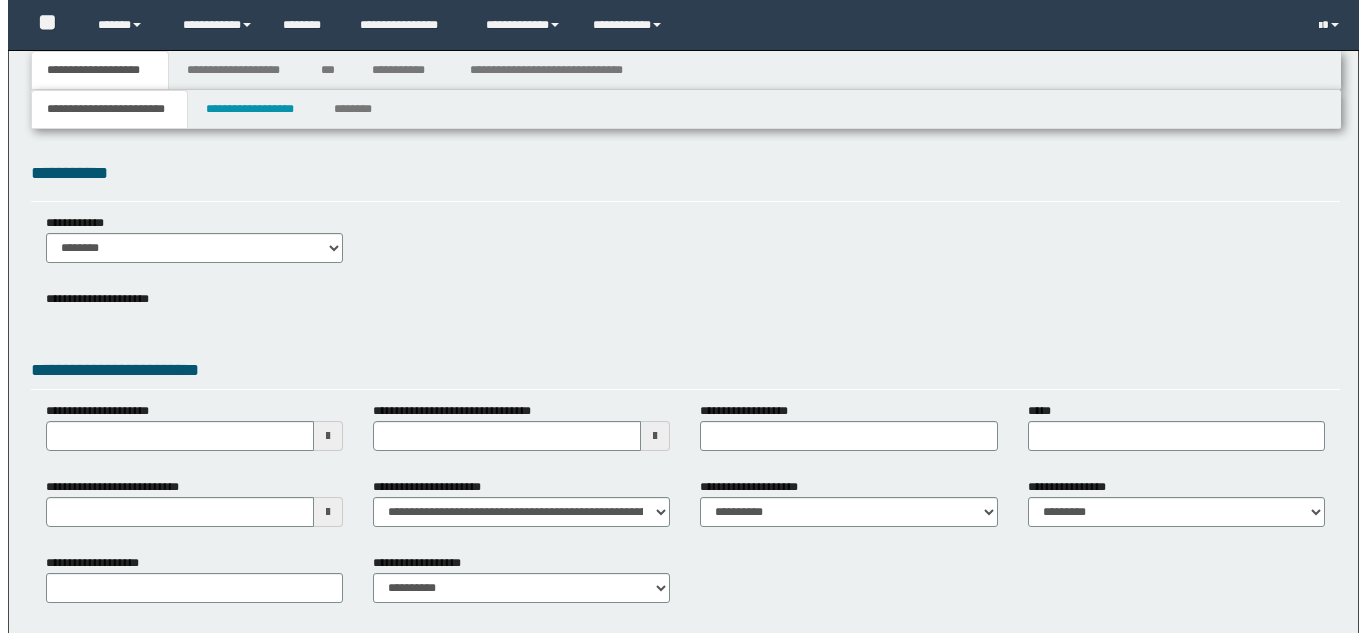 scroll, scrollTop: 0, scrollLeft: 0, axis: both 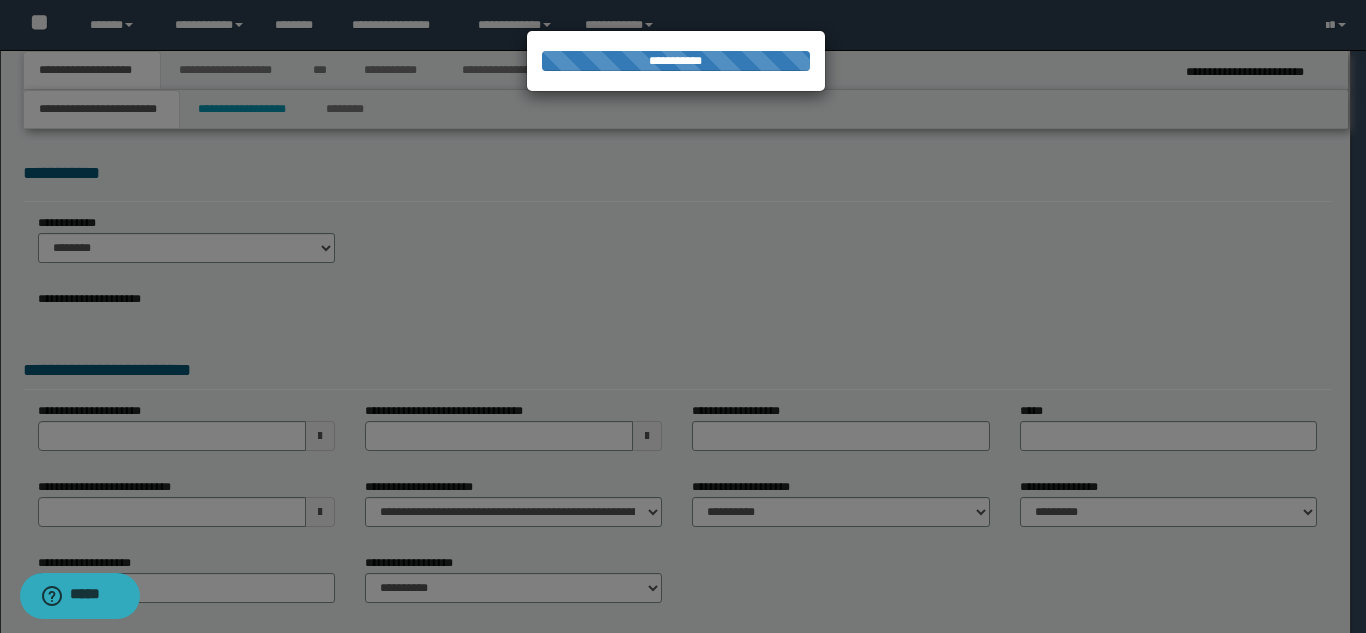 type on "**********" 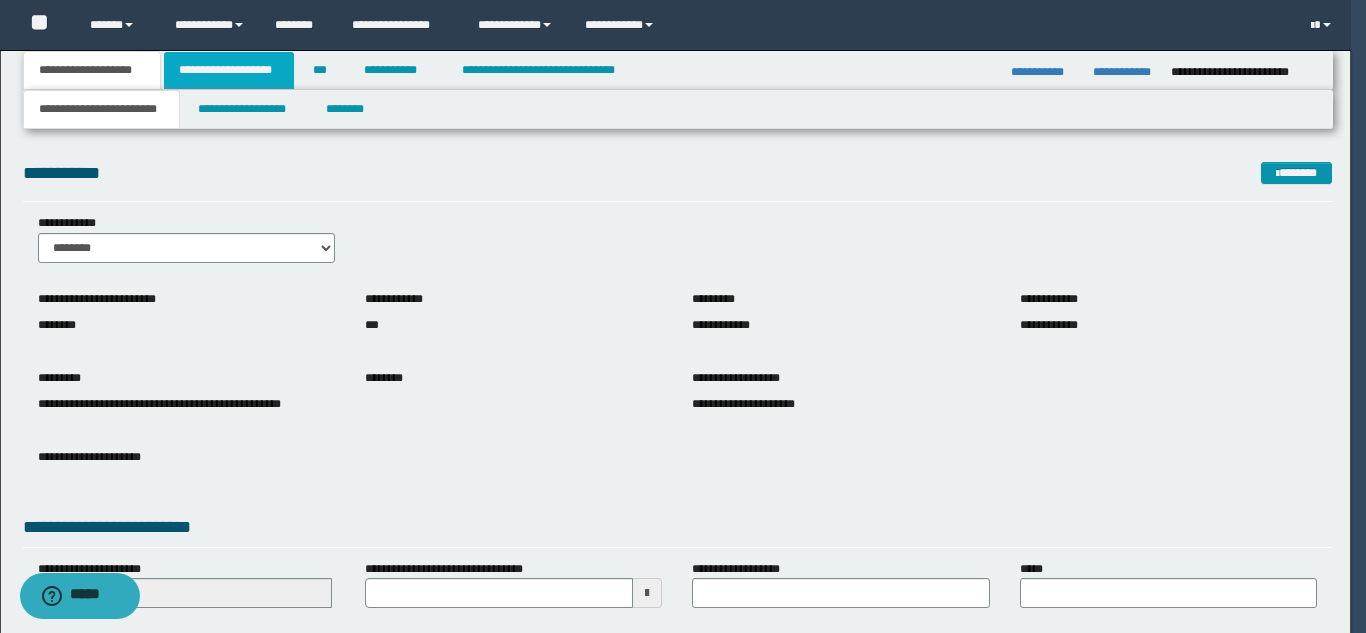click on "**********" at bounding box center (229, 70) 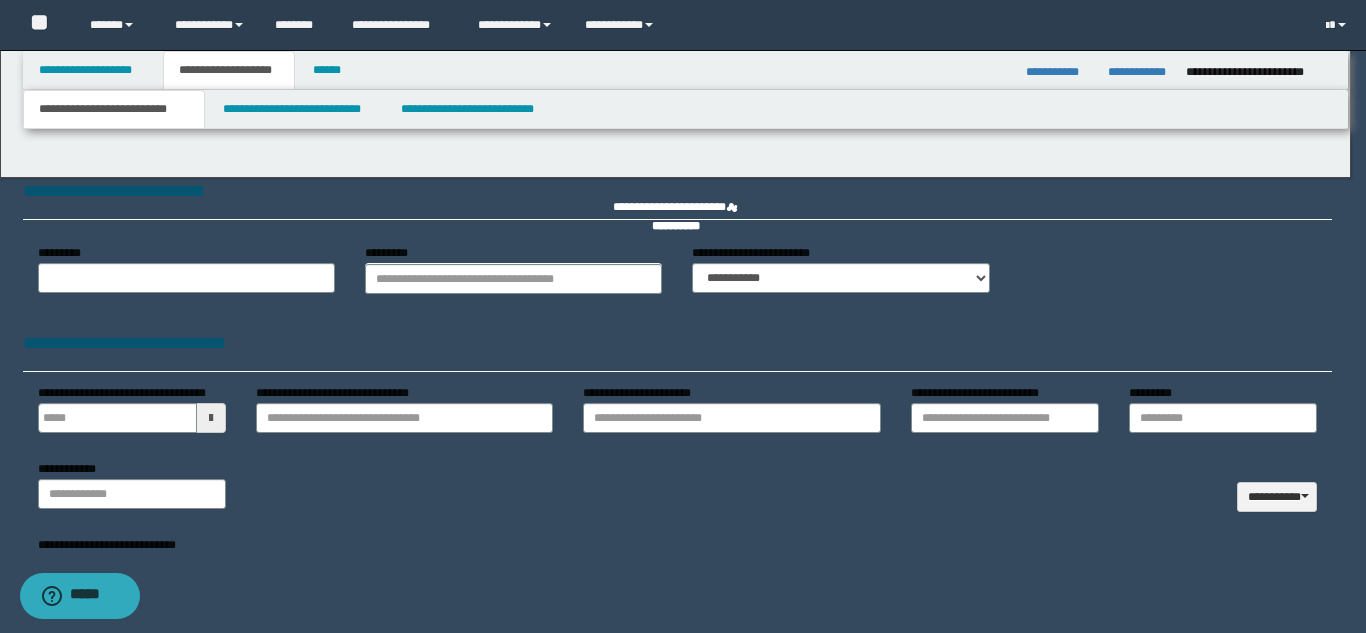 type 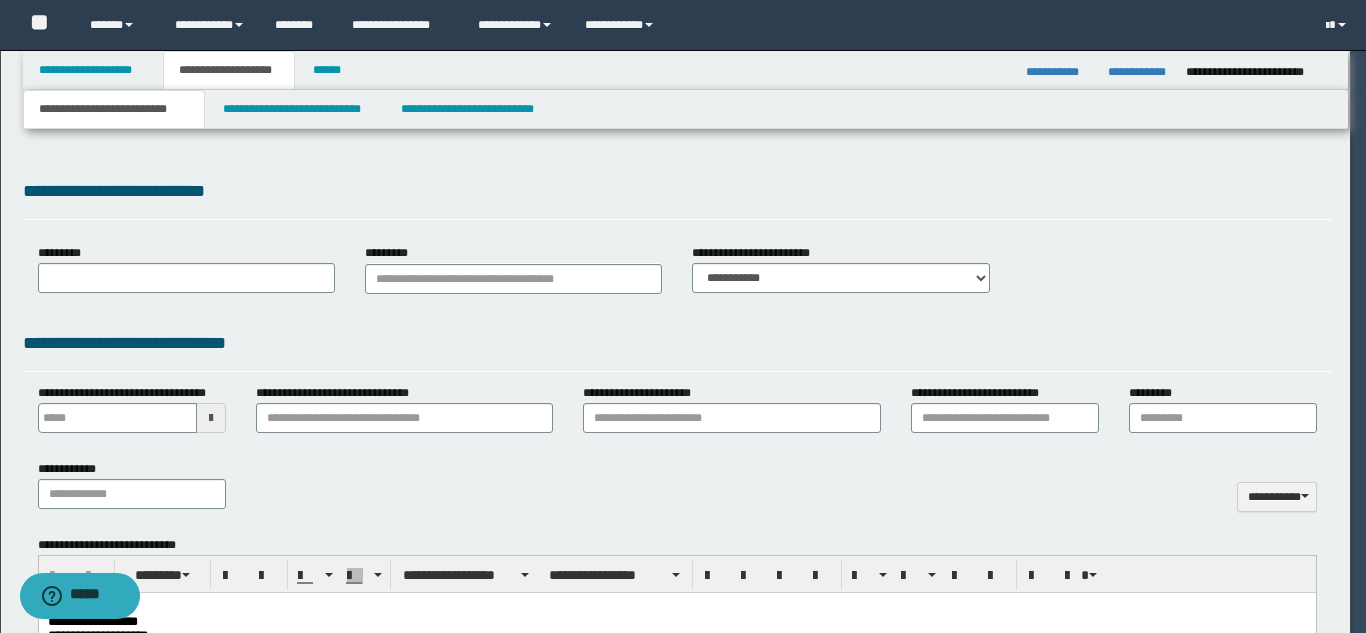 scroll, scrollTop: 0, scrollLeft: 0, axis: both 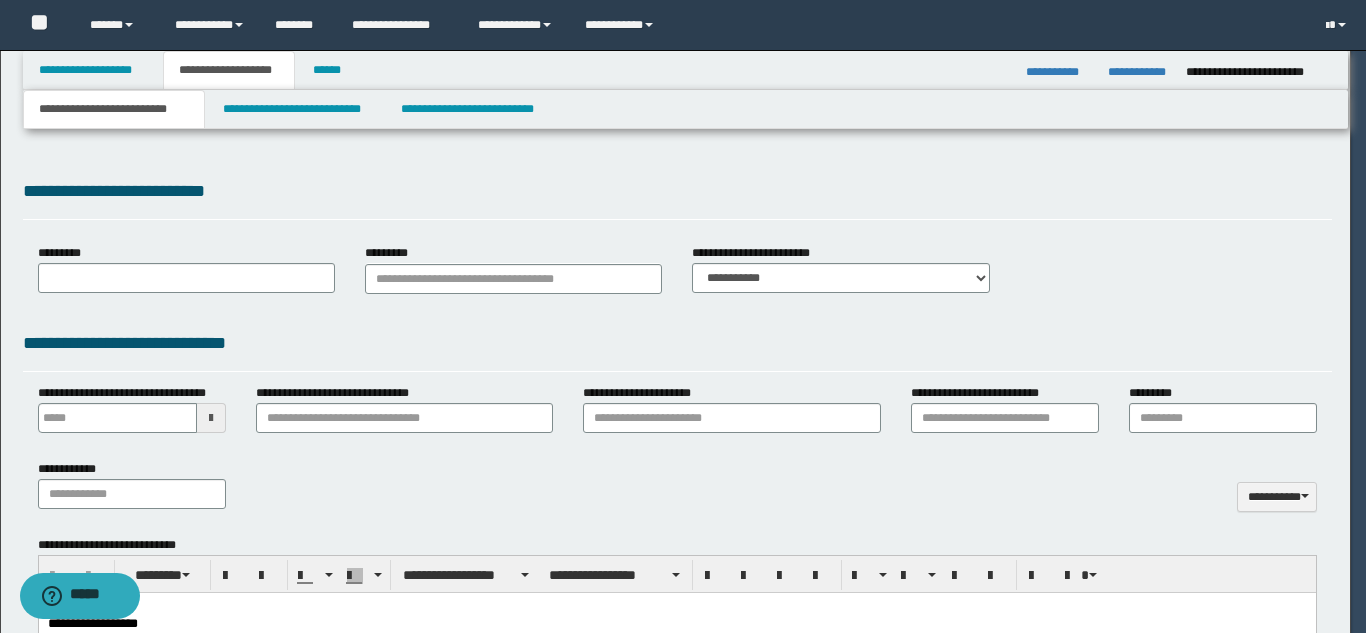 type on "**********" 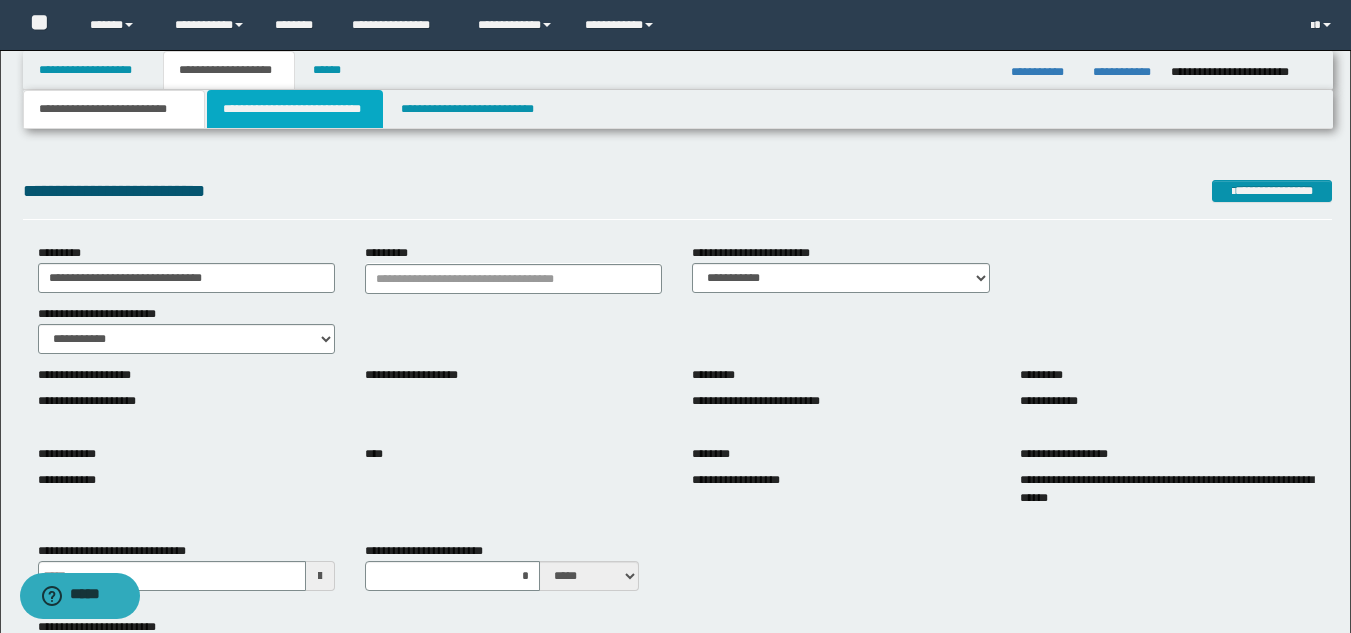 click on "**********" at bounding box center (295, 109) 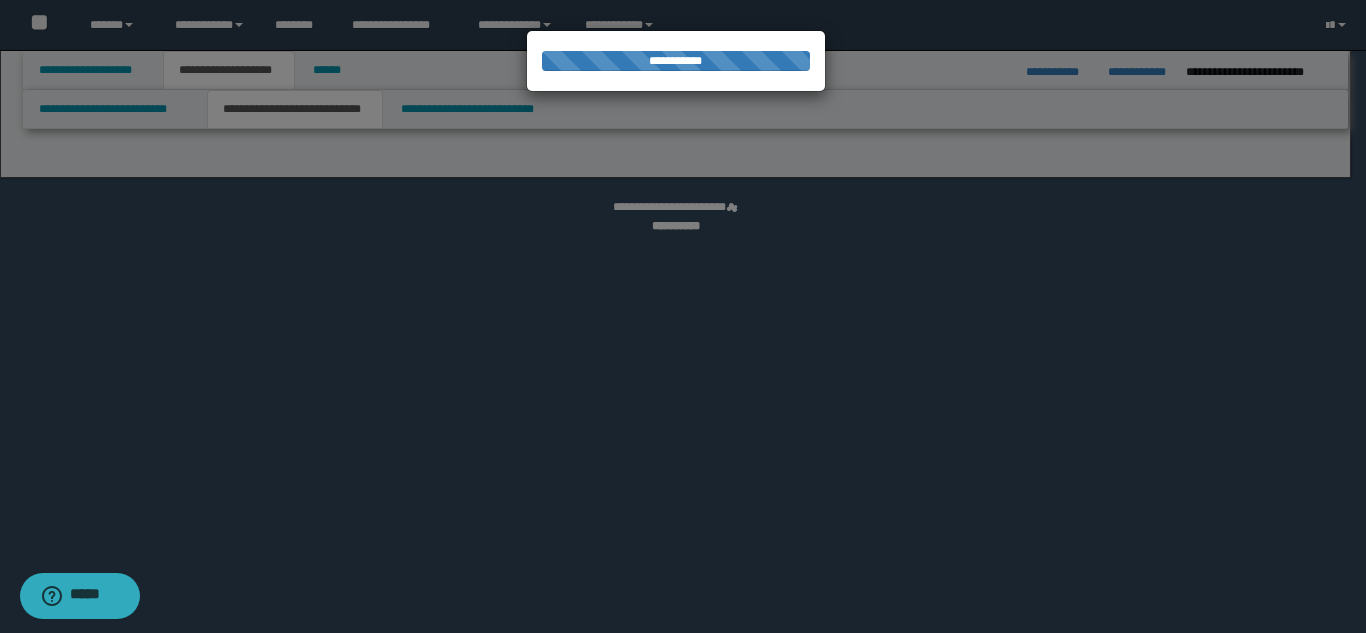 select on "*" 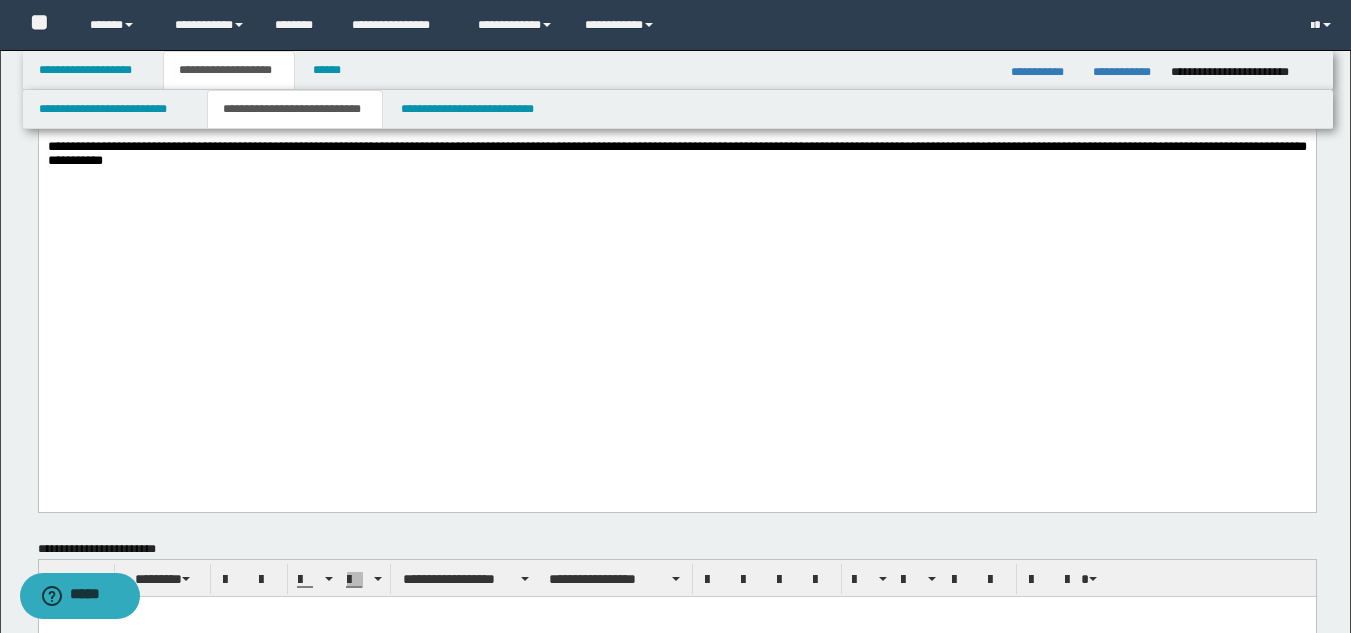 scroll, scrollTop: 1700, scrollLeft: 0, axis: vertical 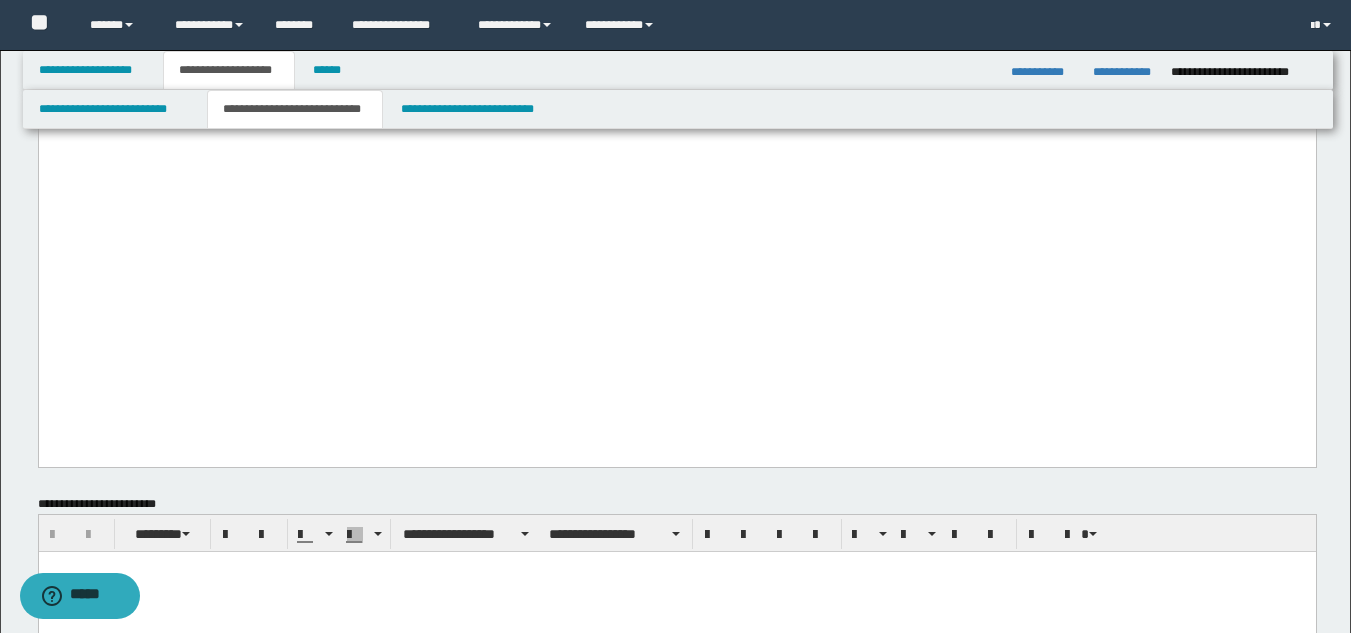 click on "**********" at bounding box center [676, 108] 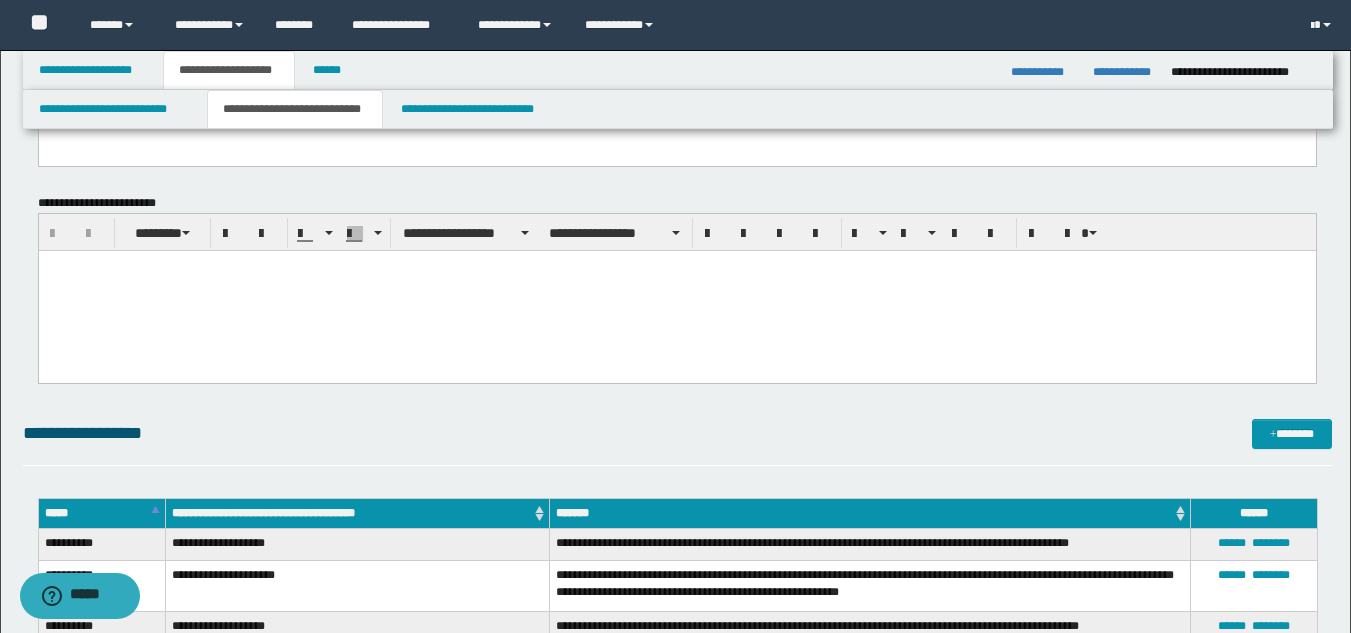 scroll, scrollTop: 1600, scrollLeft: 0, axis: vertical 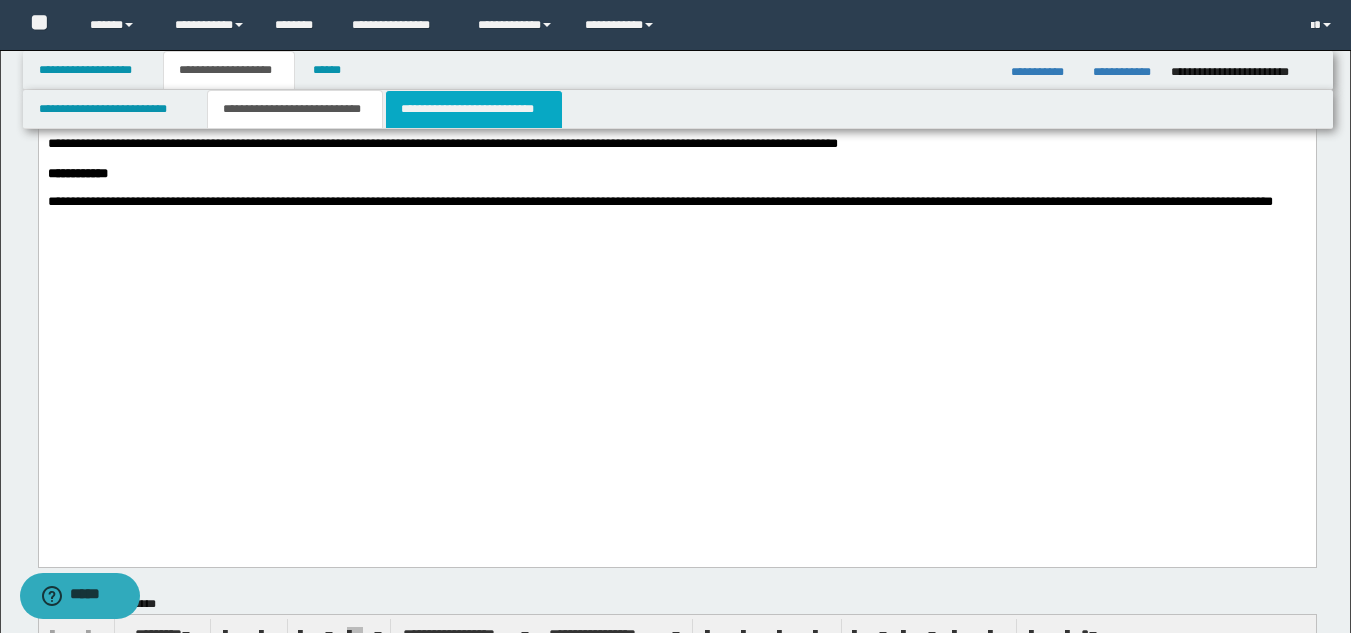 click on "**********" at bounding box center (474, 109) 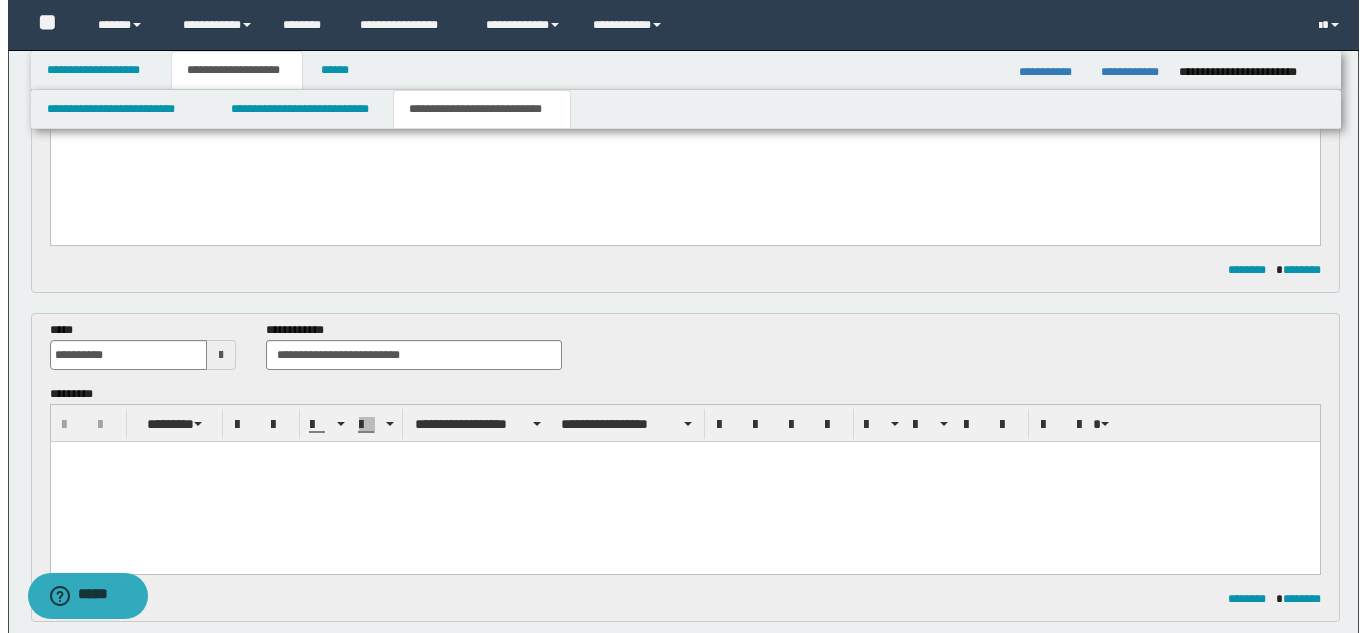 scroll, scrollTop: 0, scrollLeft: 0, axis: both 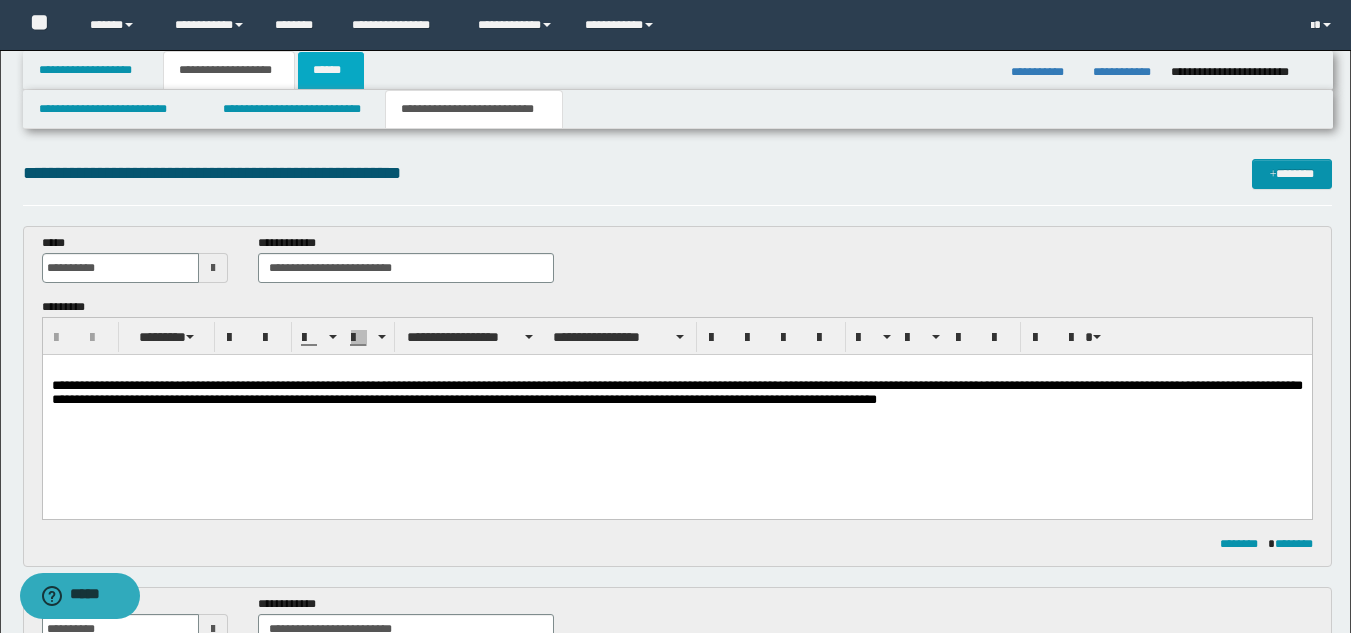 click on "******" at bounding box center (331, 70) 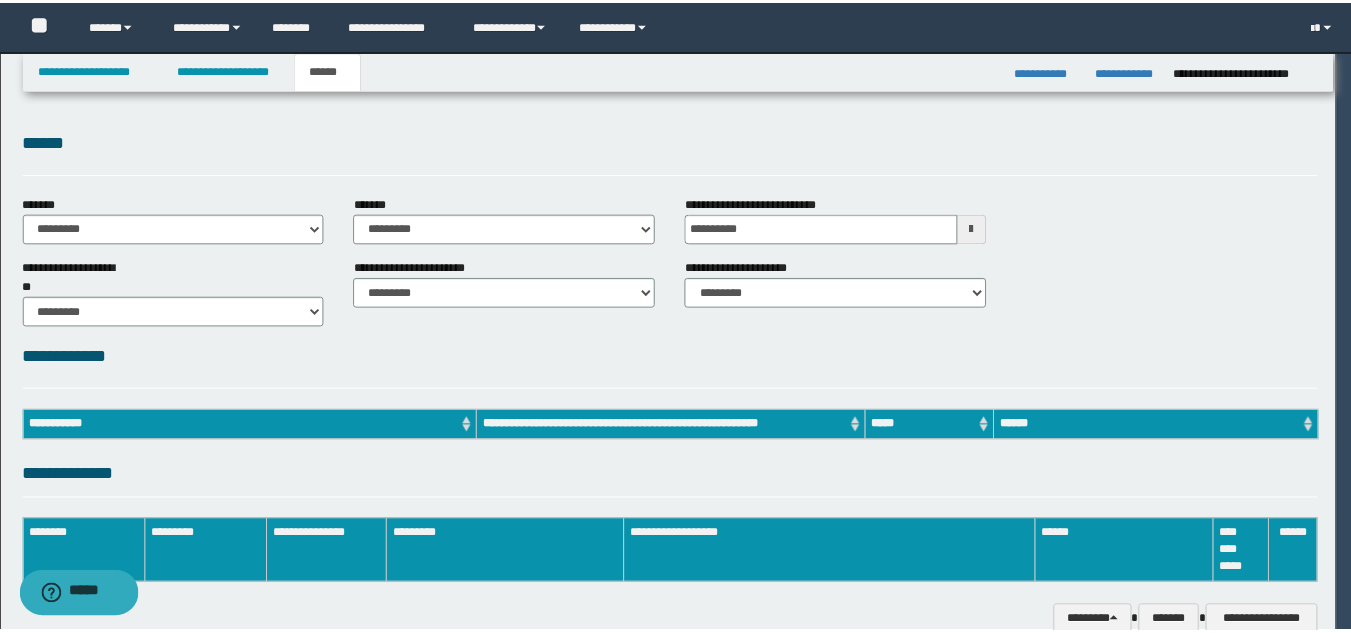 scroll, scrollTop: 0, scrollLeft: 0, axis: both 